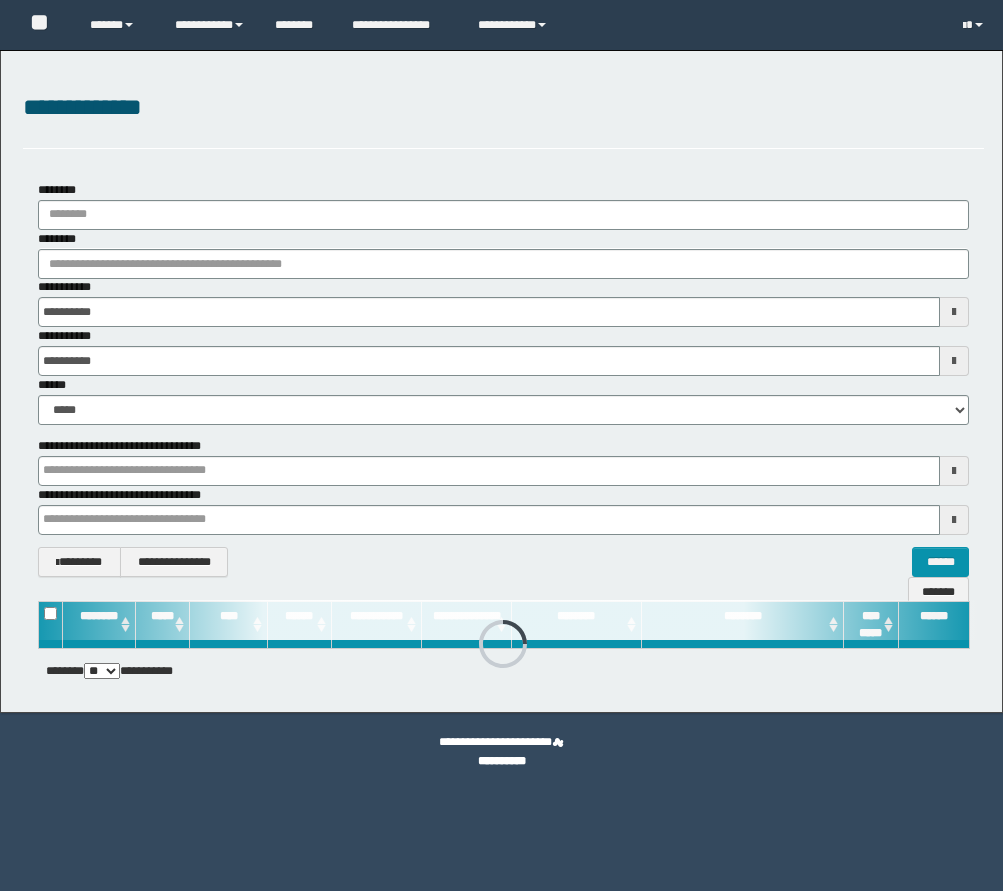 scroll, scrollTop: 0, scrollLeft: 0, axis: both 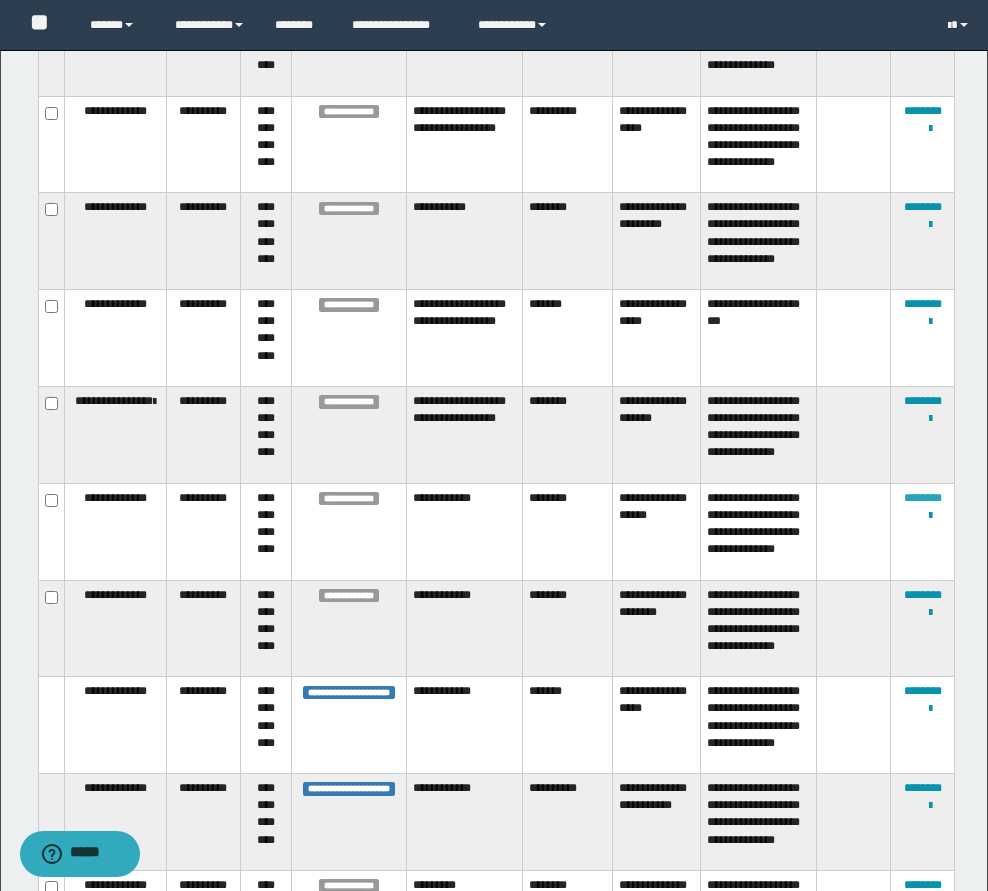 click on "********" at bounding box center [923, 498] 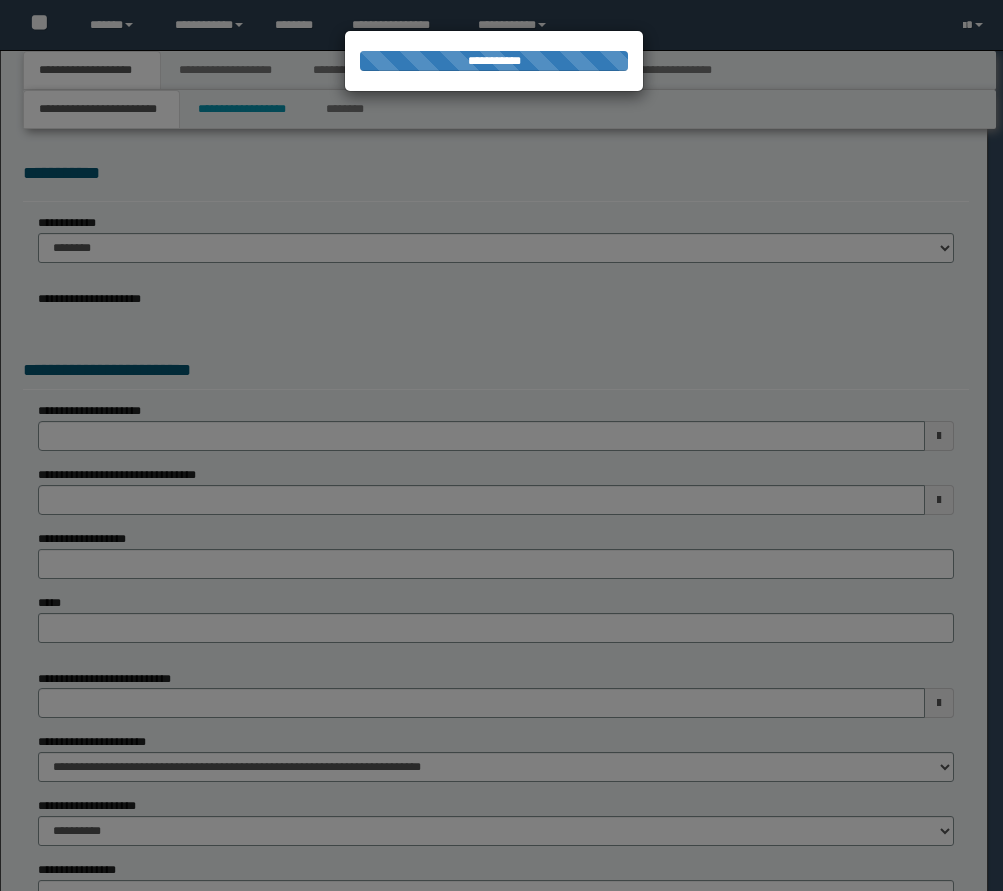 scroll, scrollTop: 0, scrollLeft: 0, axis: both 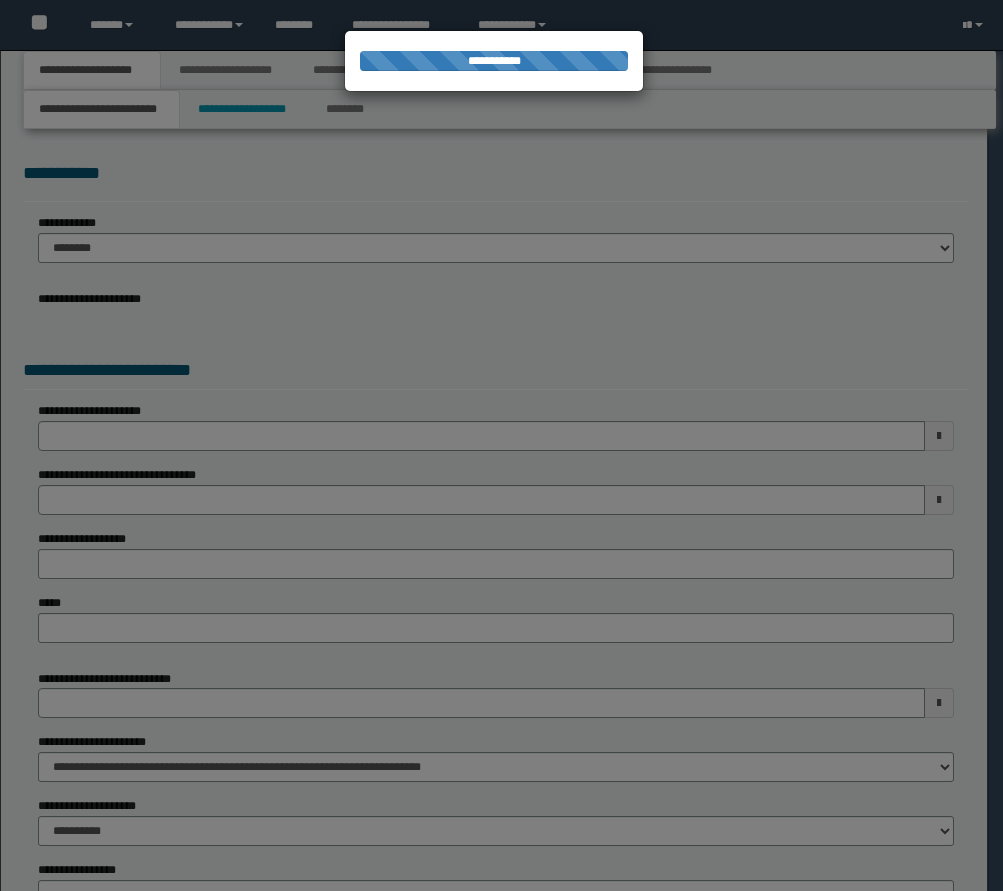 select on "*" 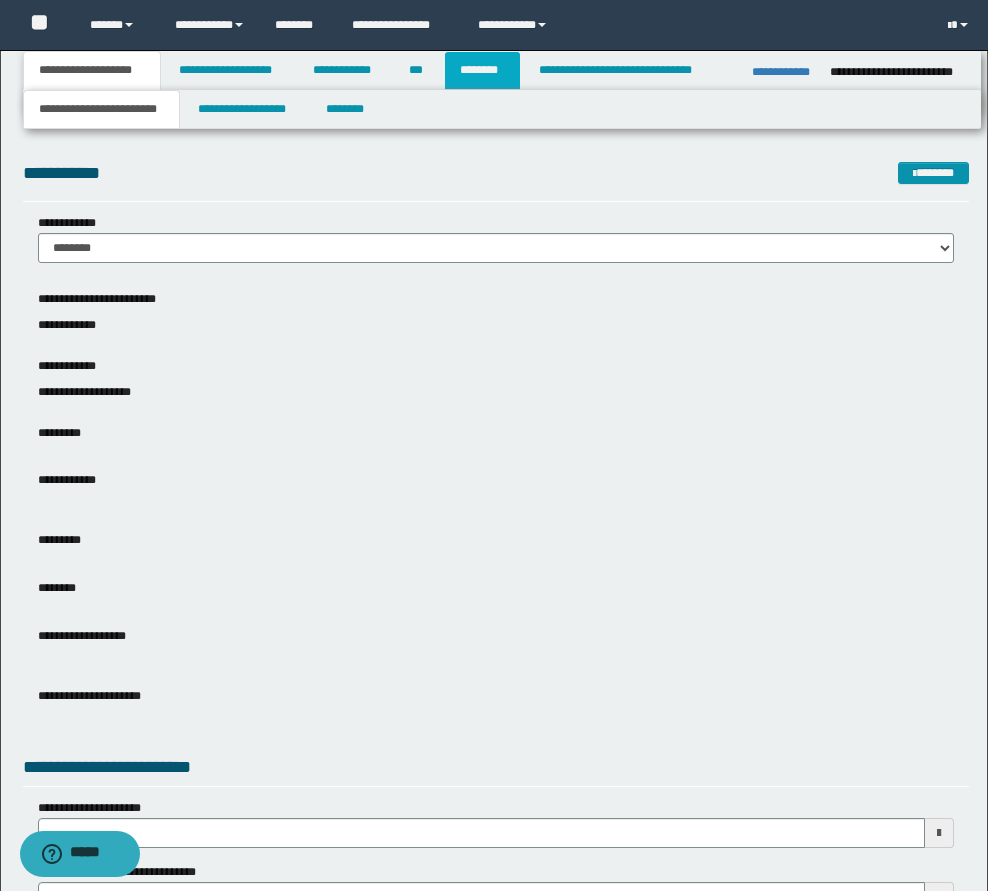 click on "********" at bounding box center (482, 70) 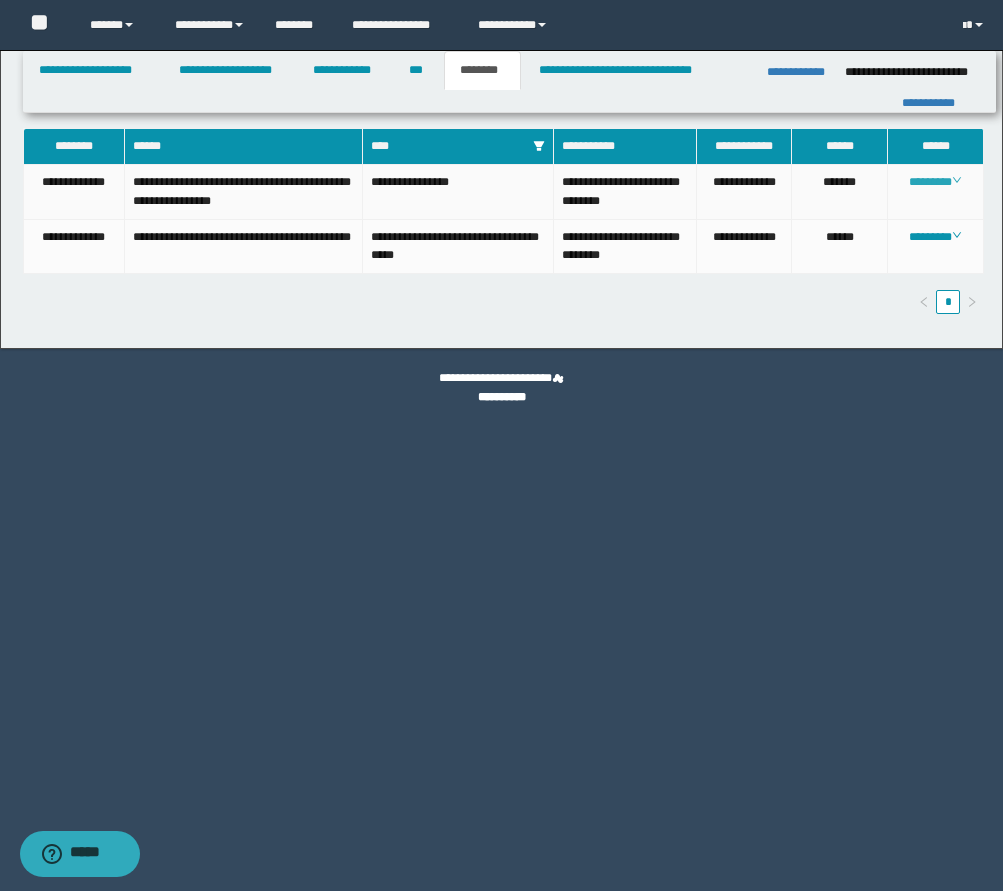 click on "********" at bounding box center [935, 182] 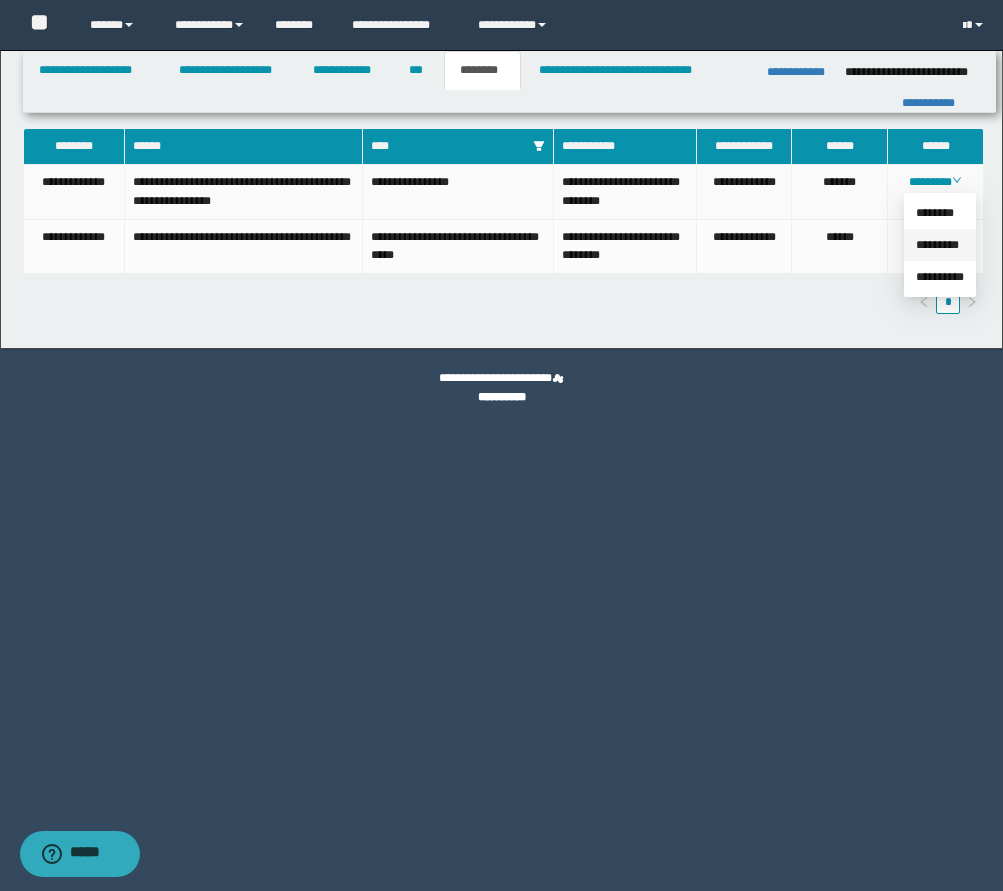 click on "*********" at bounding box center [937, 245] 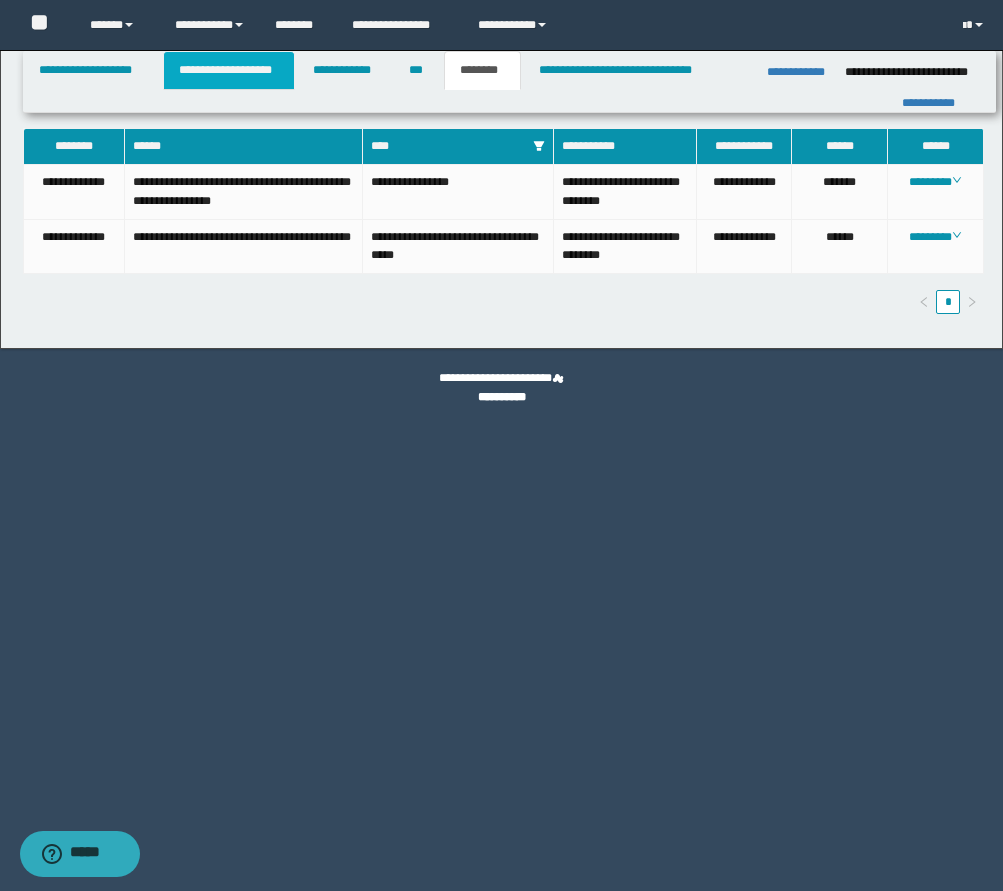 click on "**********" at bounding box center [229, 70] 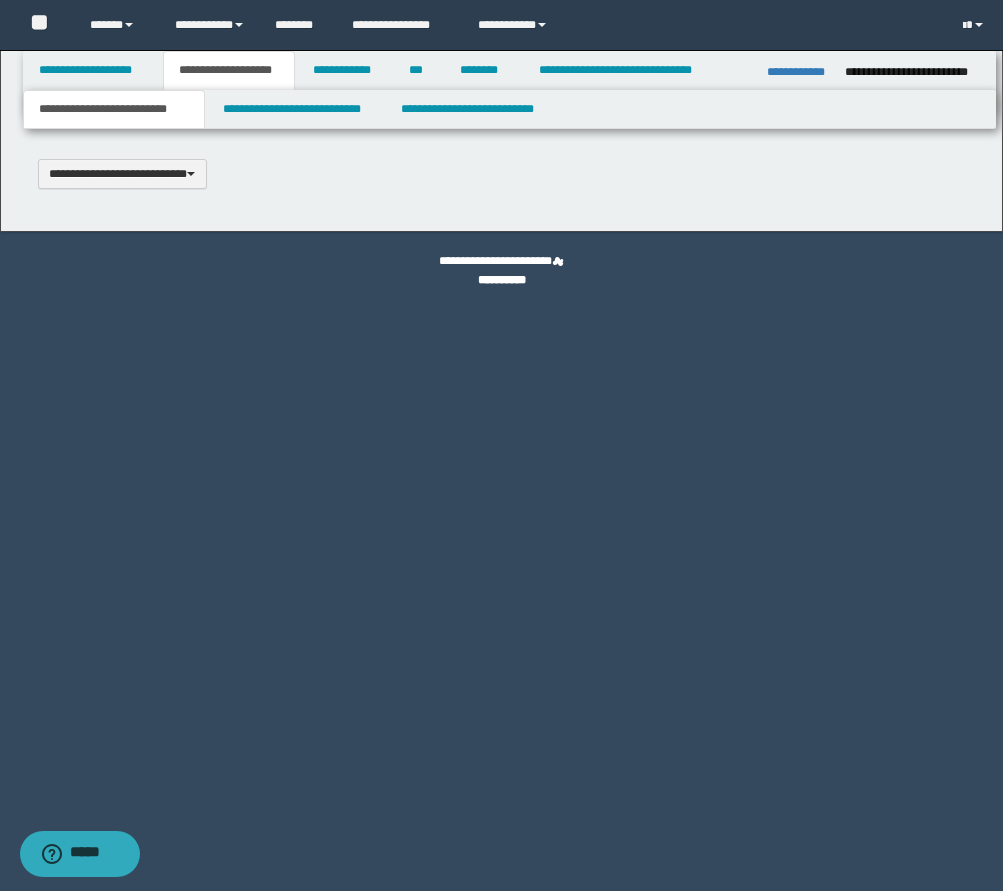 type 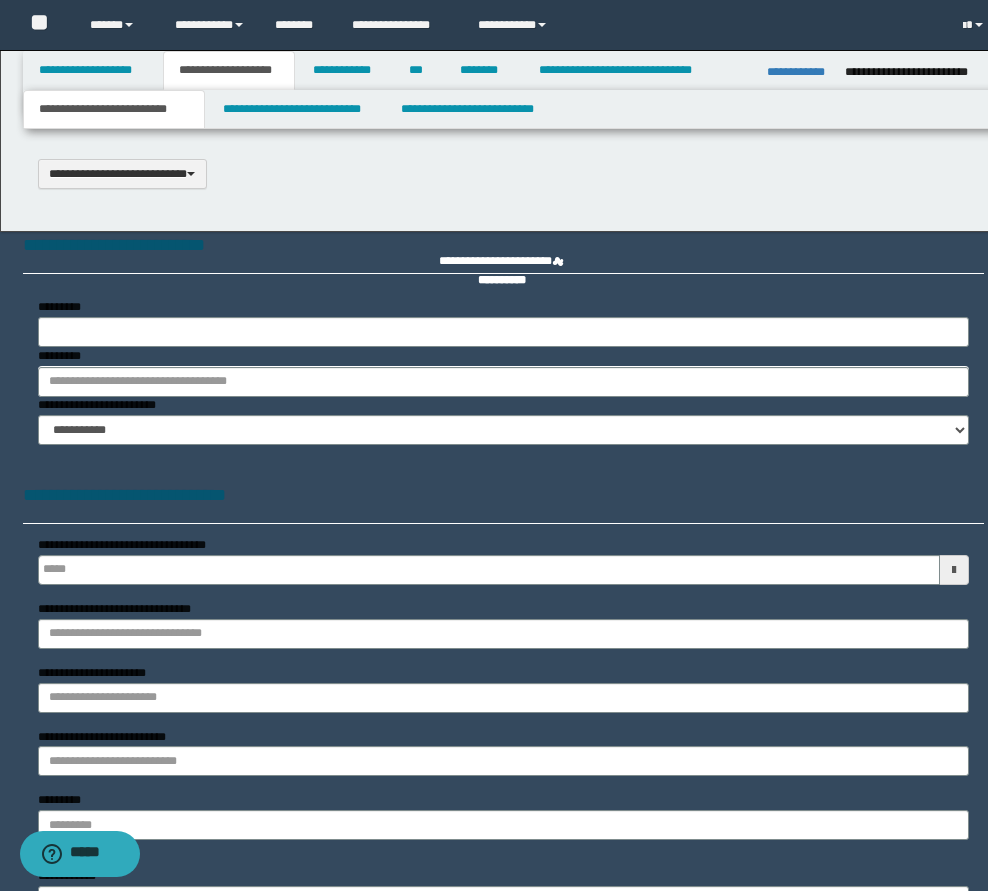 select on "*" 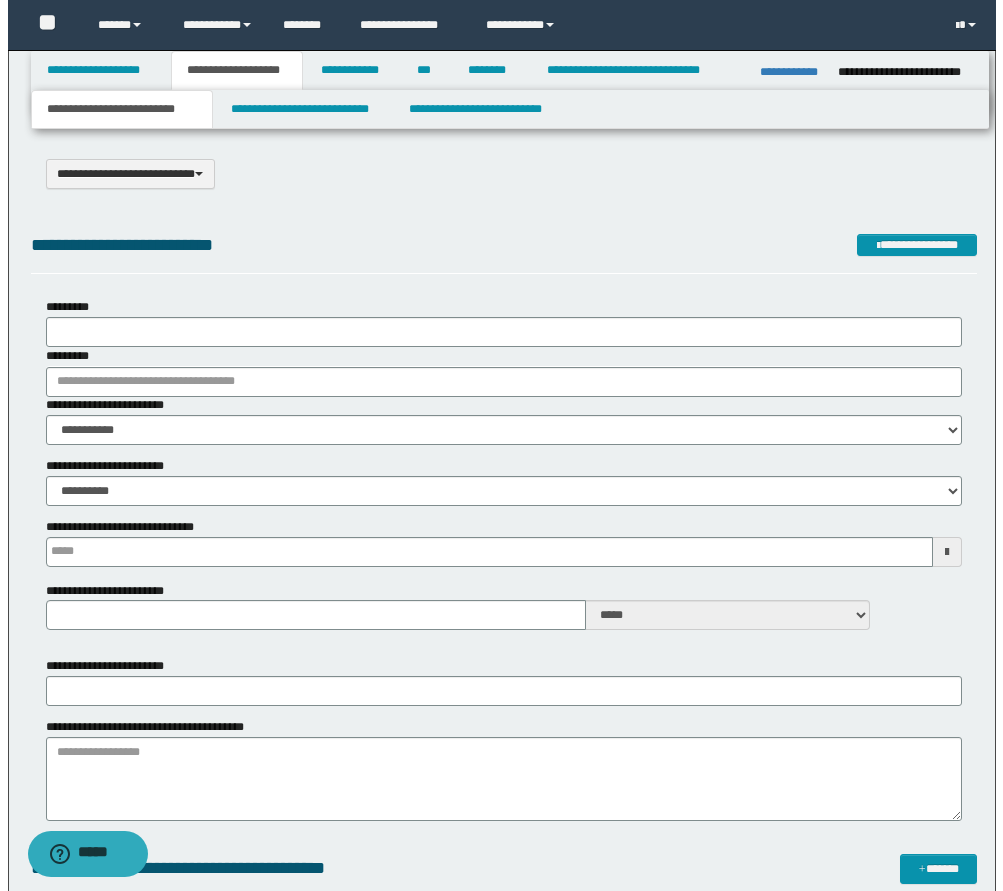 scroll, scrollTop: 0, scrollLeft: 0, axis: both 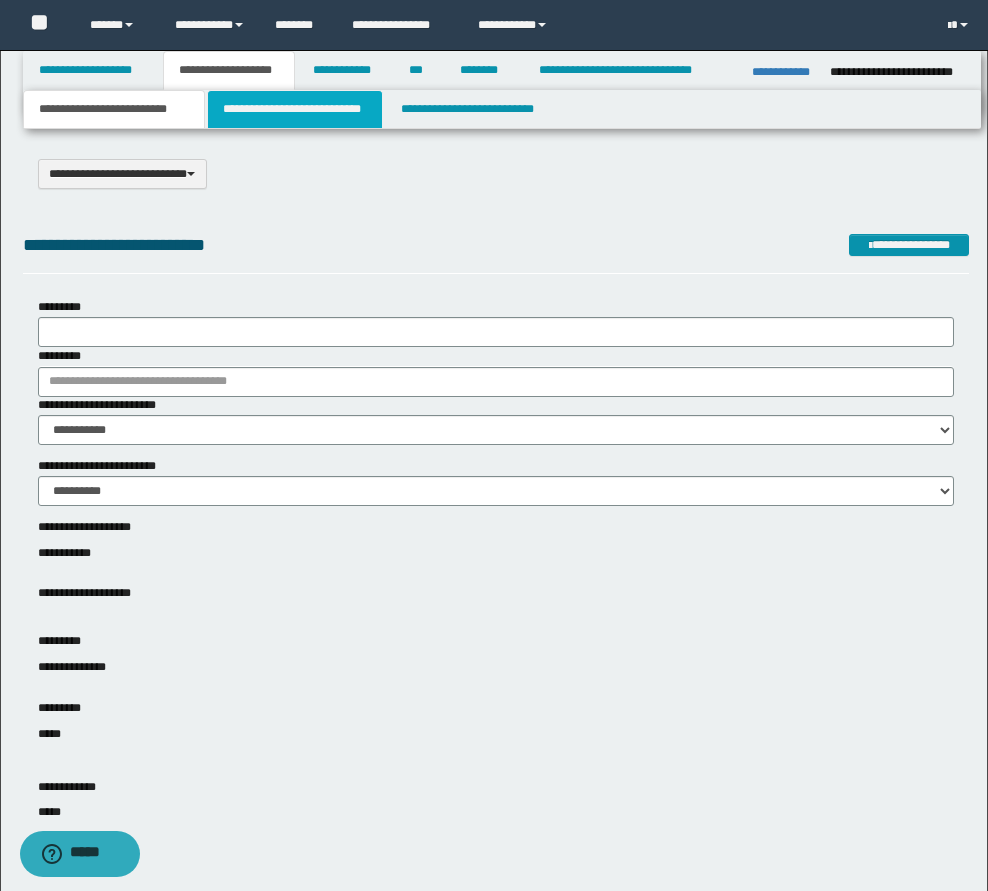 click on "**********" at bounding box center (295, 109) 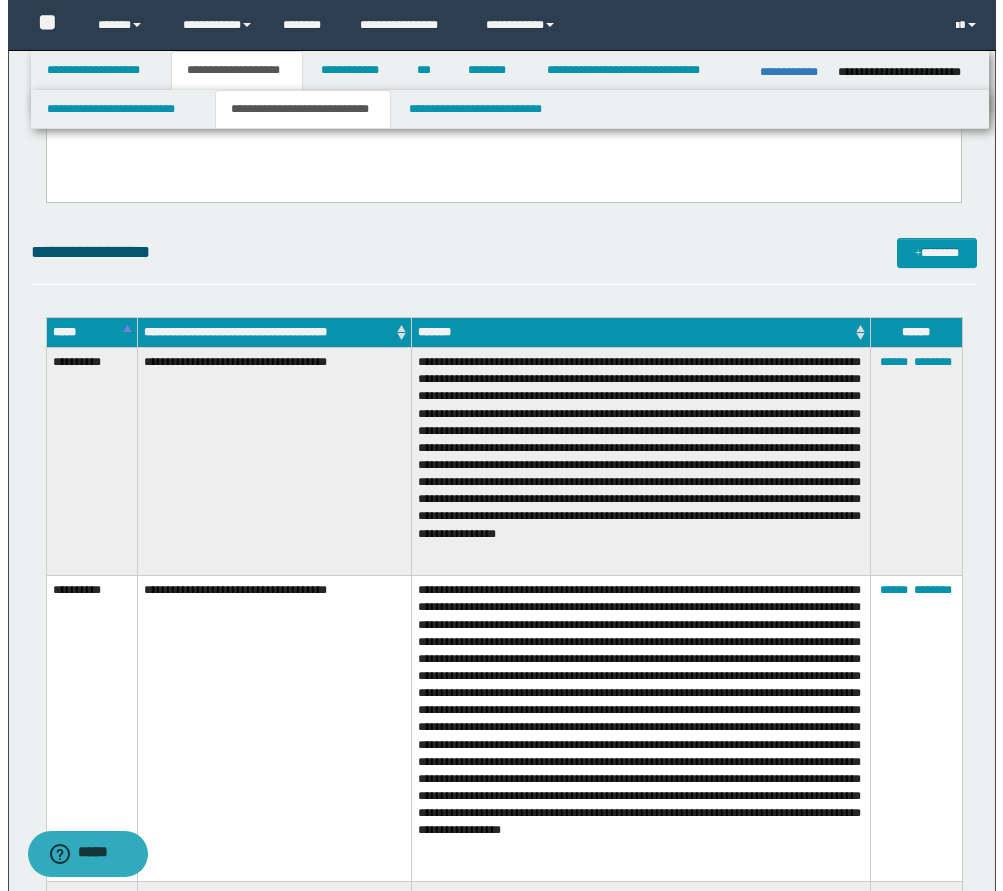 scroll, scrollTop: 600, scrollLeft: 0, axis: vertical 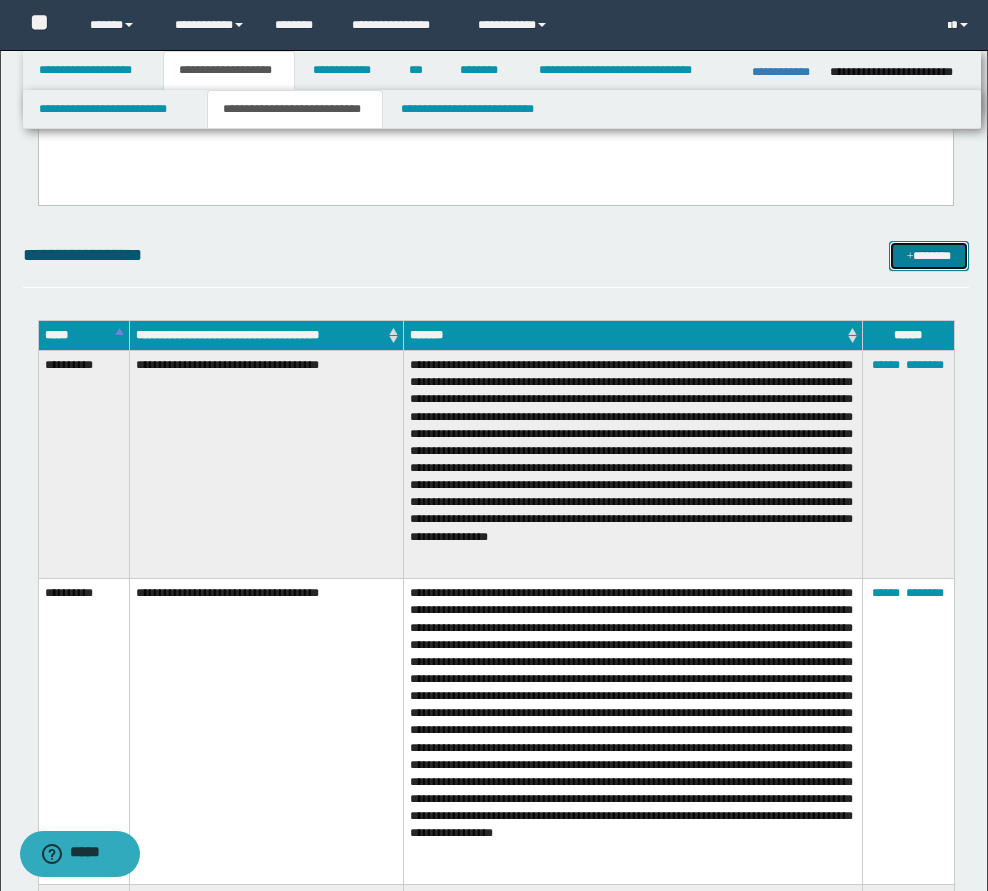 click on "*******" at bounding box center (929, 256) 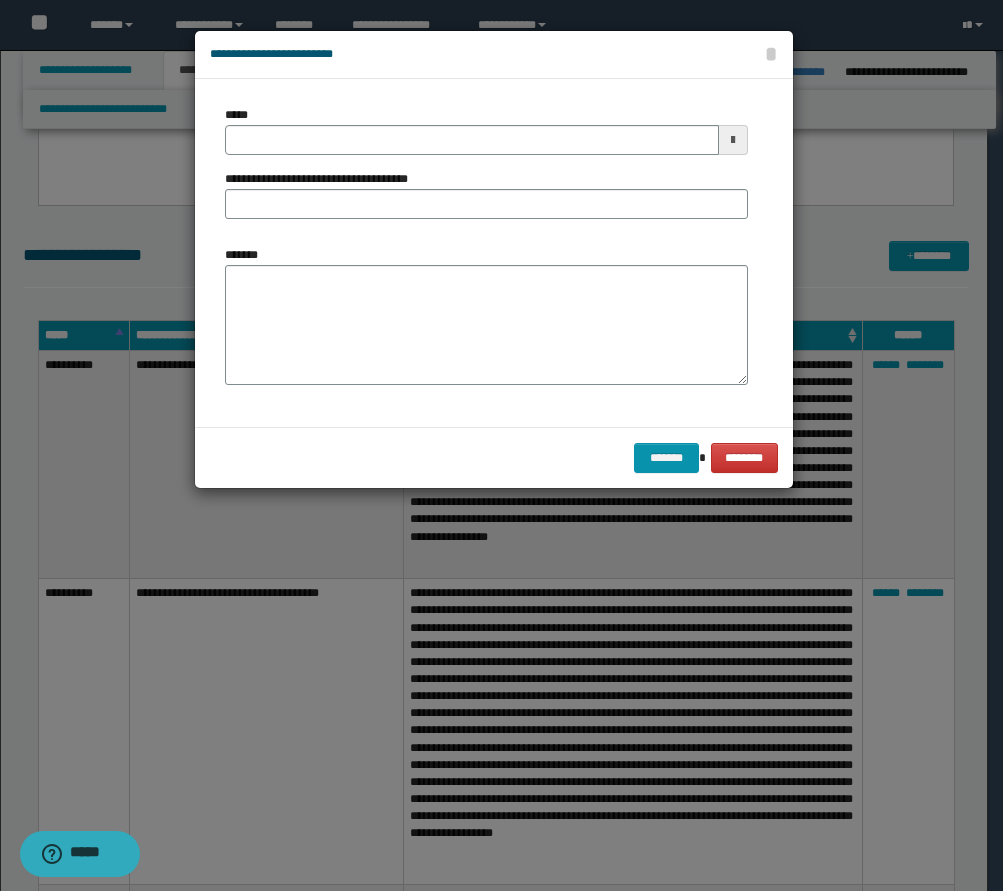 click at bounding box center [733, 140] 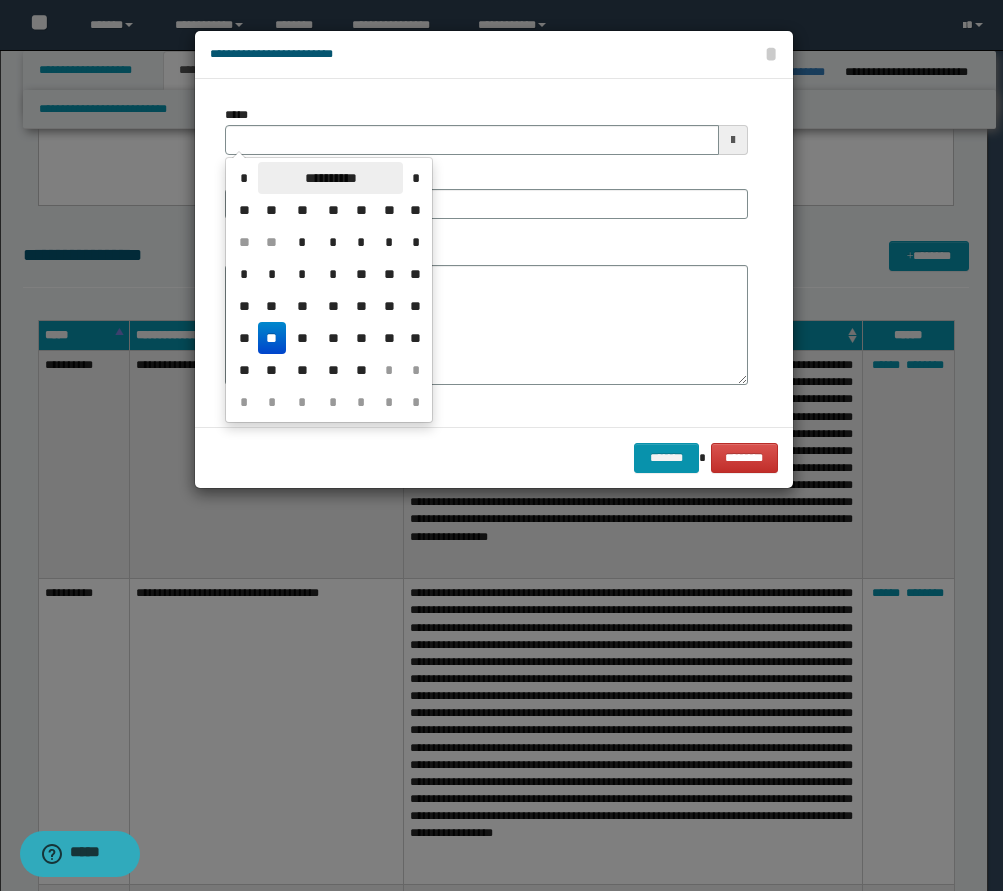 click on "**********" at bounding box center (330, 178) 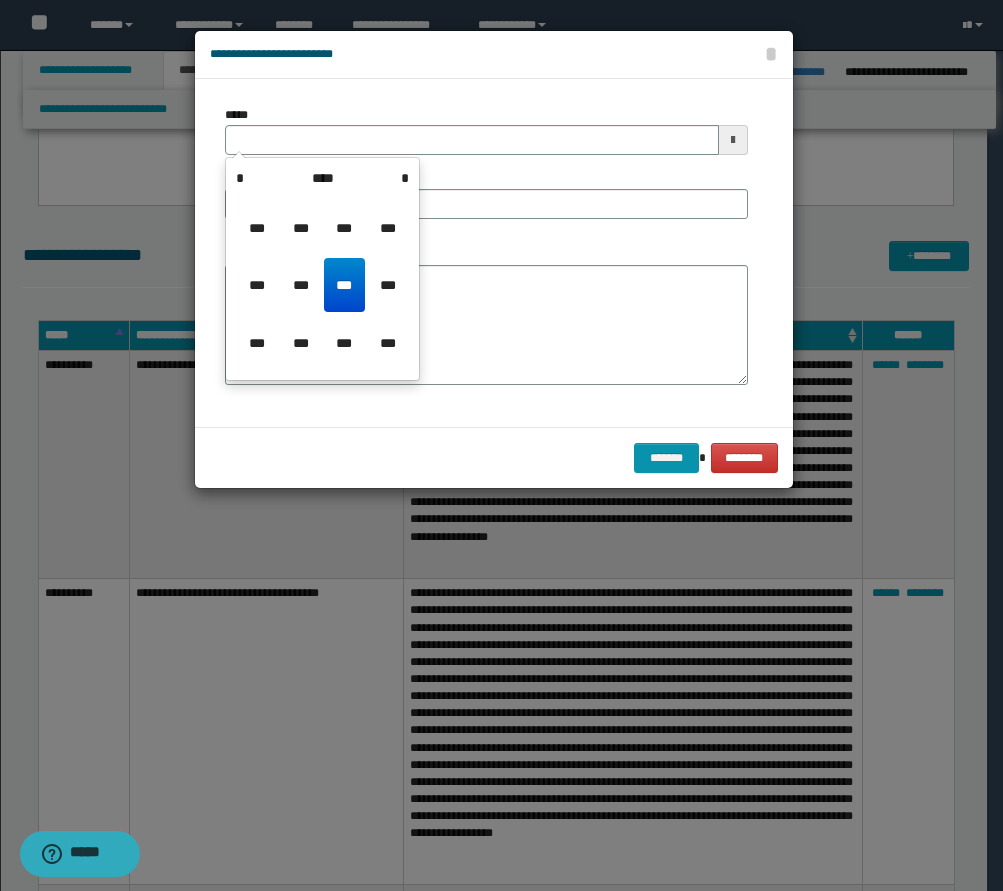 click on "**********" at bounding box center (322, 269) 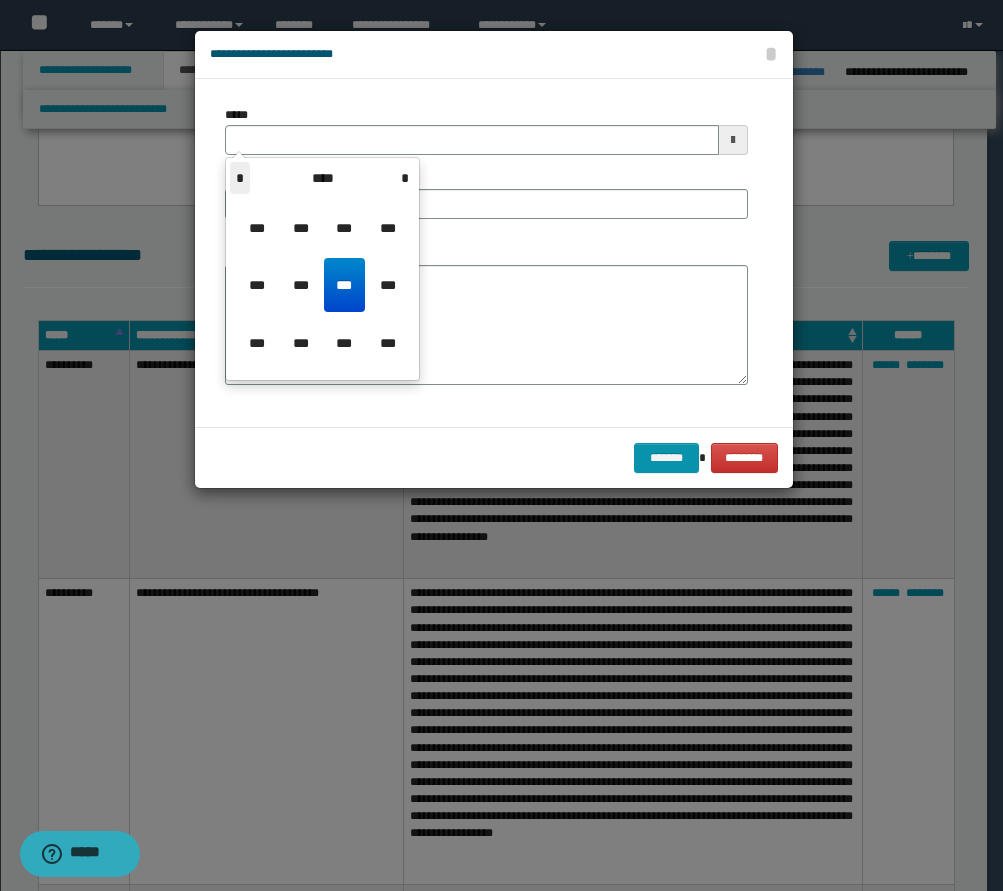 click on "*" at bounding box center (240, 178) 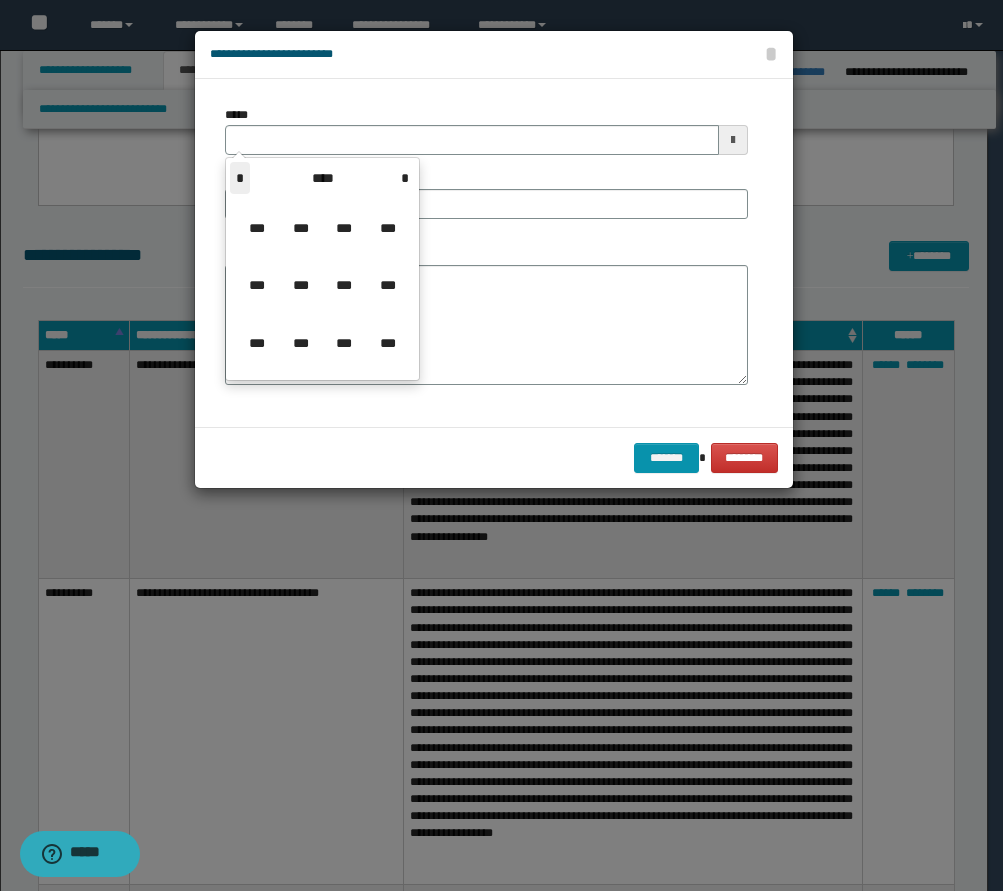click on "*" at bounding box center (240, 178) 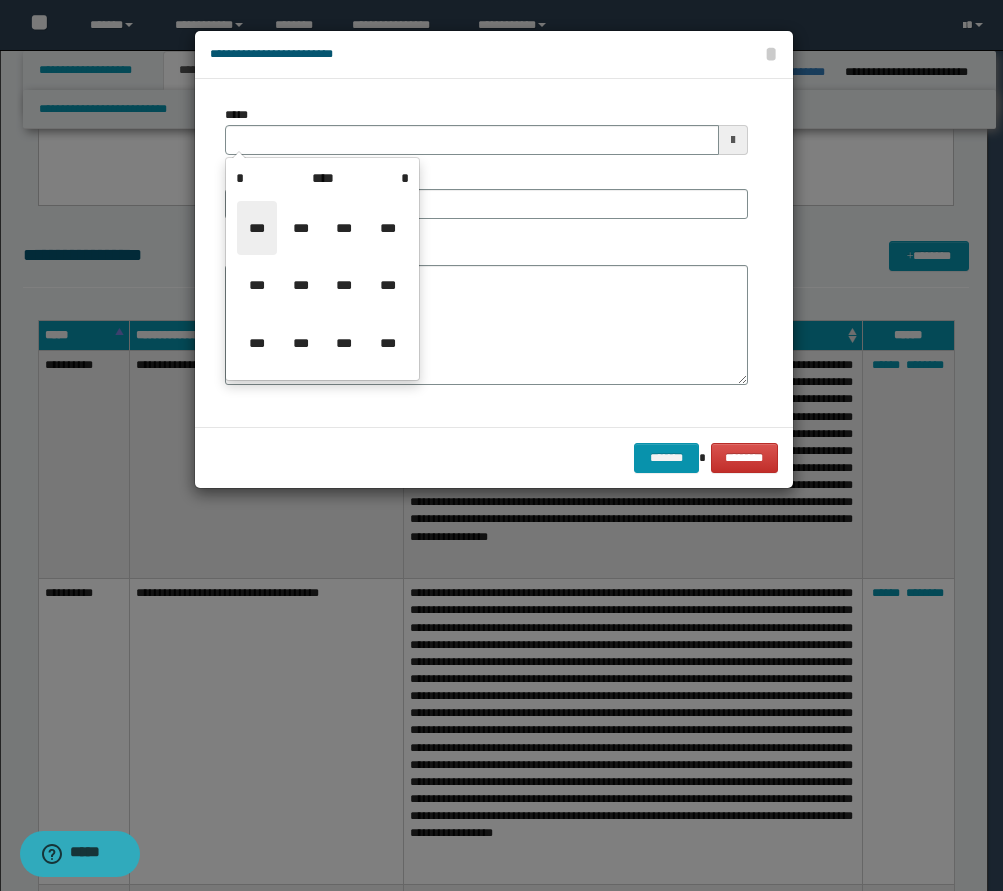 click on "***" at bounding box center (257, 228) 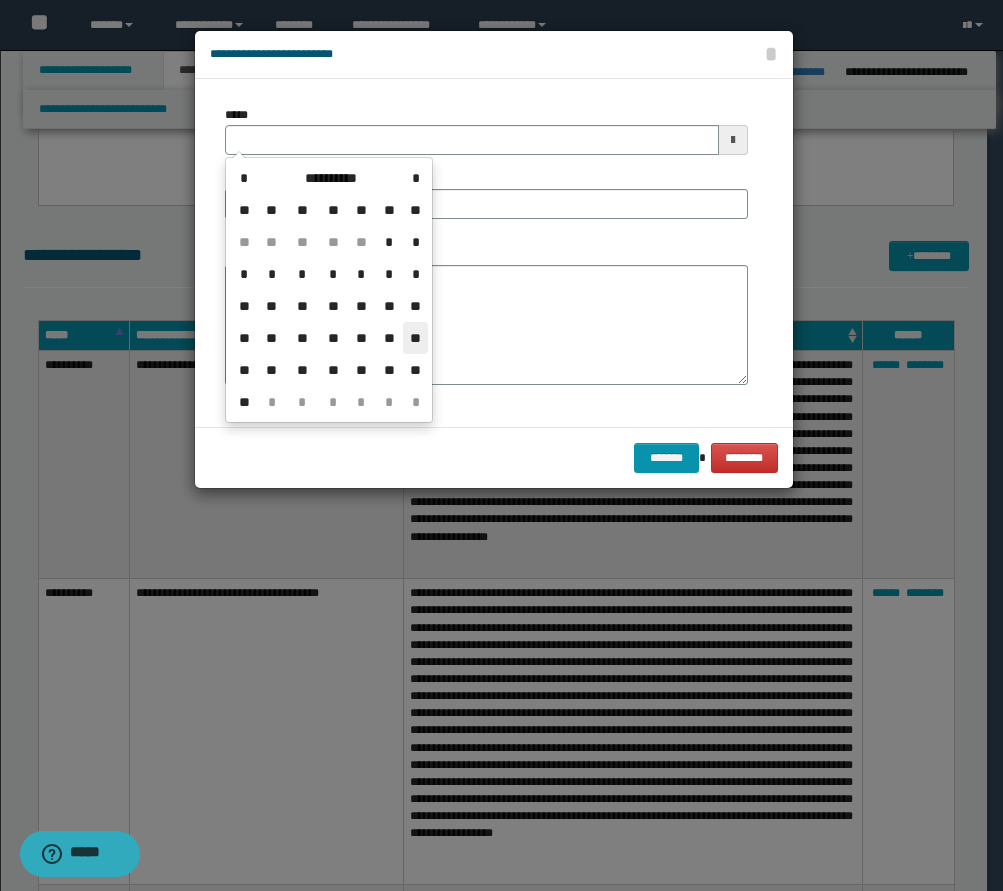 click on "**" at bounding box center (415, 338) 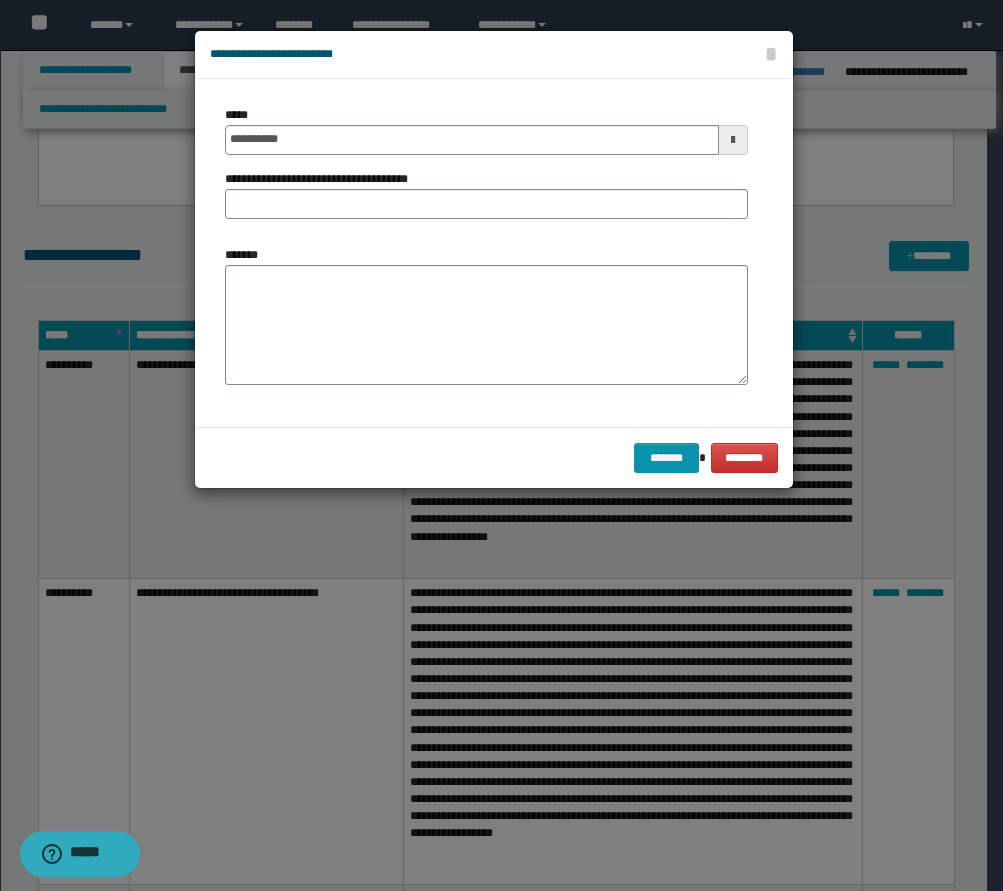click on "**********" at bounding box center (486, 170) 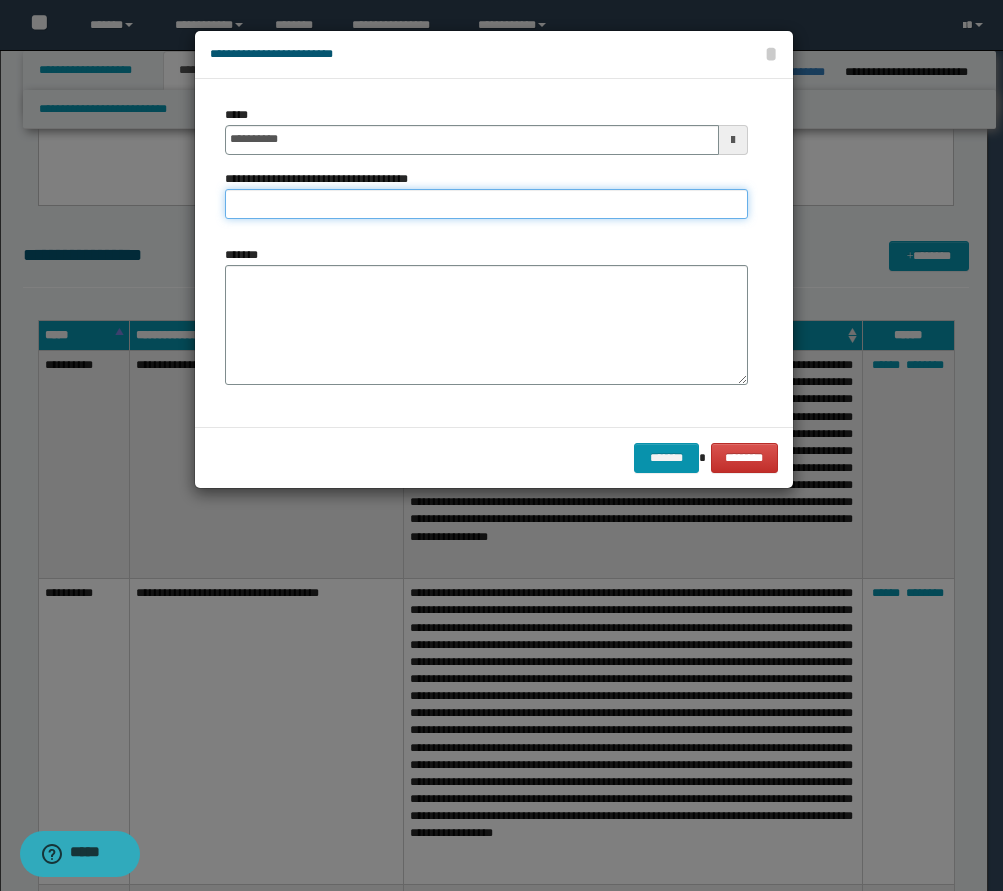 click on "**********" at bounding box center [486, 204] 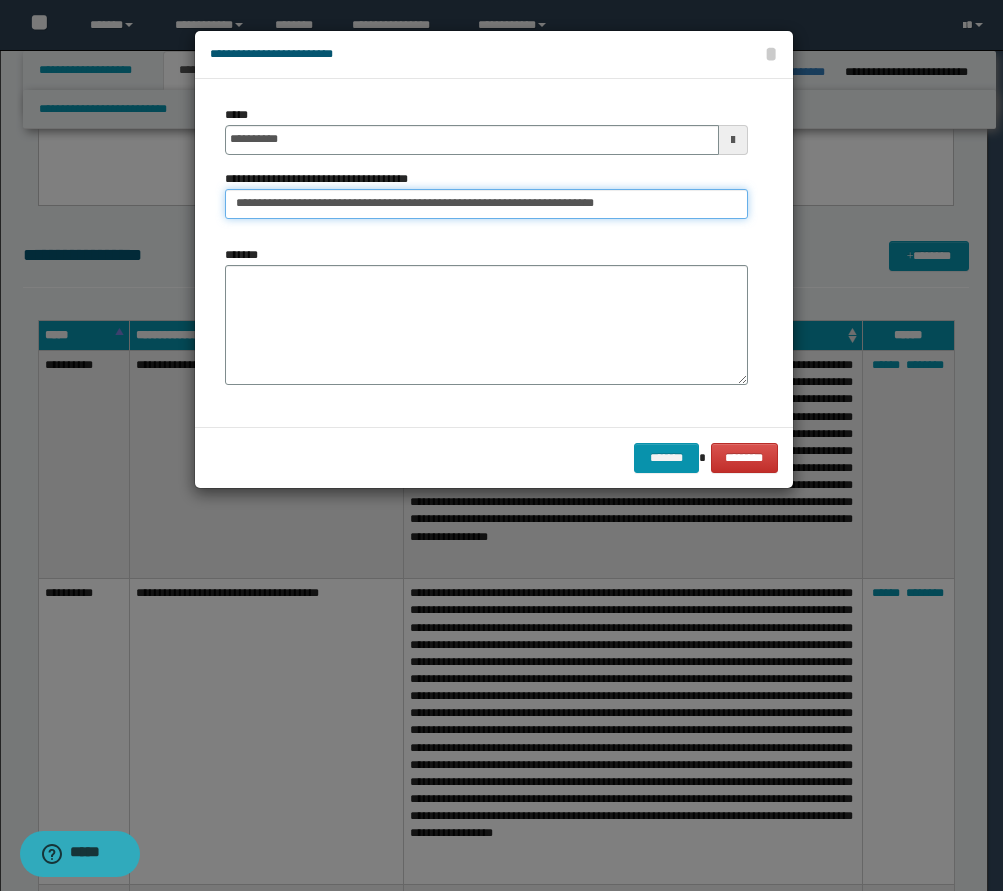 type on "**********" 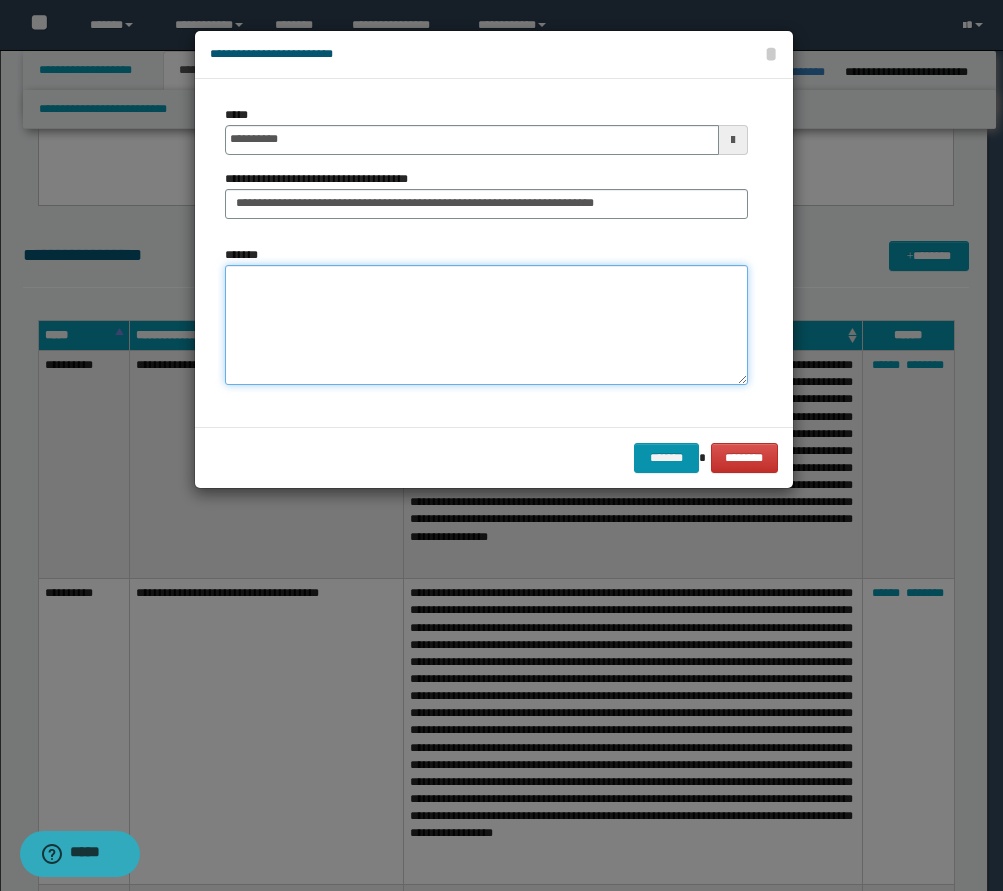 click on "*******" at bounding box center [486, 325] 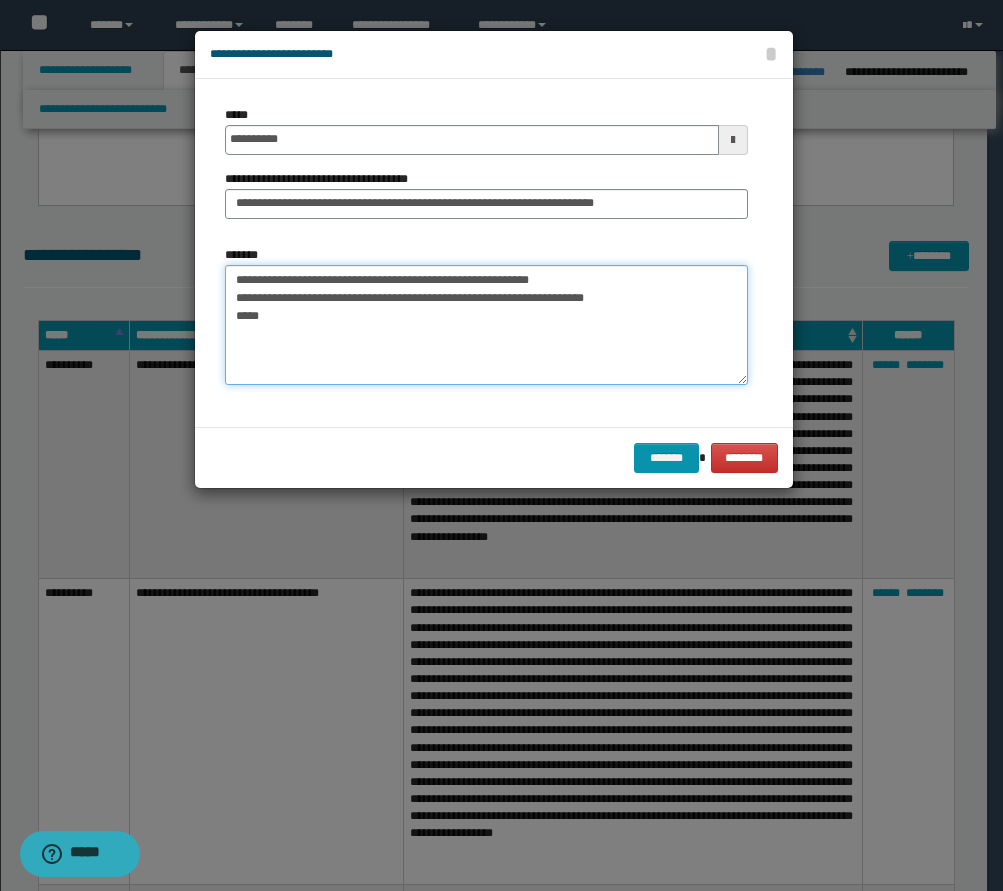 click on "**********" at bounding box center (486, 325) 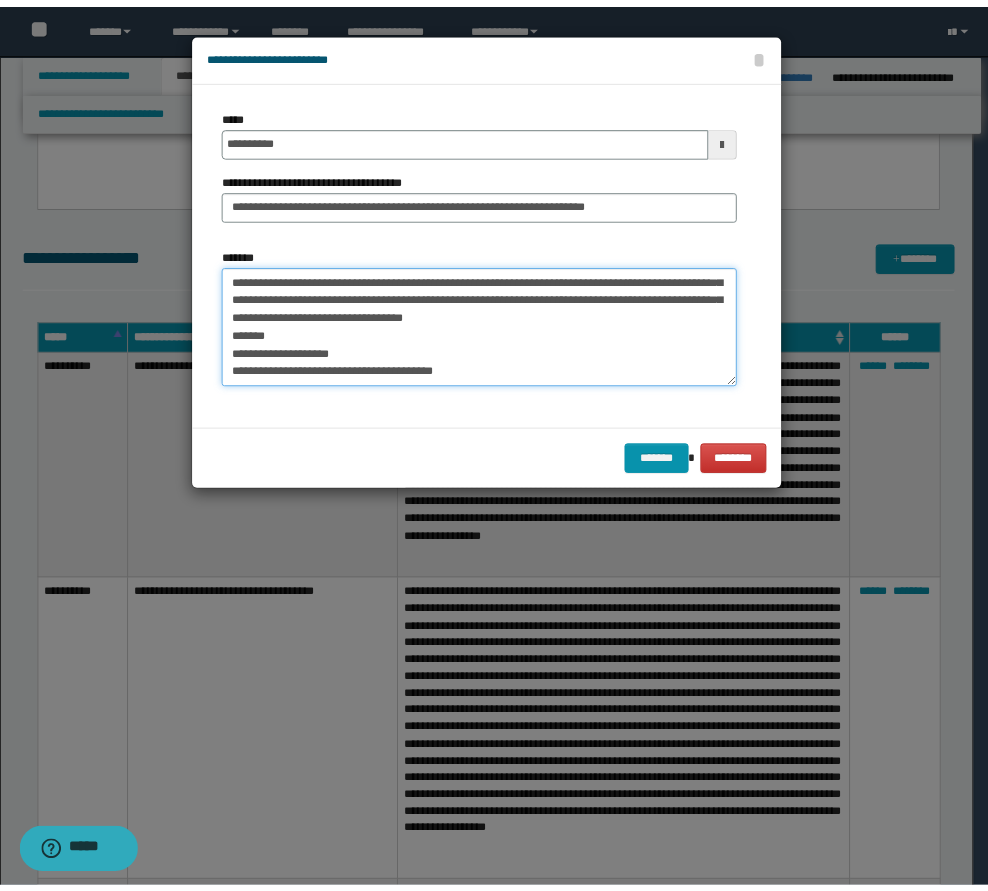 scroll, scrollTop: 84, scrollLeft: 0, axis: vertical 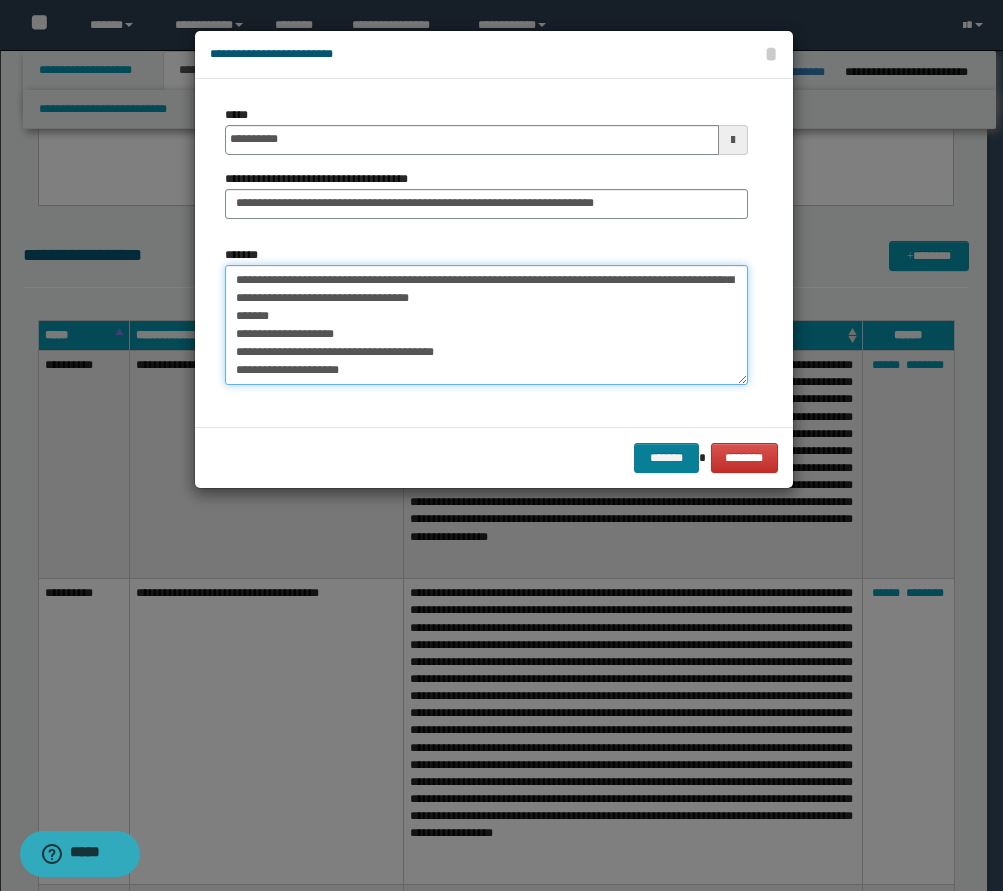 type on "**********" 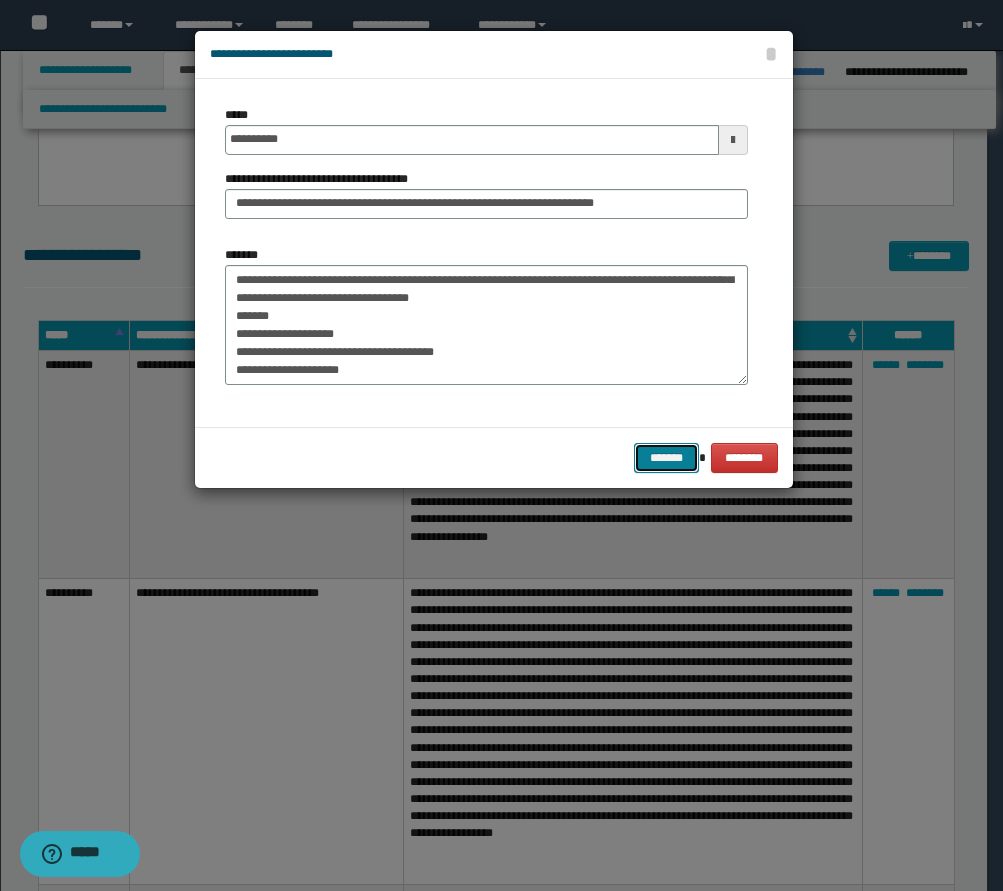 click on "*******" at bounding box center [666, 458] 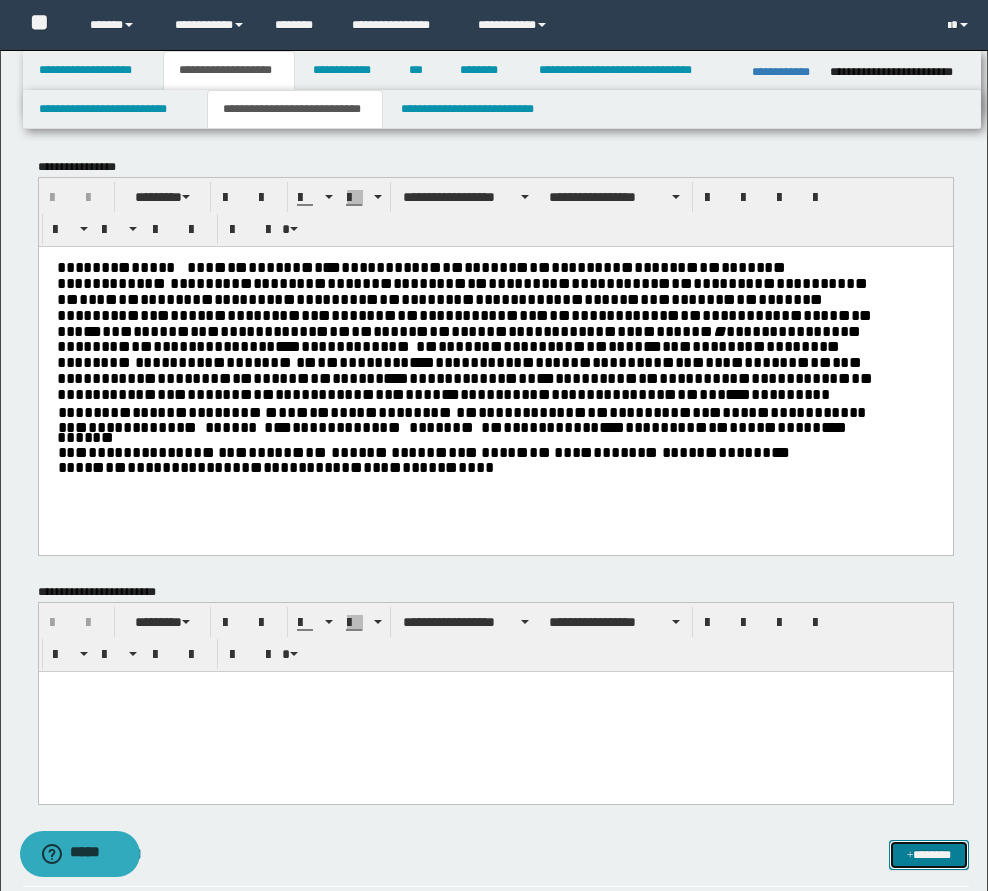scroll, scrollTop: 0, scrollLeft: 0, axis: both 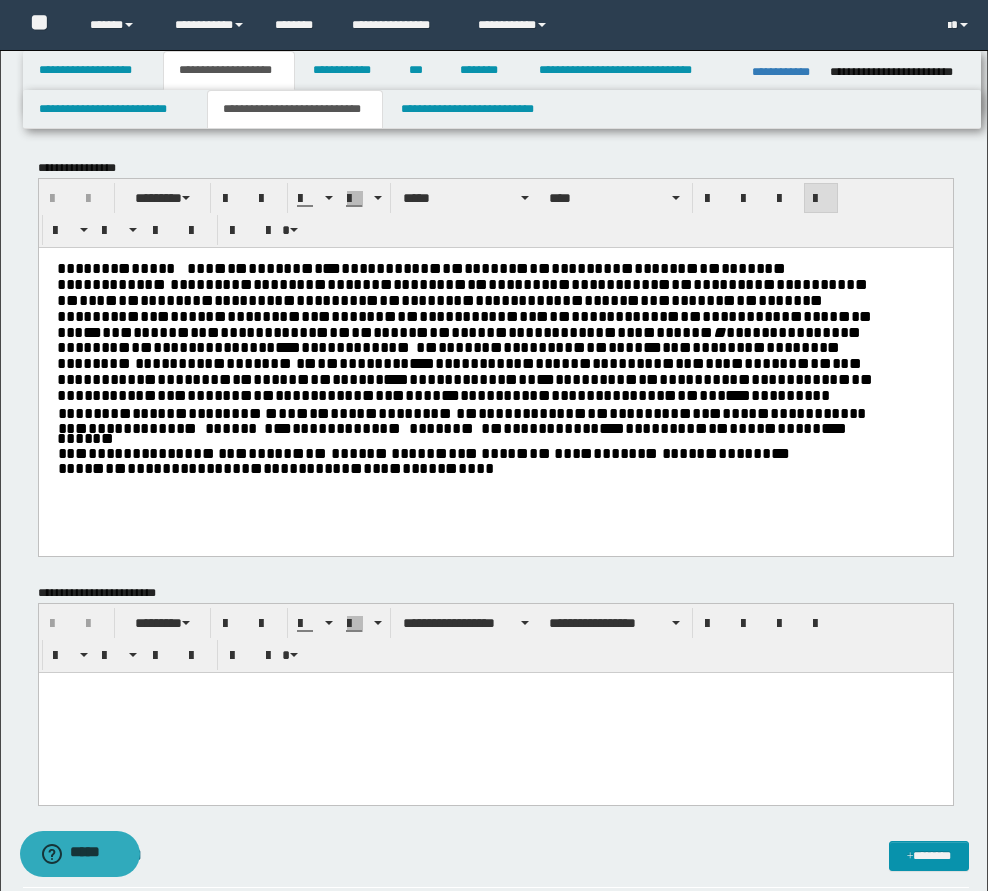 click on "* ** * * * * * * * * * * * * * * * * * * * ** * * * *** * * * * * * * * * * * * * * * * * * * * * * *** * * * * * * * * * * * * * * * * * * * * * * * * * * * ** * * * * *     * * * * * * * * *   * * * * * * * * * * * * * * *   * * * * * ** * * * *** * * * ** * ** * * * * * ** * * * * * * * * * * * * * ** * * * * * * * * * * * ** * * * * * * * *** * * ** * * * ** *   * * ** * * * * * * * ** * * ** * * * * * * * * ** *** * ** ** * * * * * * * * * * * * * * * * * * * * *   * * ** * * * * * * * *   * * * ** * ** * * * * * *   * * * * ** * * * * * * * *** * * * ** * * * * * * *   ** * * * * * * * * * * * * * * * * * * * ** * * **** * * *   * * * ** ** * * * * * * * * * * * * * * * * * * * * * * * * * * ** * * * * * * * * * * * * * * * * ** * * * * * * * * * * * * * * * * * * * * * * * * * * * * * * * *   * * ** * * * * * * * * * * * * * * * * * * * * *   * * ** * * * * * * * * *     * * * * * * * * * ** * ** * * * * * * * ** * ** * * * * * *** * * * * * * * * * * * * * * * * * * *     * * * * * * * * * * * * *" at bounding box center (464, 331) 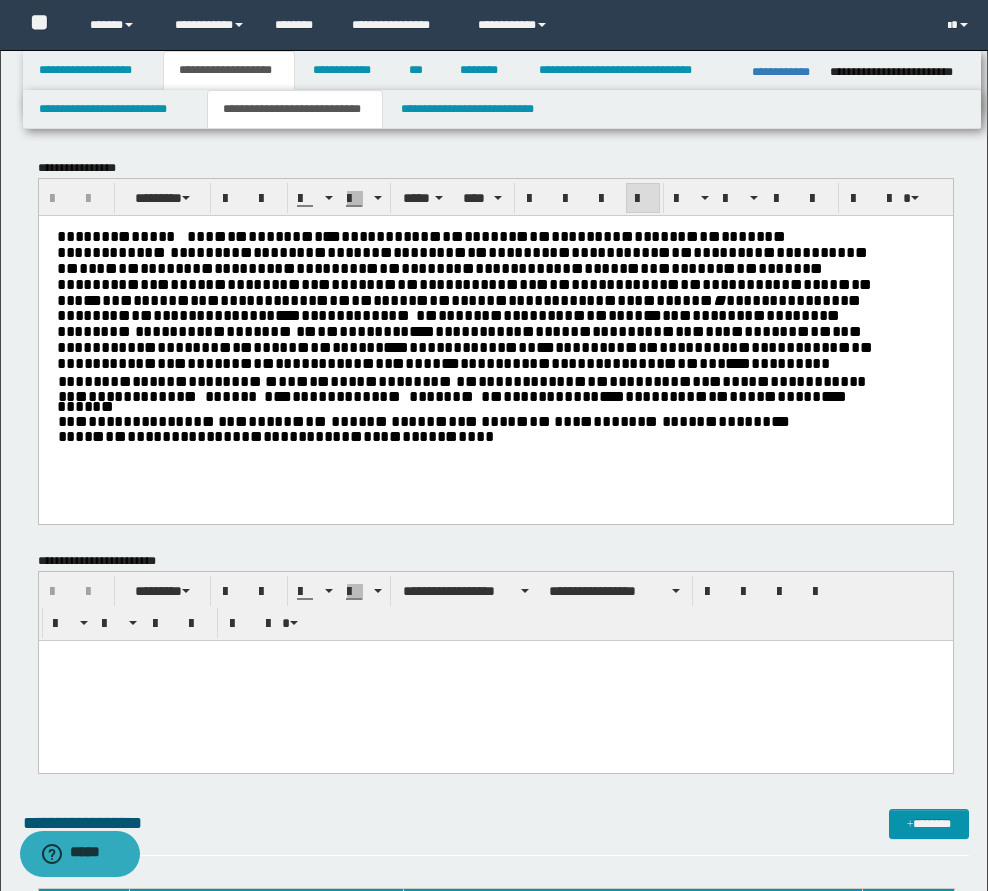 type 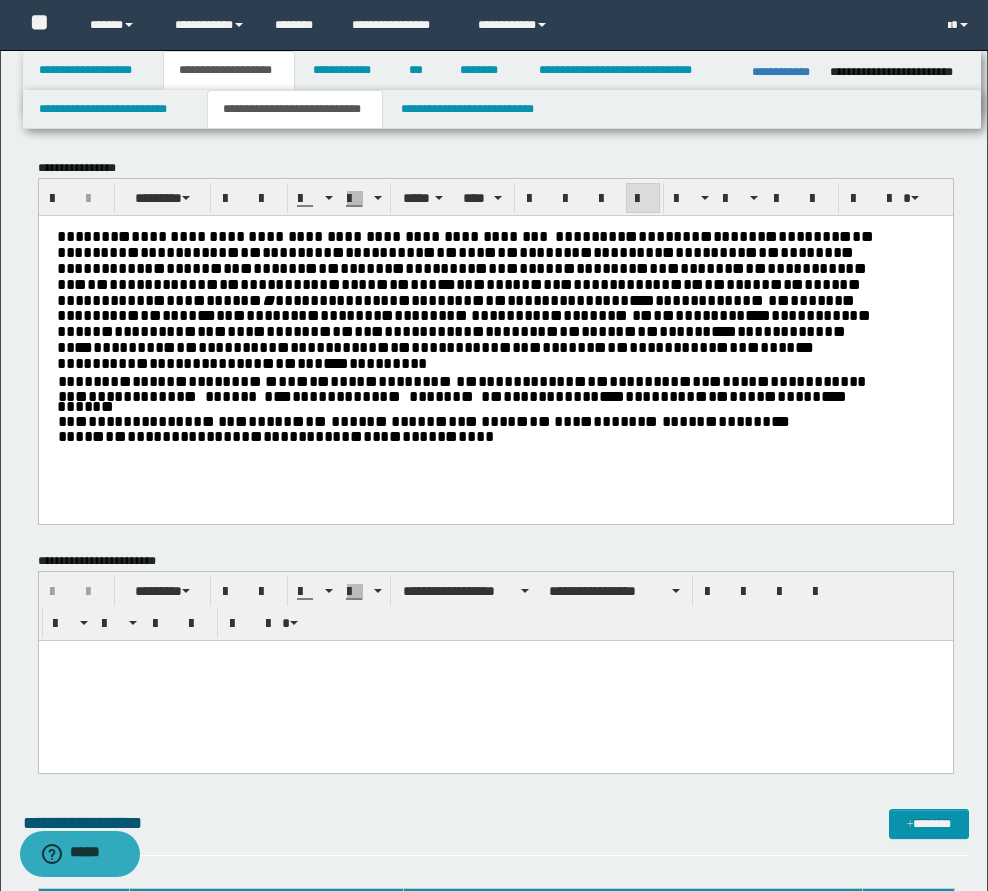 click at bounding box center [551, 235] 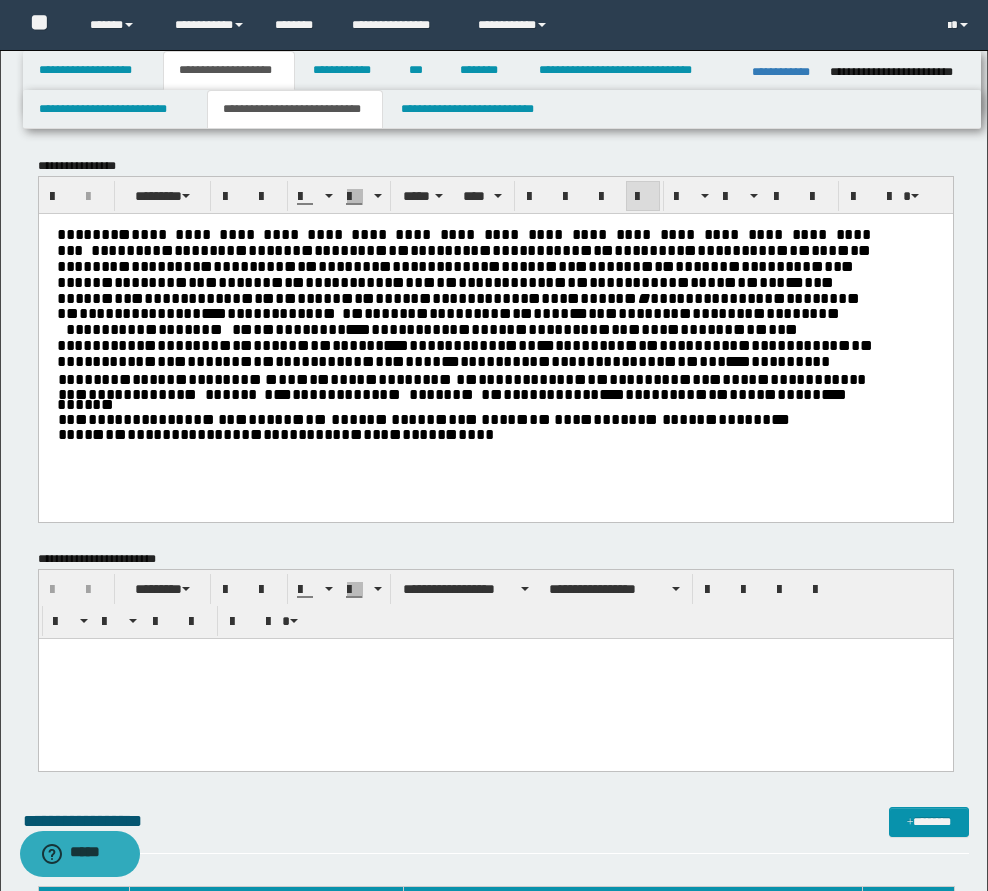 scroll, scrollTop: 0, scrollLeft: 0, axis: both 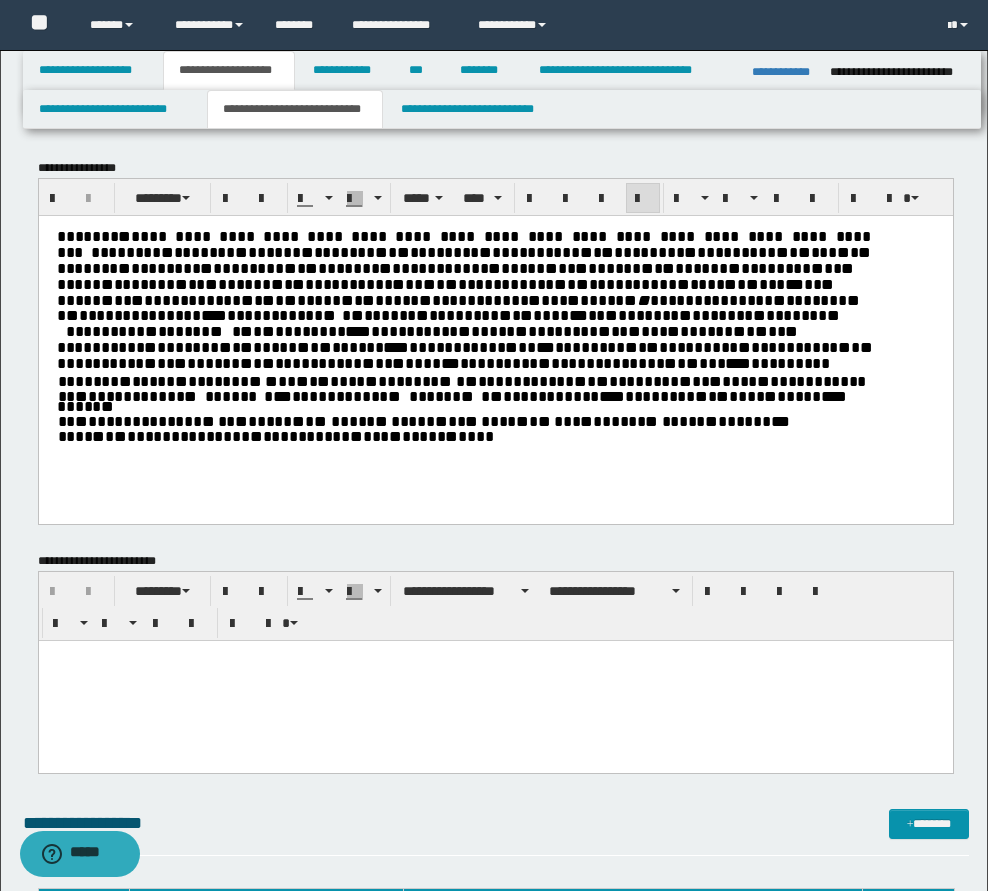 click on "**********" at bounding box center [465, 299] 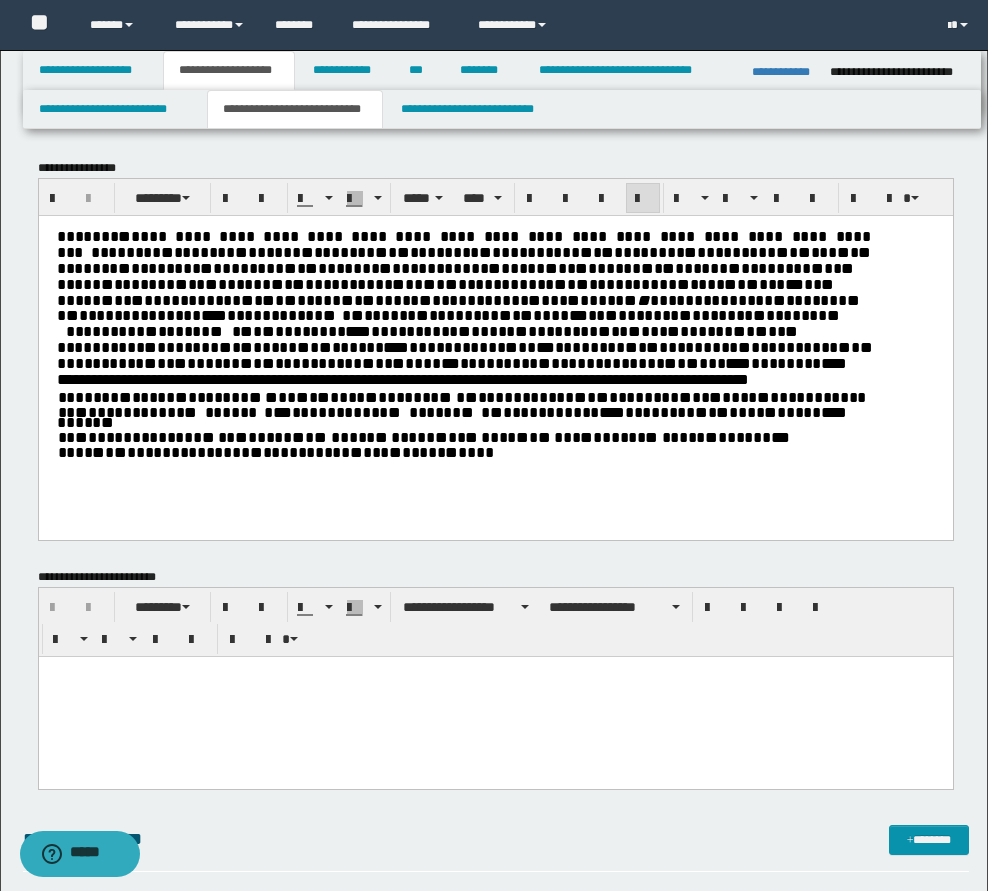 click on "* * * * * * * * * * * * * * * * * * ** * * ** * * * * * ** * * * * * * ** * ** * * * * *" at bounding box center [465, 452] 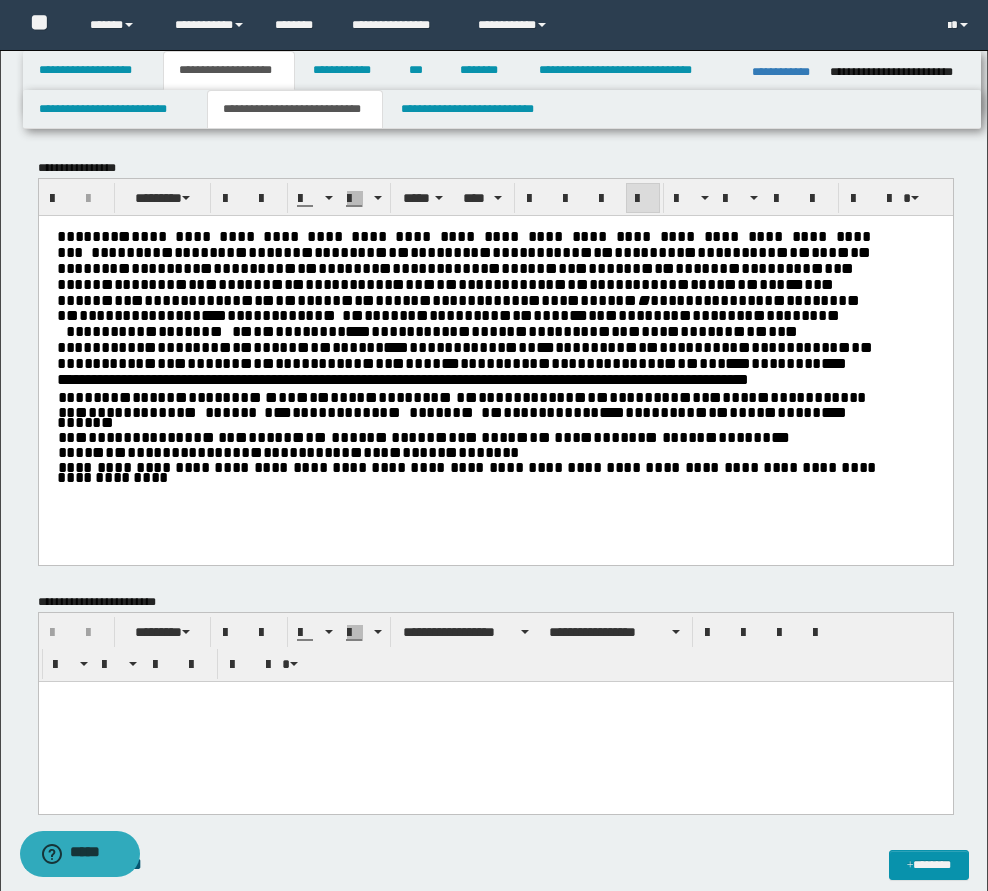 click on "**********" at bounding box center (495, 378) 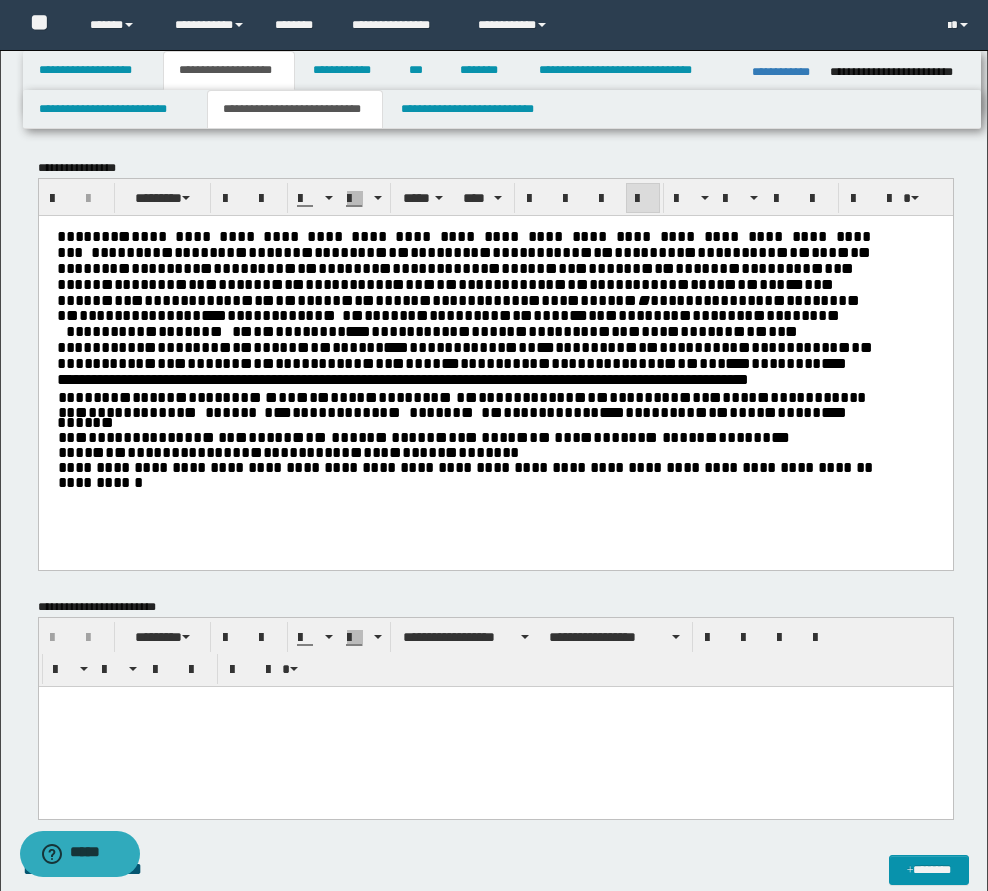 click on "**********" at bounding box center (465, 482) 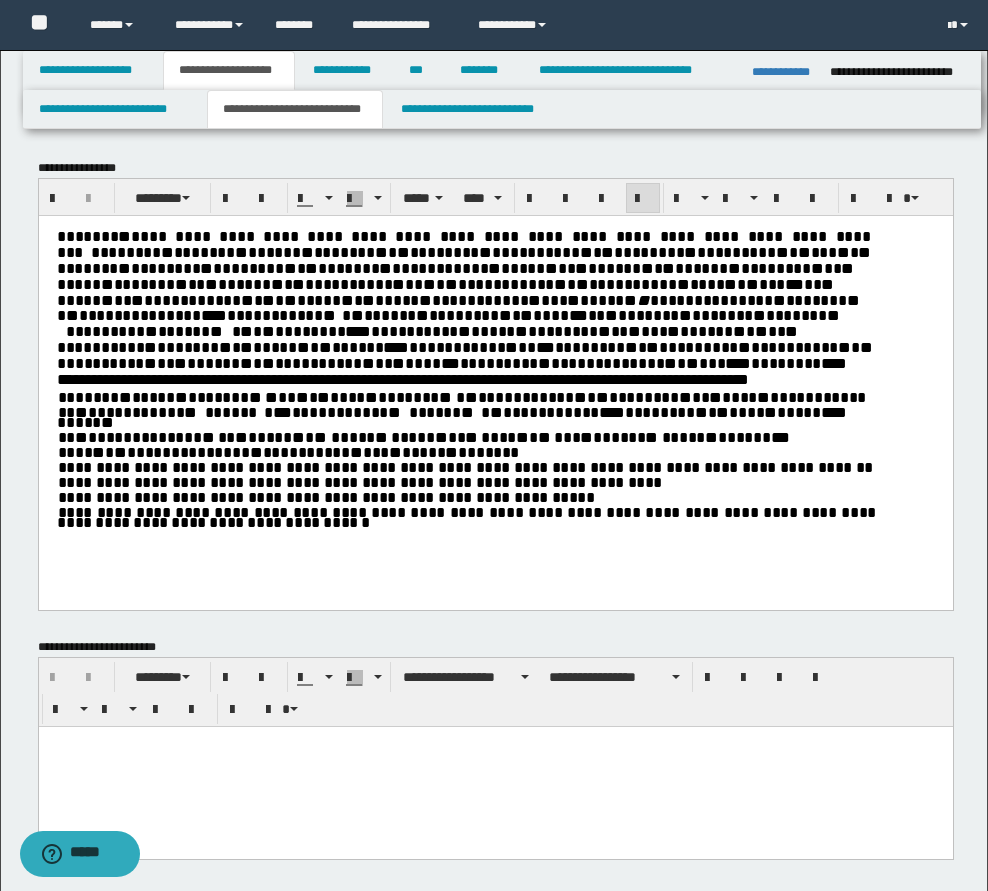 click on "**********" at bounding box center [465, 516] 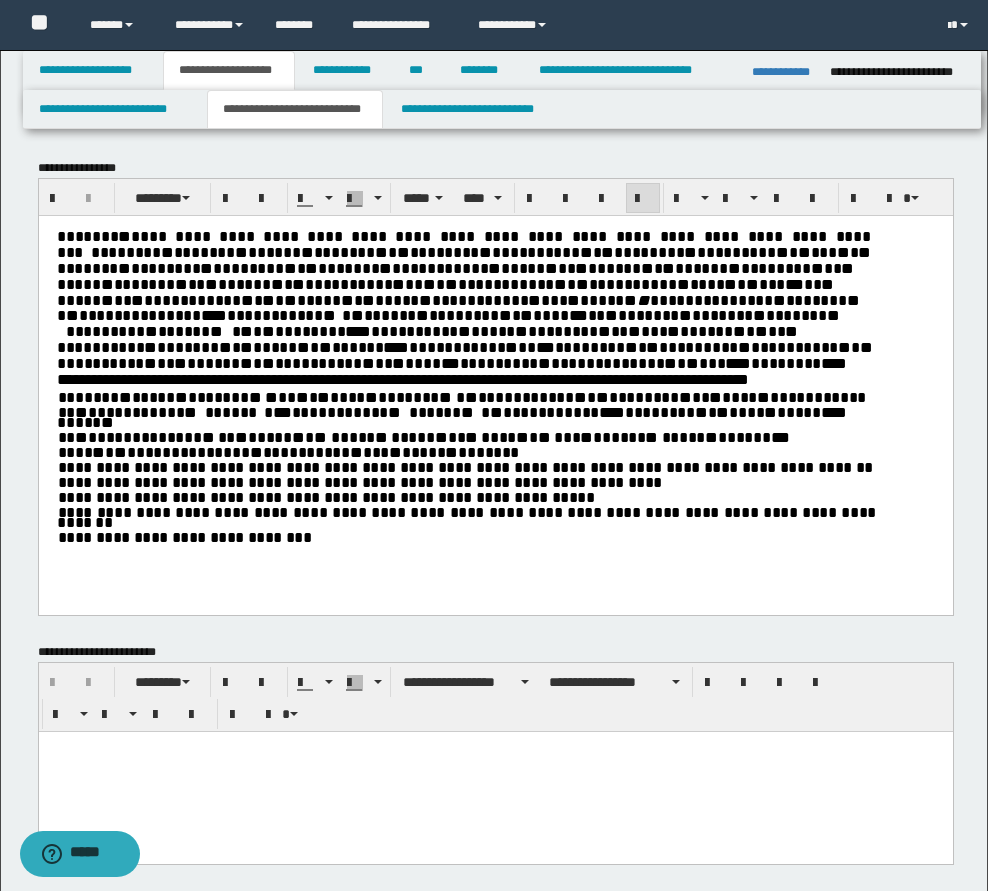 click on "**********" at bounding box center (495, 408) 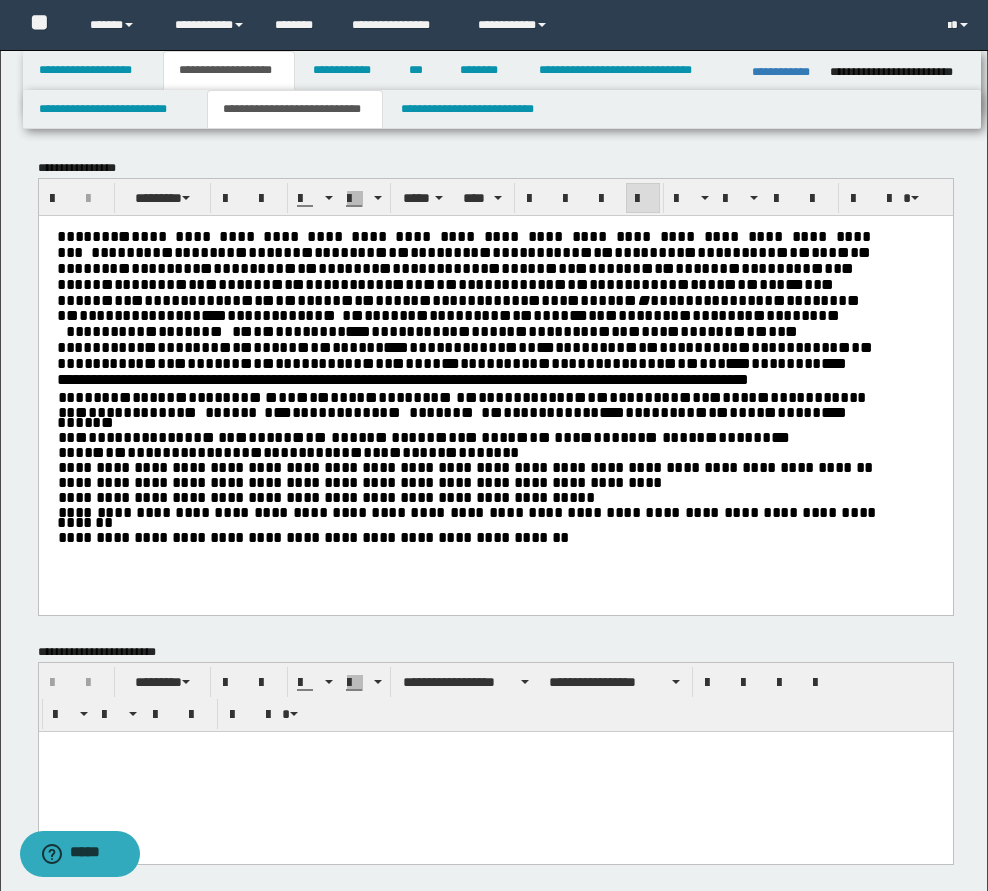 click at bounding box center [495, 746] 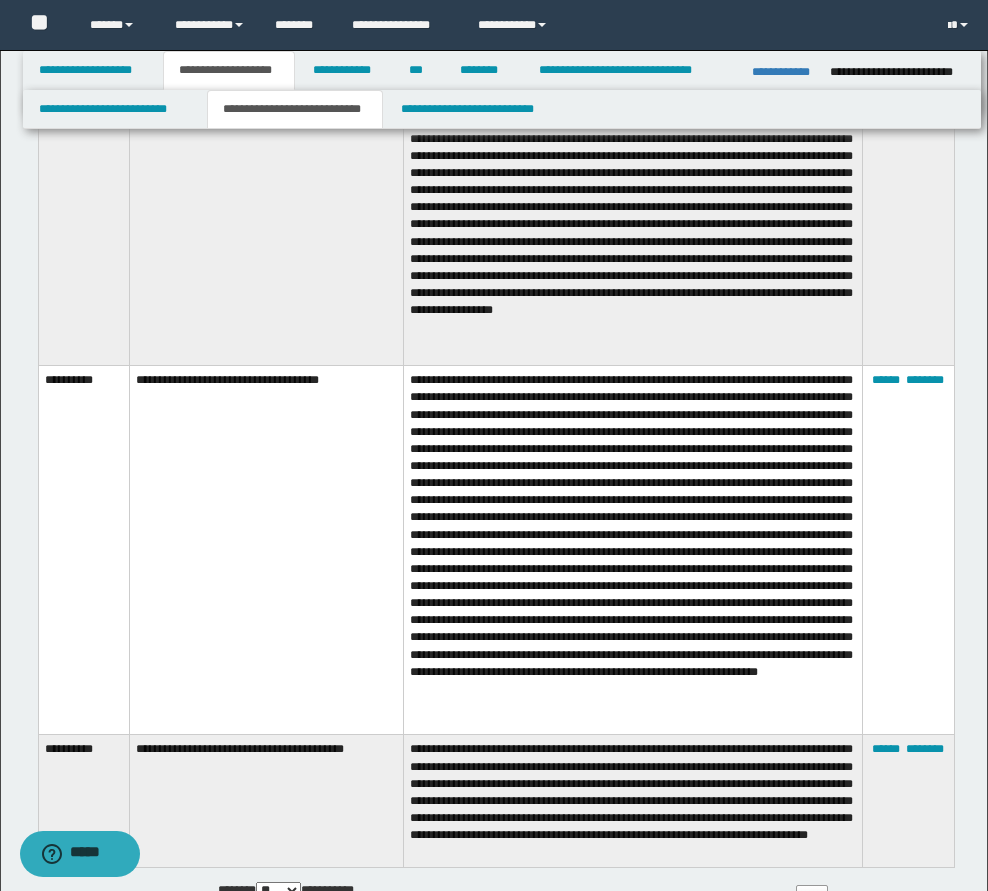 scroll, scrollTop: 1400, scrollLeft: 0, axis: vertical 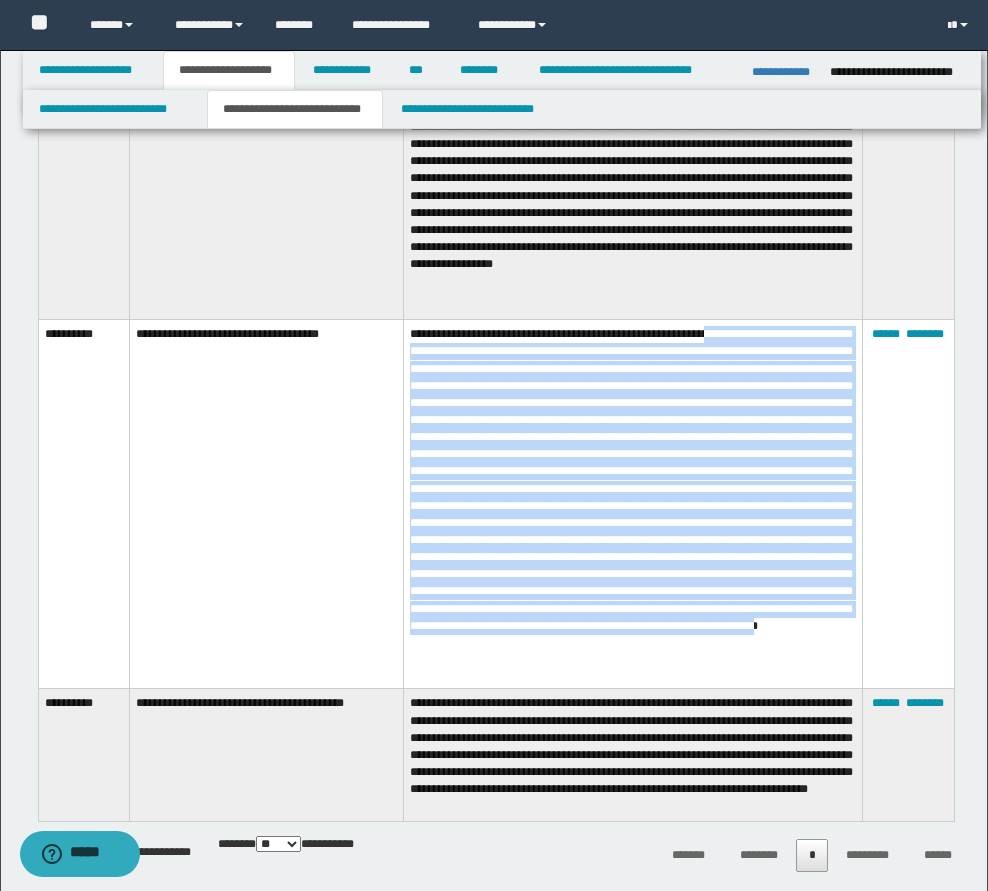drag, startPoint x: 726, startPoint y: 332, endPoint x: 749, endPoint y: 651, distance: 319.82806 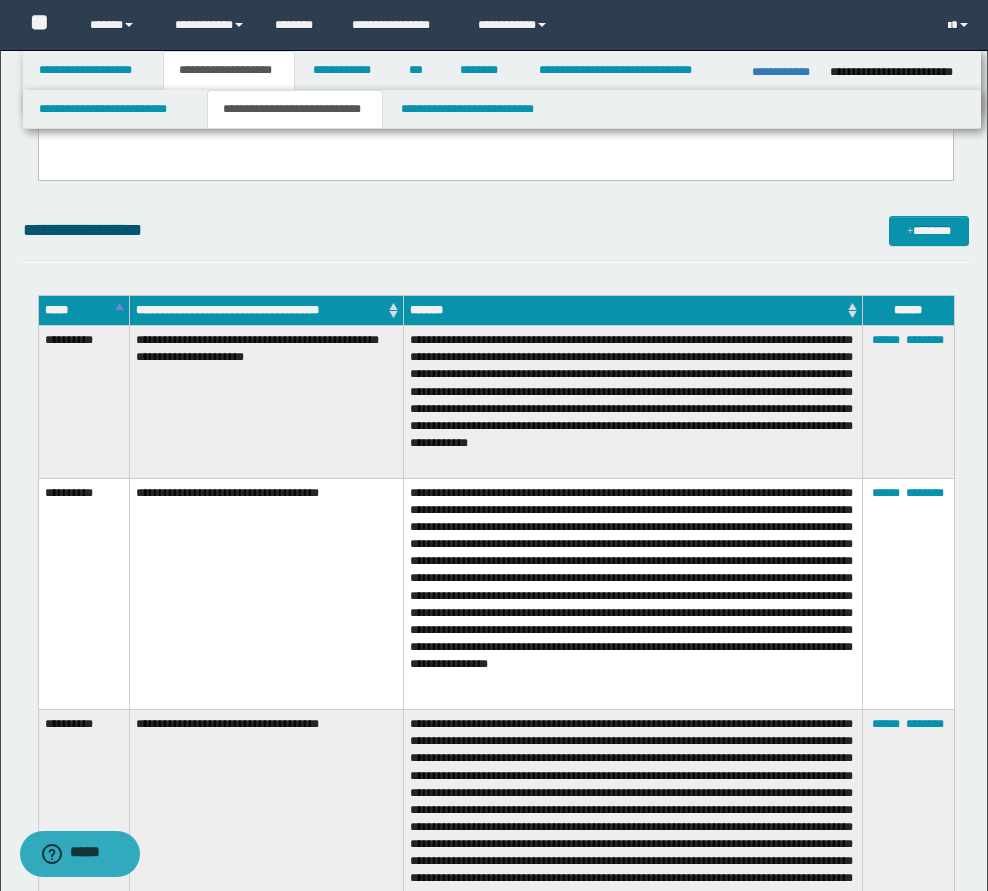 scroll, scrollTop: 100, scrollLeft: 0, axis: vertical 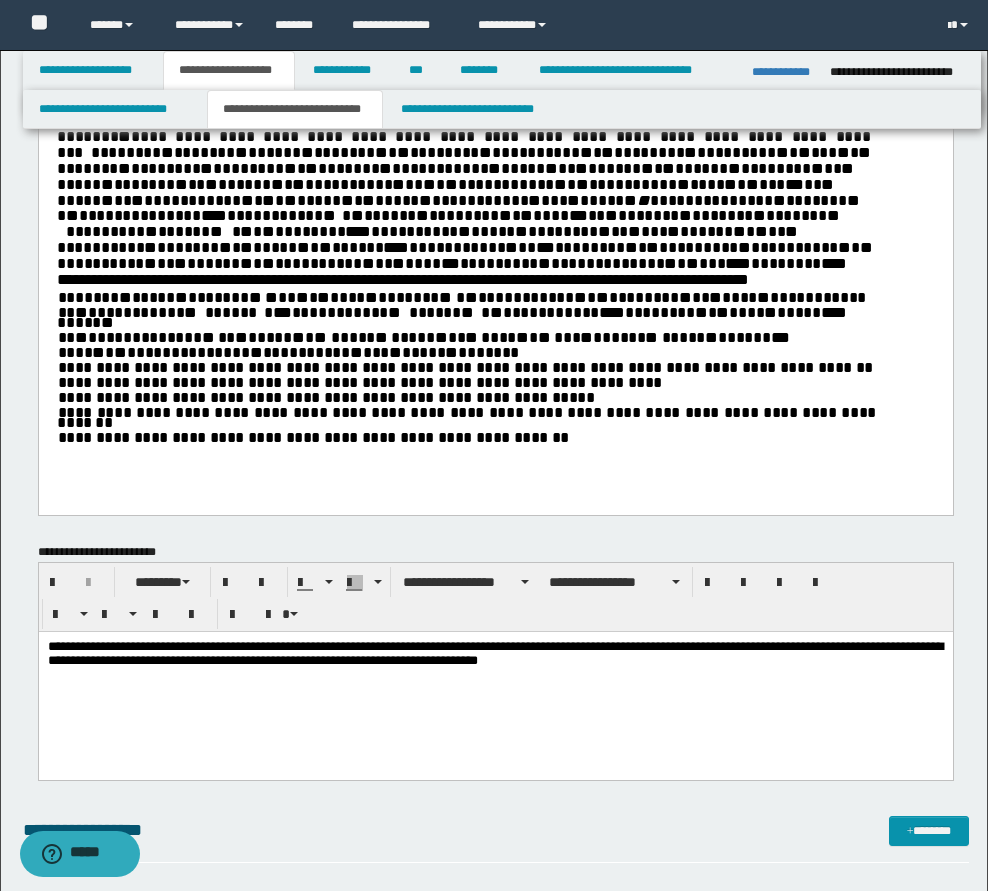 click on "**********" at bounding box center (495, 655) 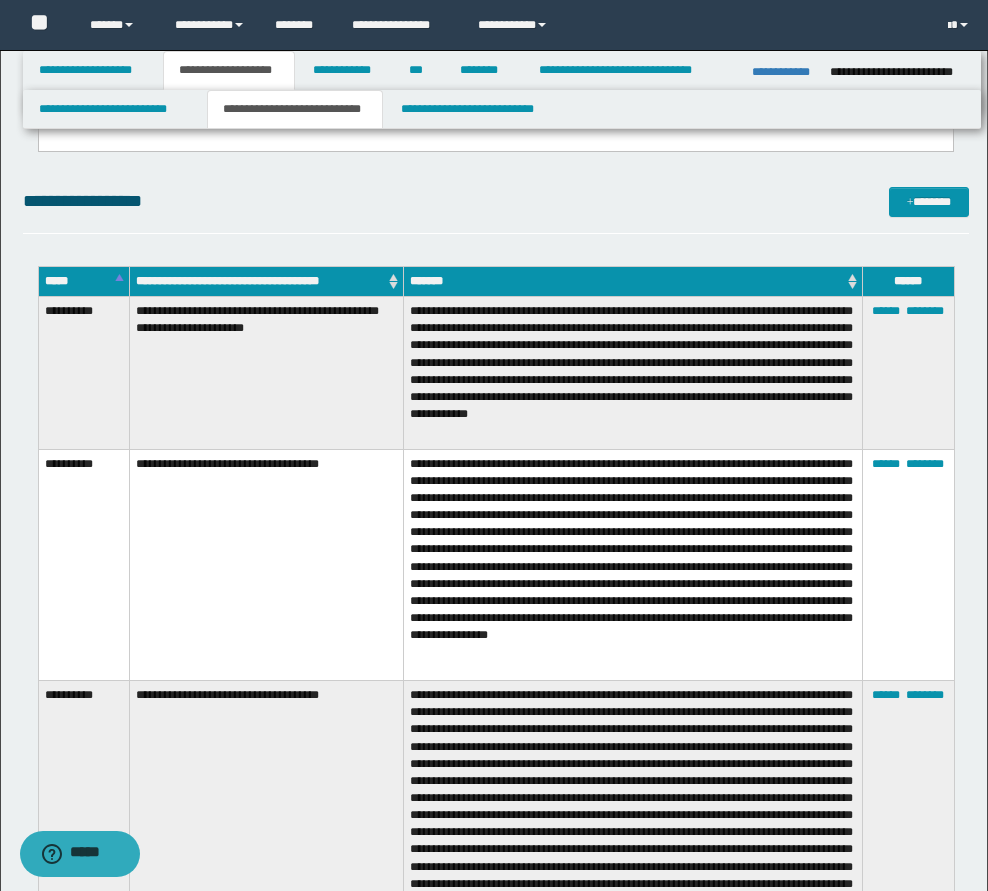 scroll, scrollTop: 400, scrollLeft: 0, axis: vertical 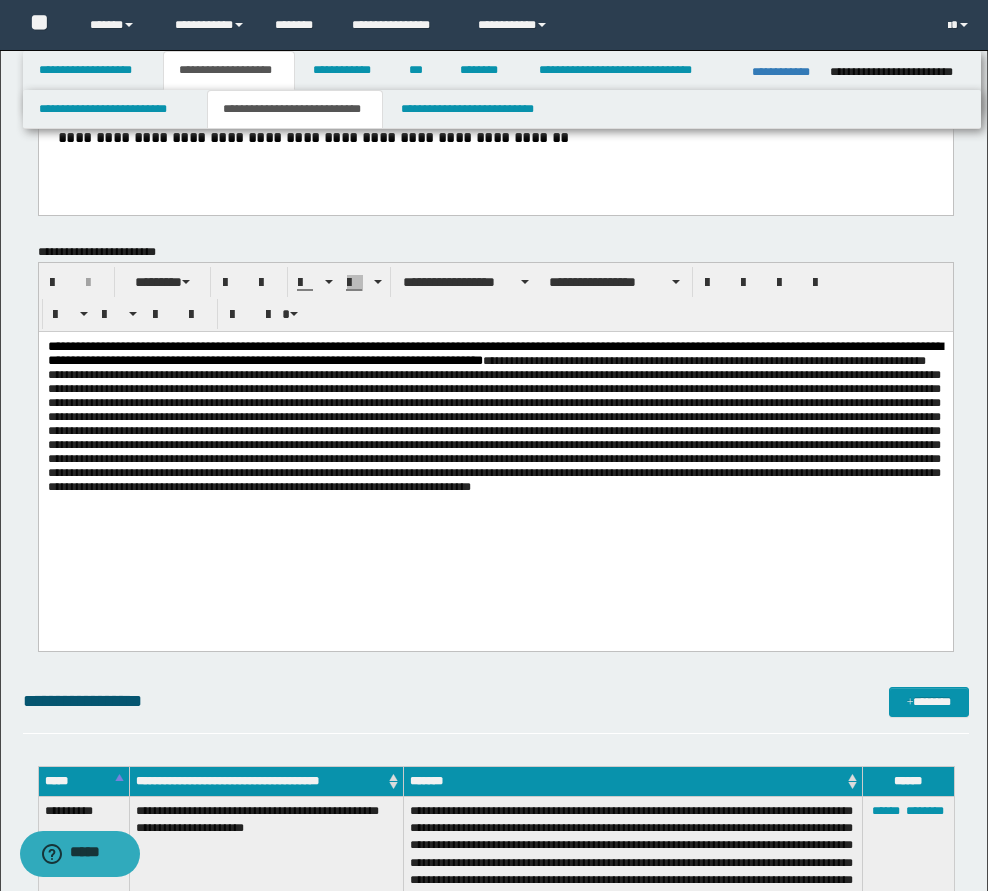 click at bounding box center [493, 423] 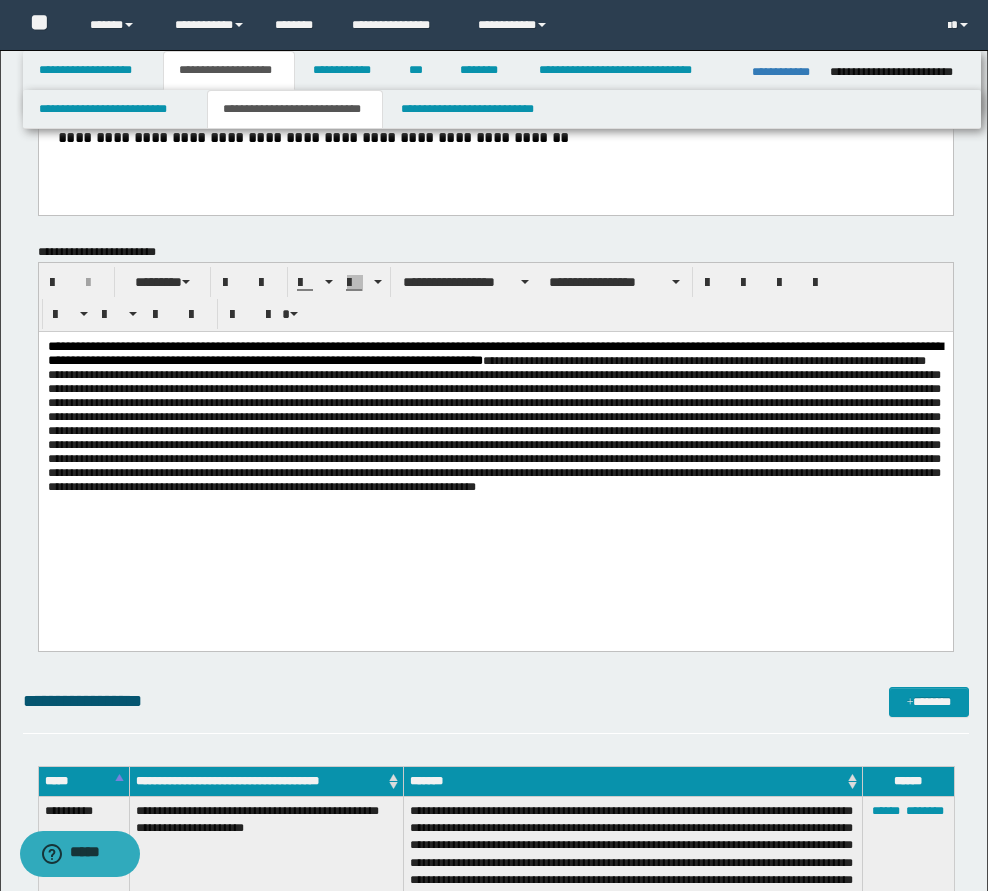 click on "**********" at bounding box center (495, 440) 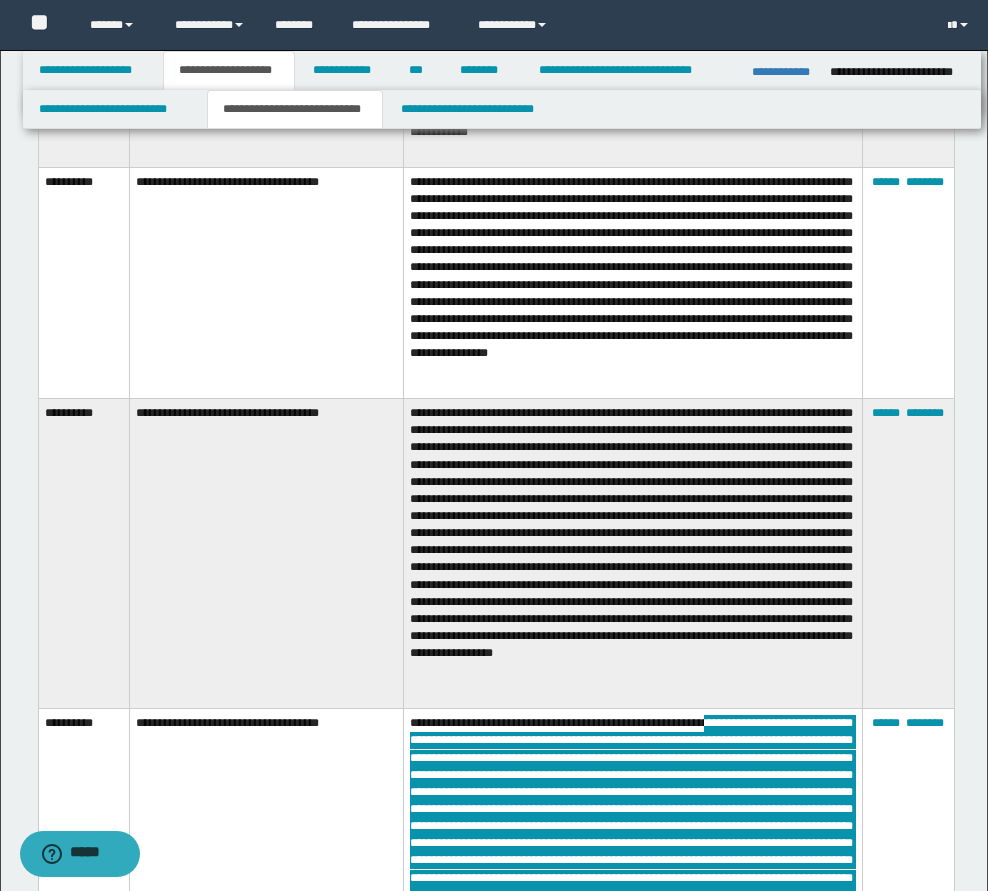 scroll, scrollTop: 1300, scrollLeft: 0, axis: vertical 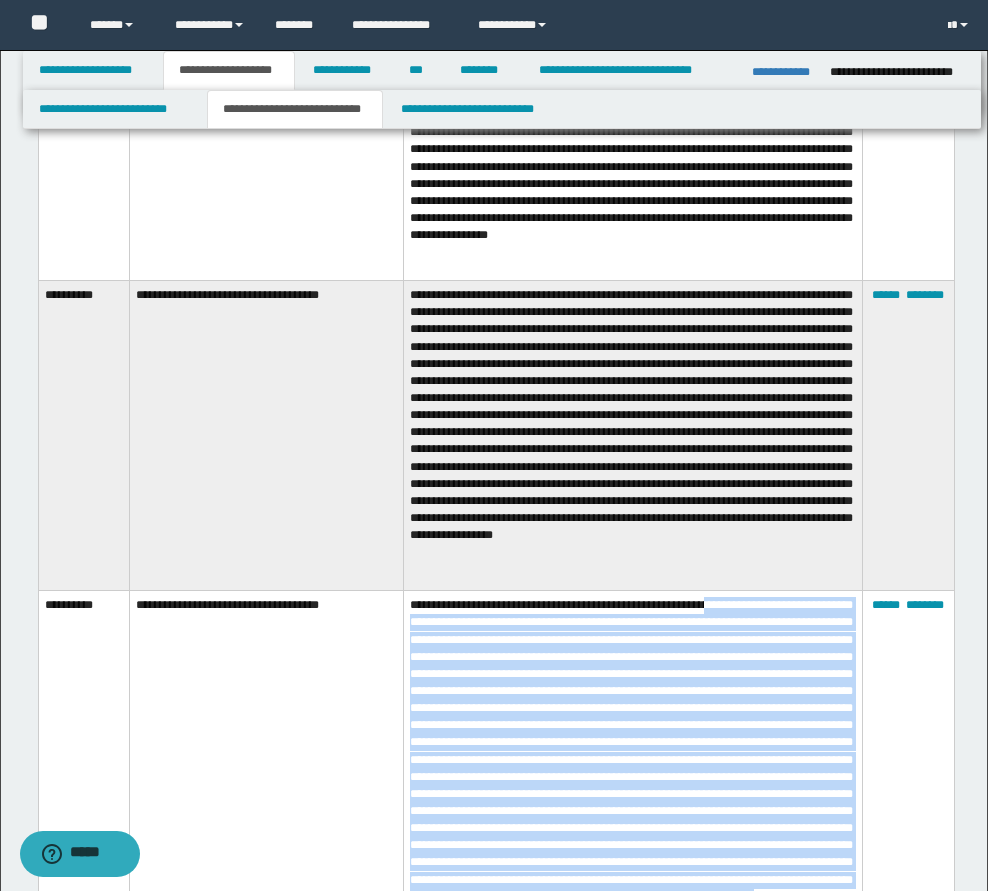 click at bounding box center [633, 775] 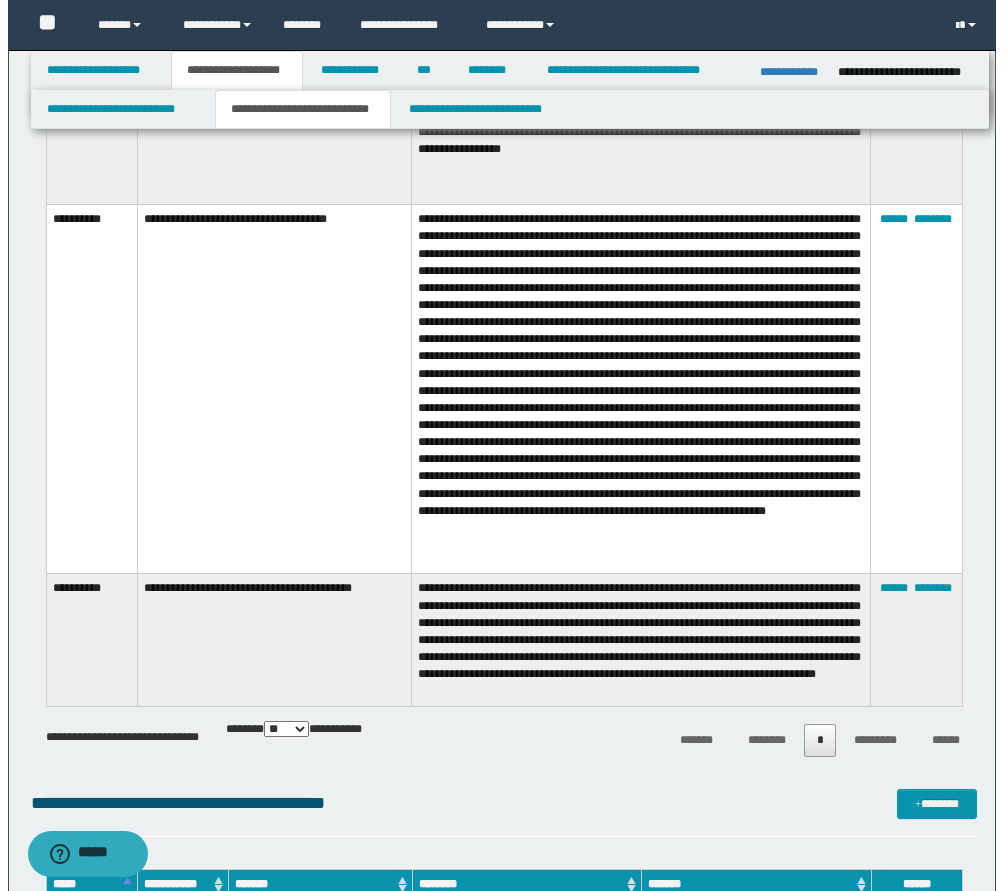 scroll, scrollTop: 1700, scrollLeft: 0, axis: vertical 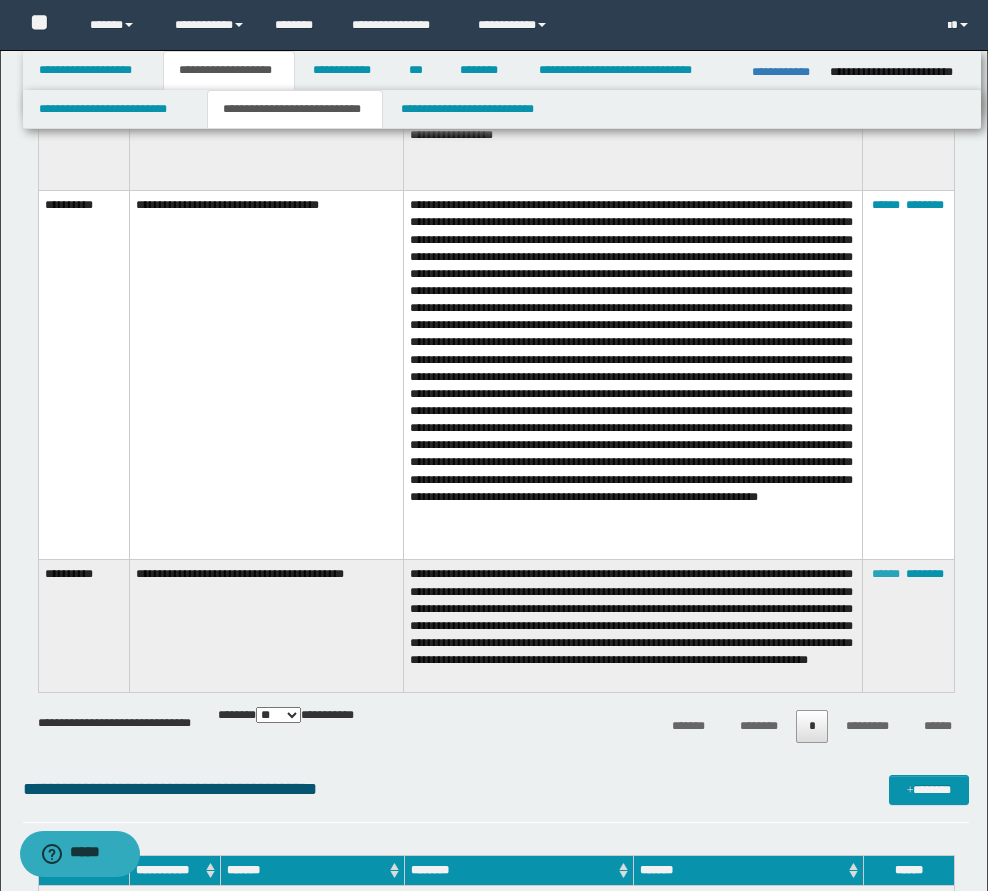 click on "******" at bounding box center [886, 574] 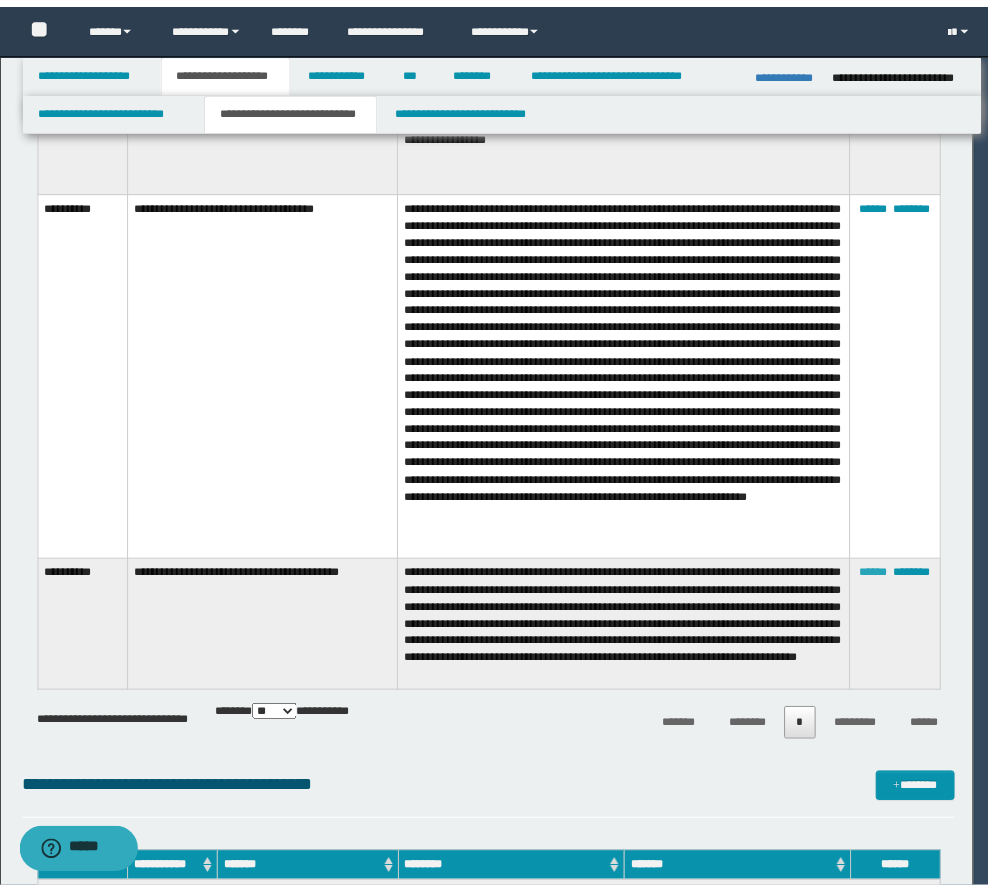 scroll, scrollTop: 36, scrollLeft: 0, axis: vertical 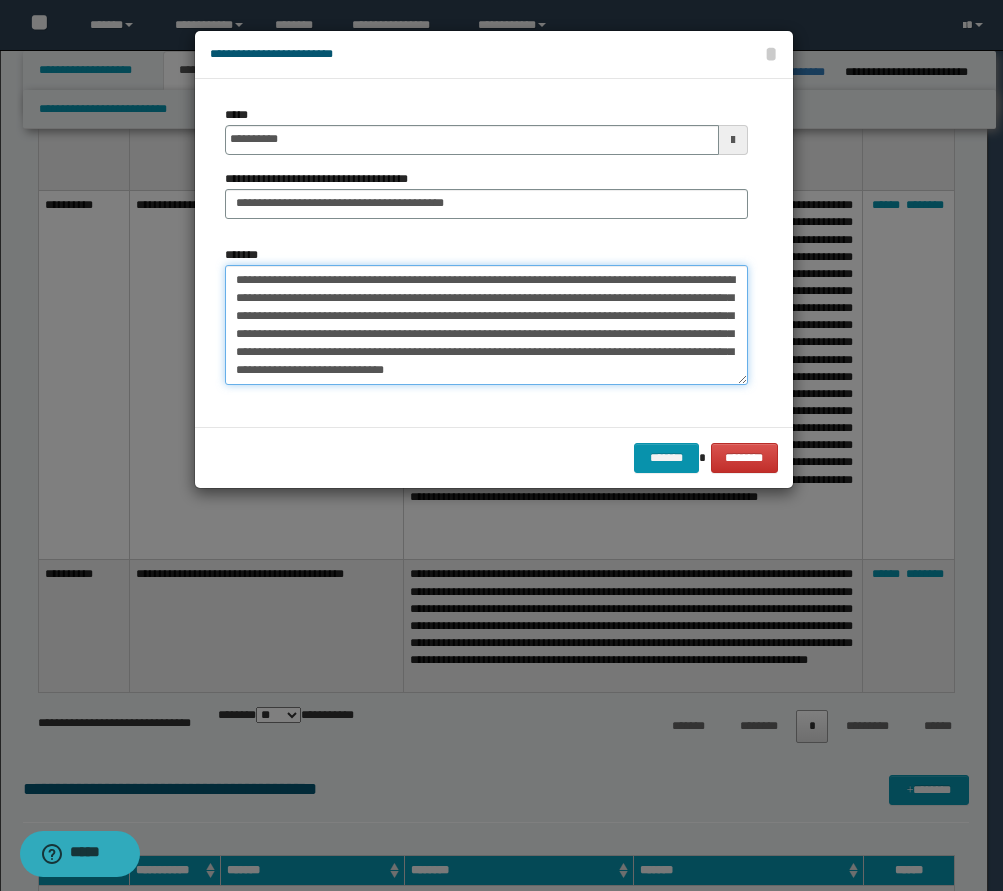 click on "**********" at bounding box center [486, 325] 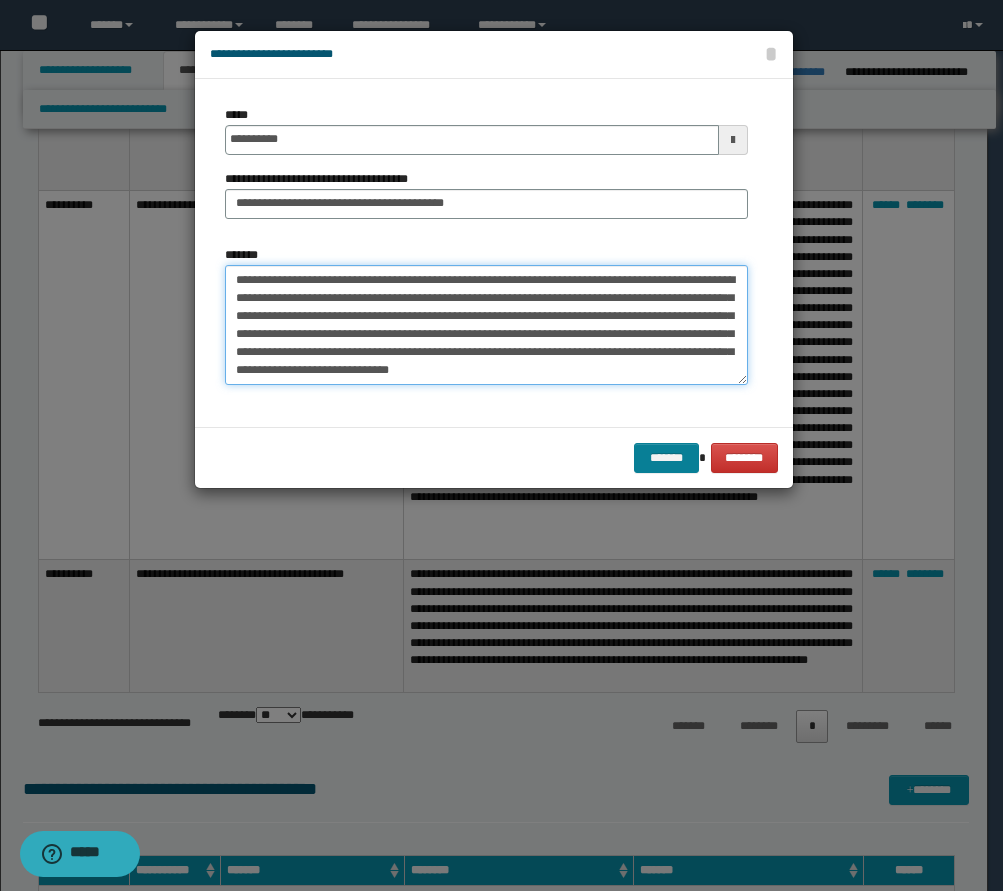 type on "**********" 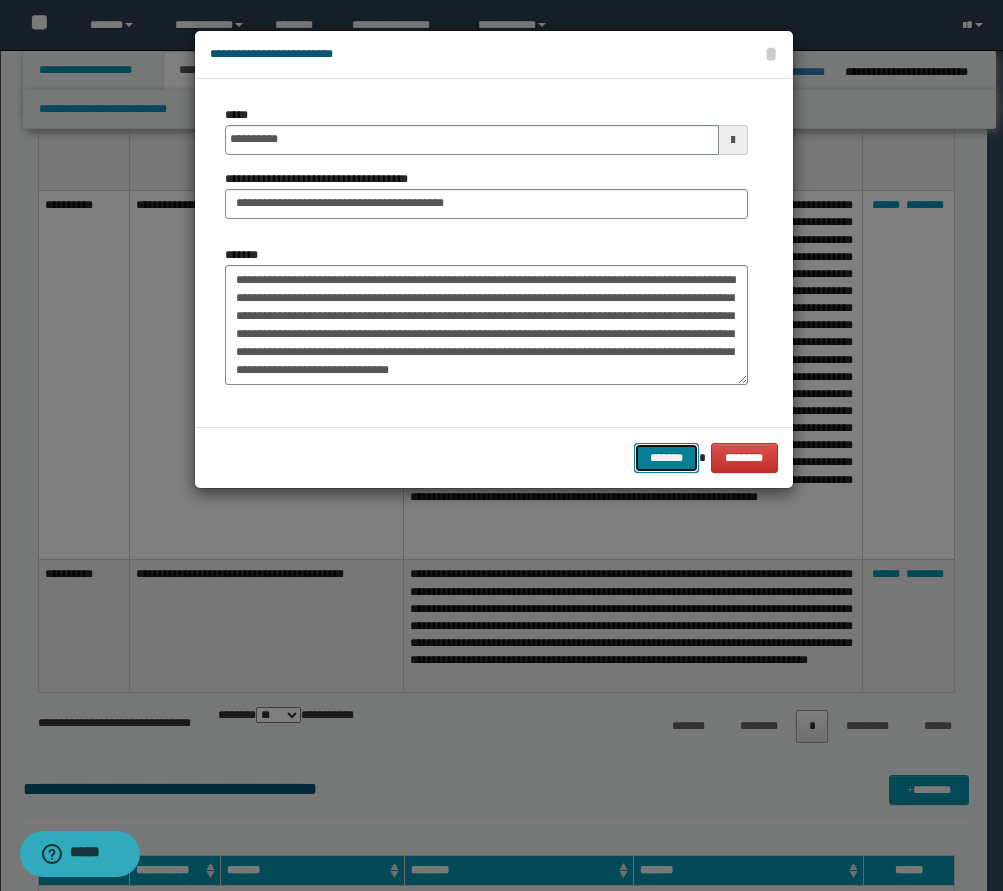 click on "*******" at bounding box center [666, 458] 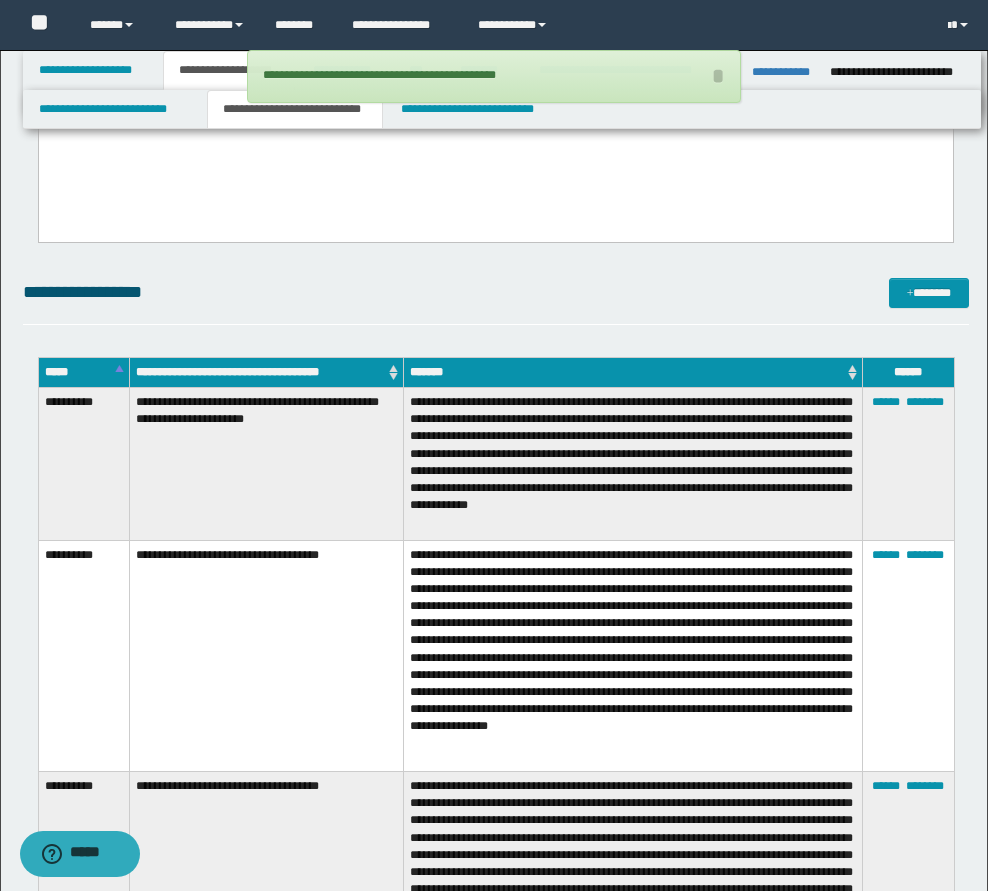 scroll, scrollTop: 700, scrollLeft: 0, axis: vertical 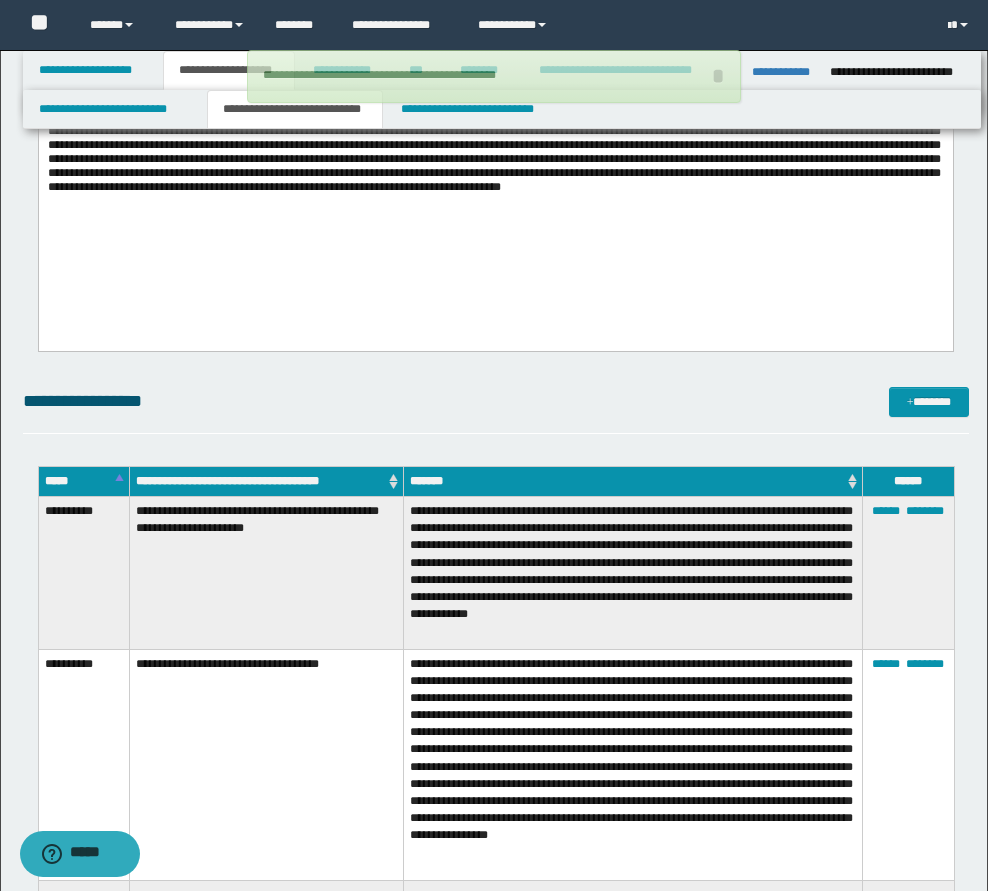 click on "**********" at bounding box center [495, 140] 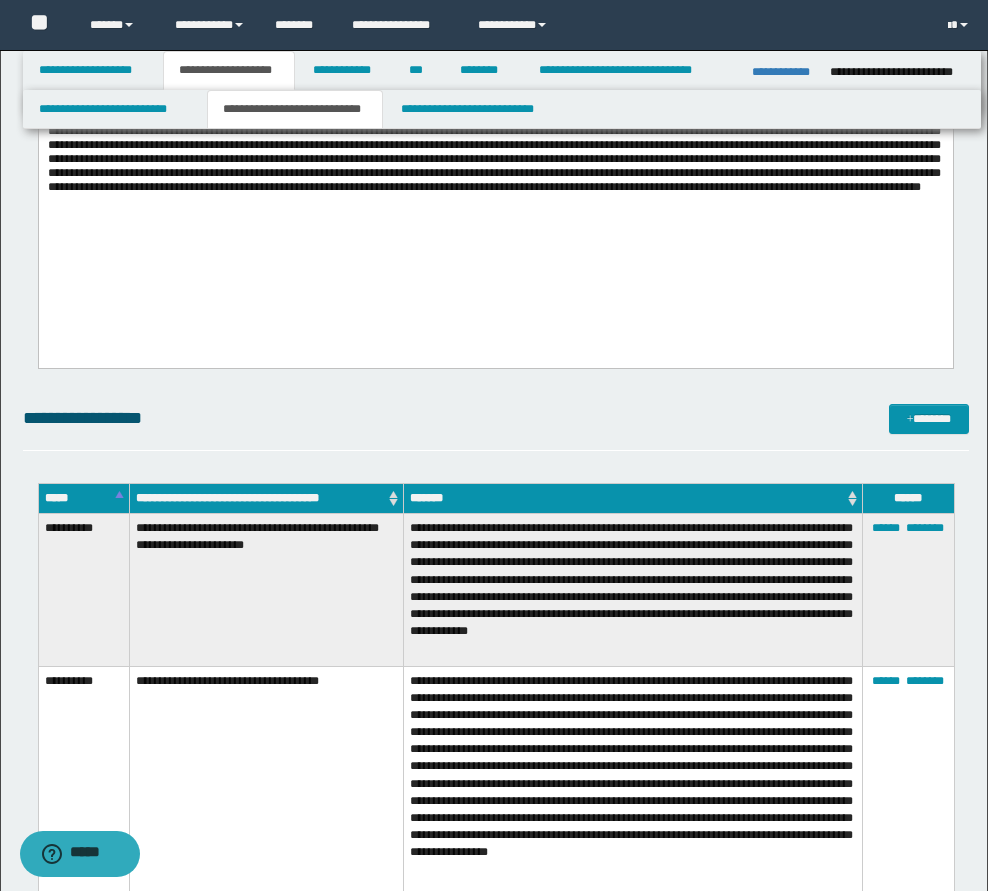 click at bounding box center [493, 123] 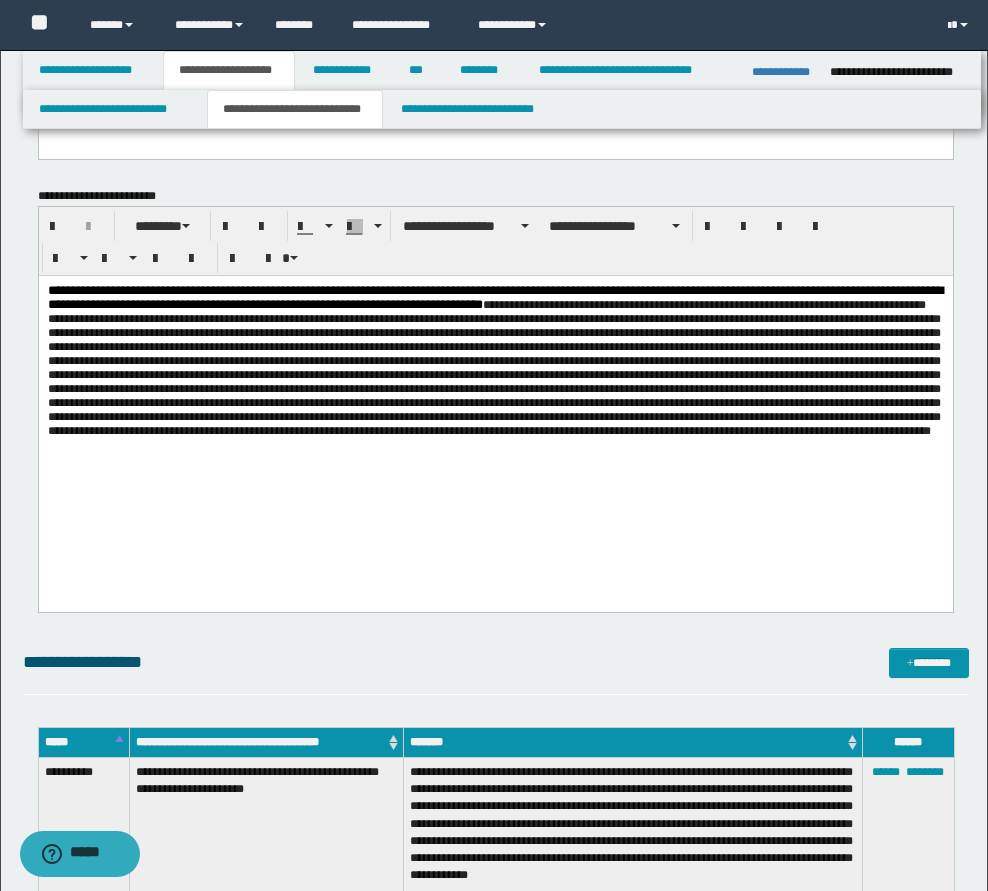 scroll, scrollTop: 400, scrollLeft: 0, axis: vertical 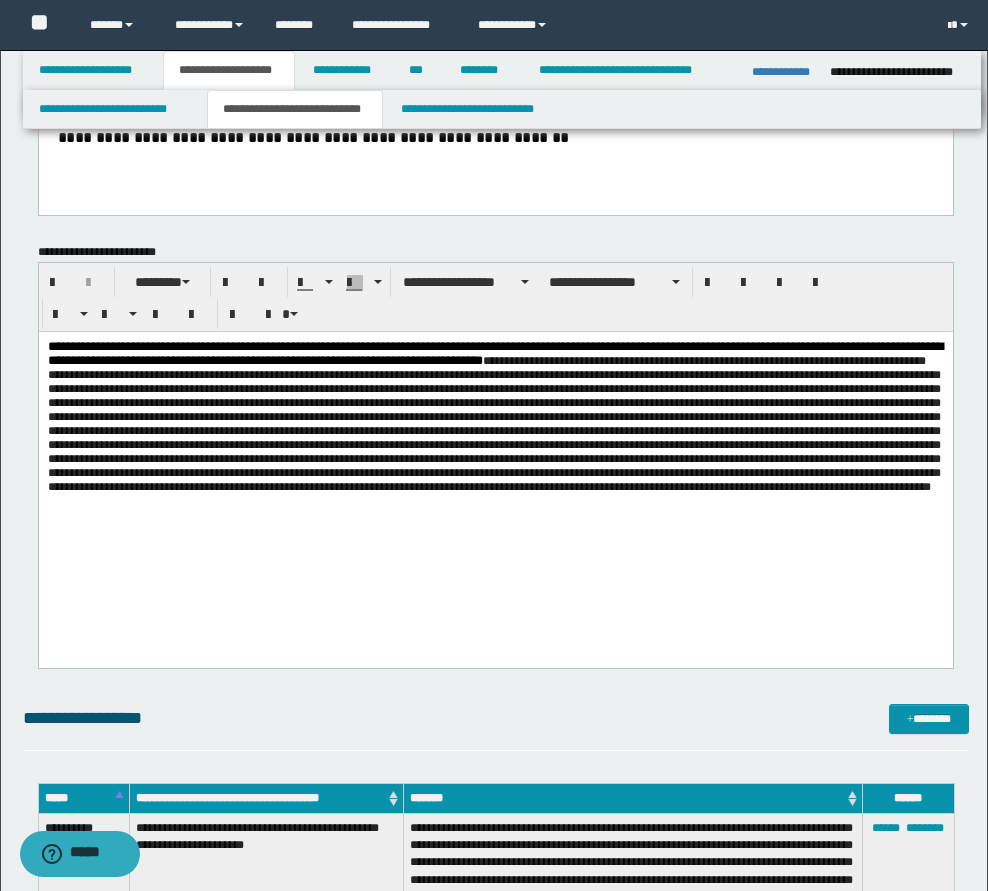 click on "**********" at bounding box center [495, 449] 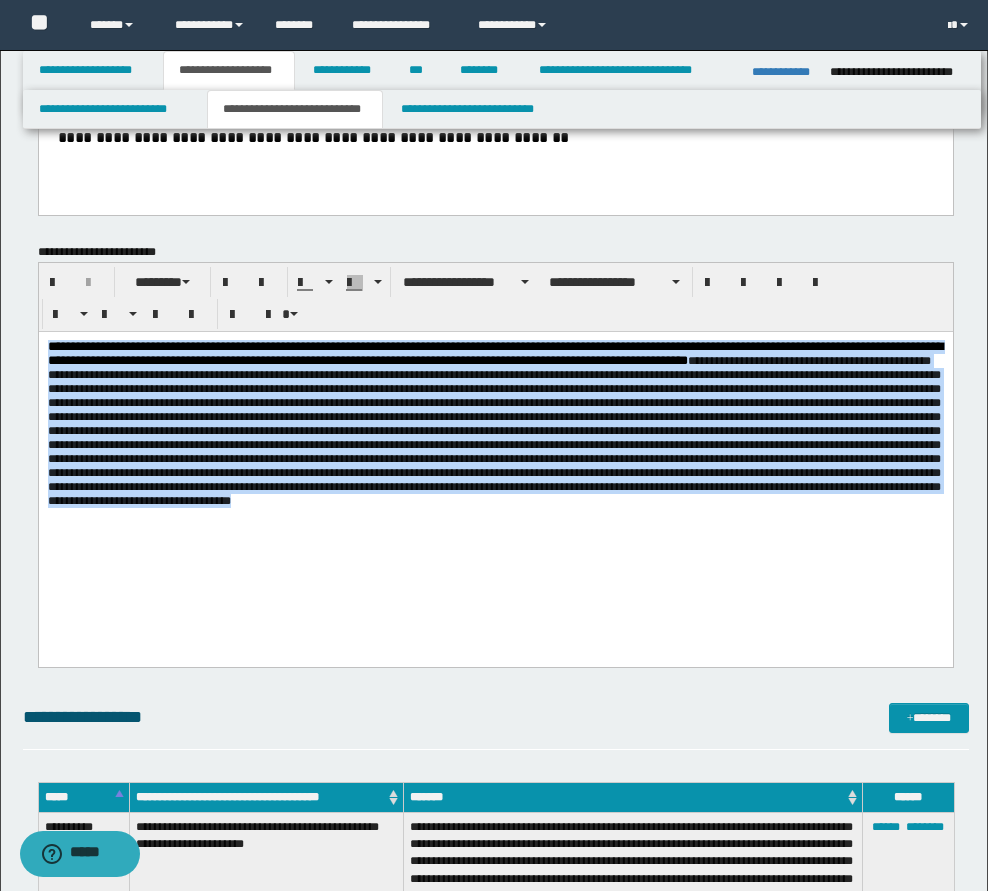 drag, startPoint x: 413, startPoint y: 556, endPoint x: 76, endPoint y: 676, distance: 357.72754 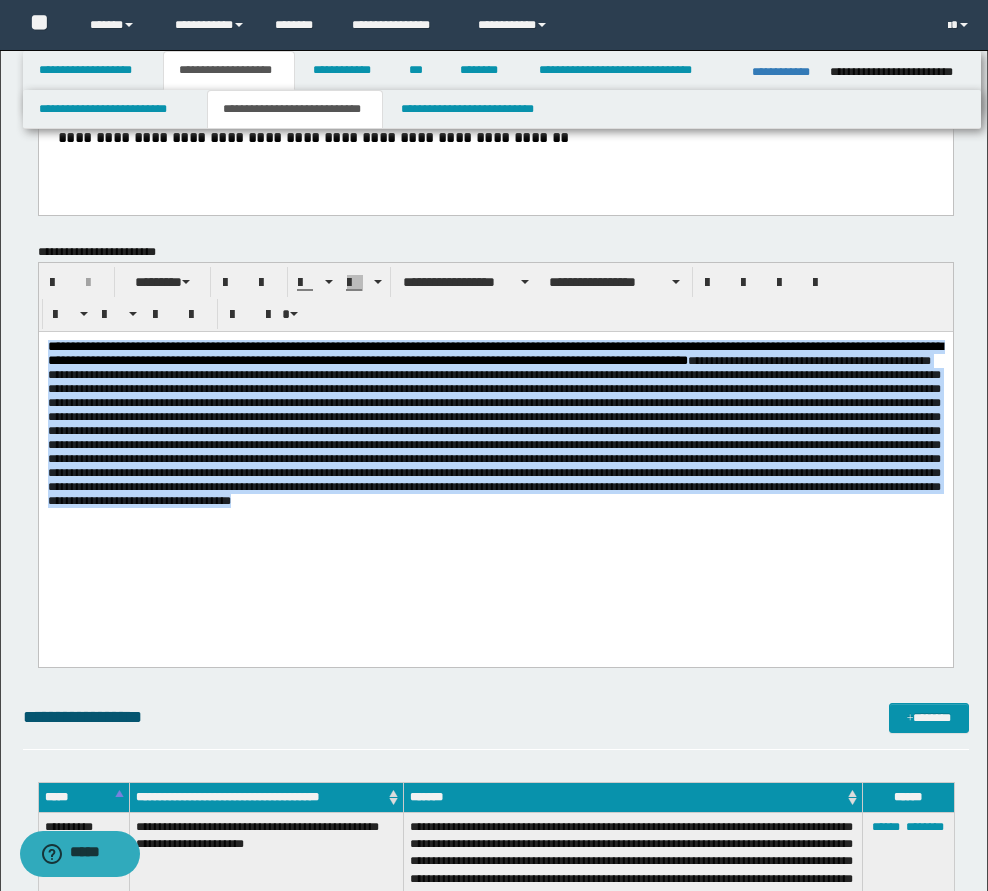 click on "**********" at bounding box center [495, 473] 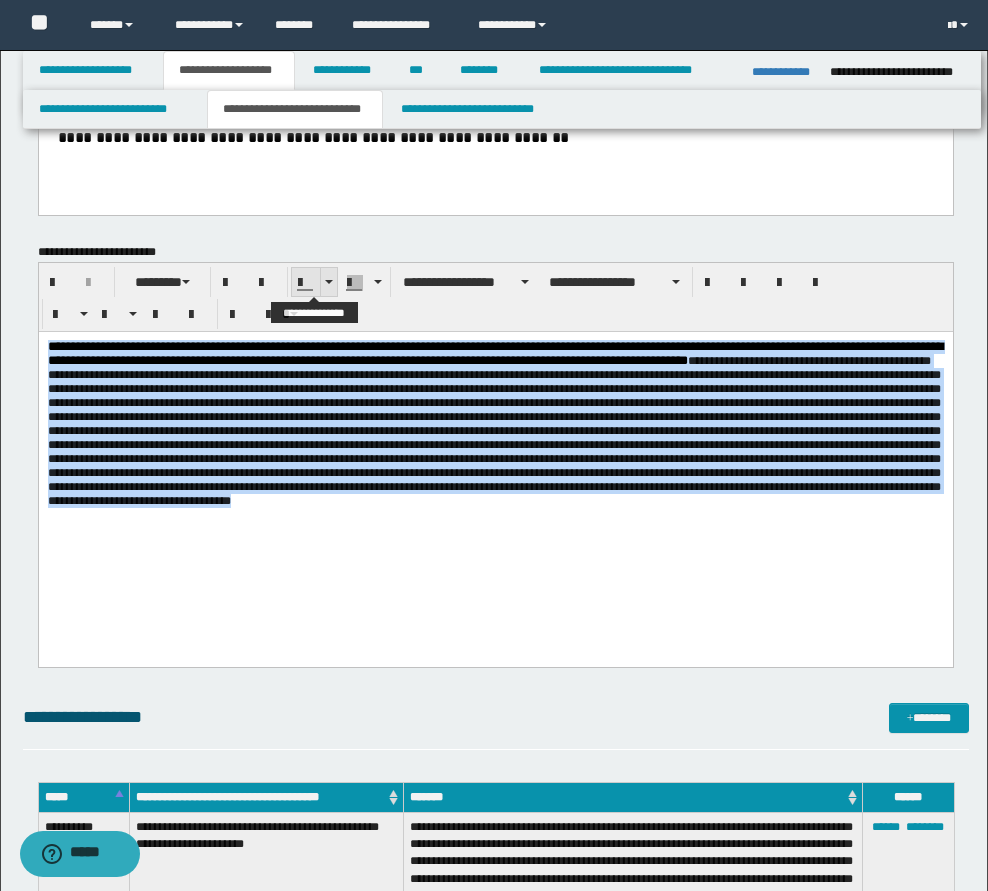 click at bounding box center (328, 282) 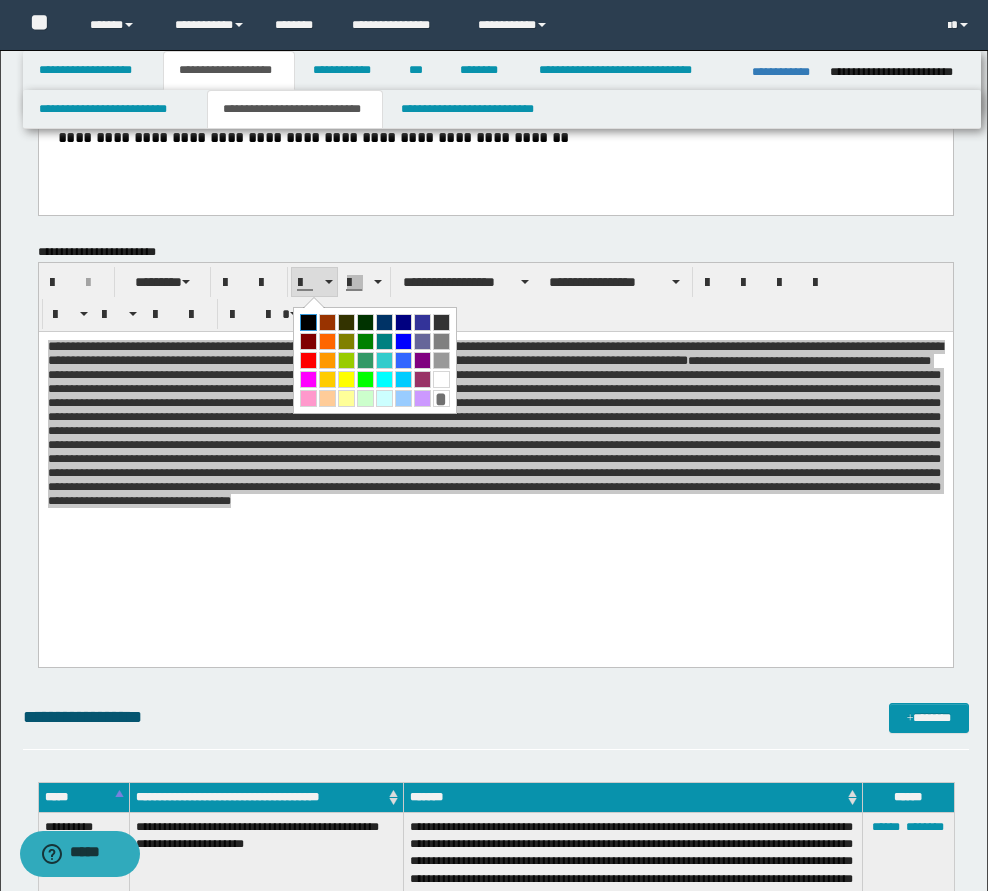 click at bounding box center [308, 322] 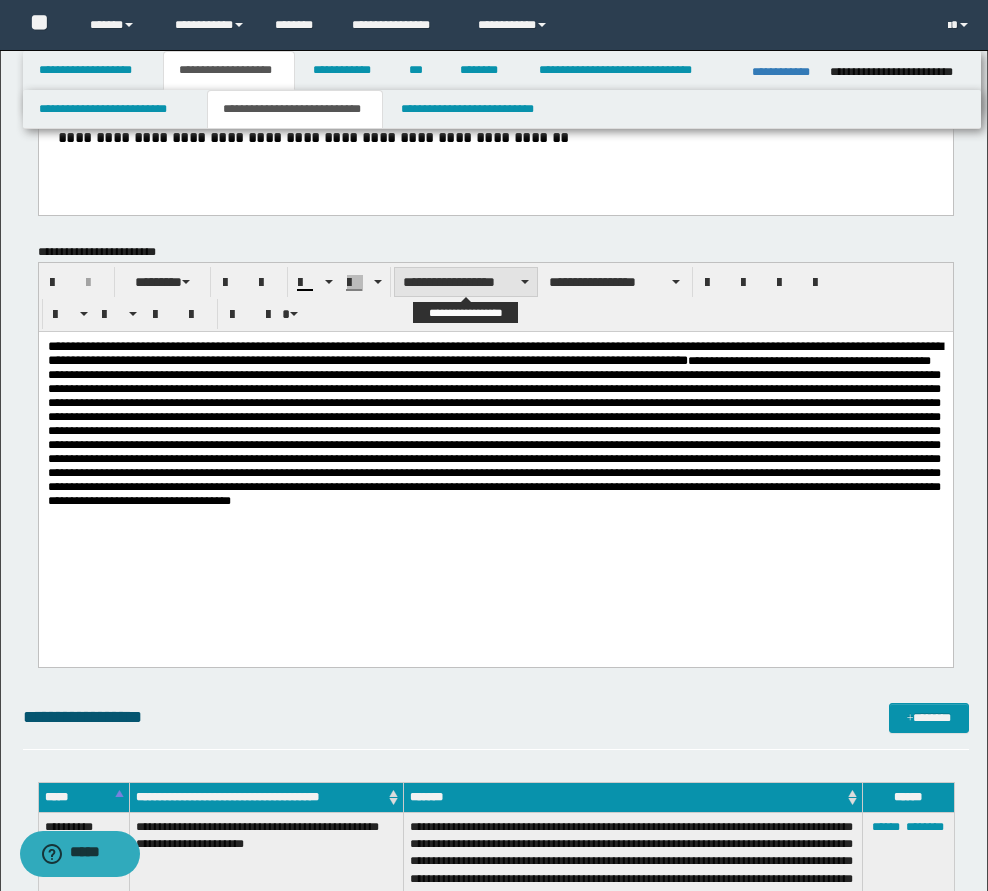 click on "**********" at bounding box center (466, 282) 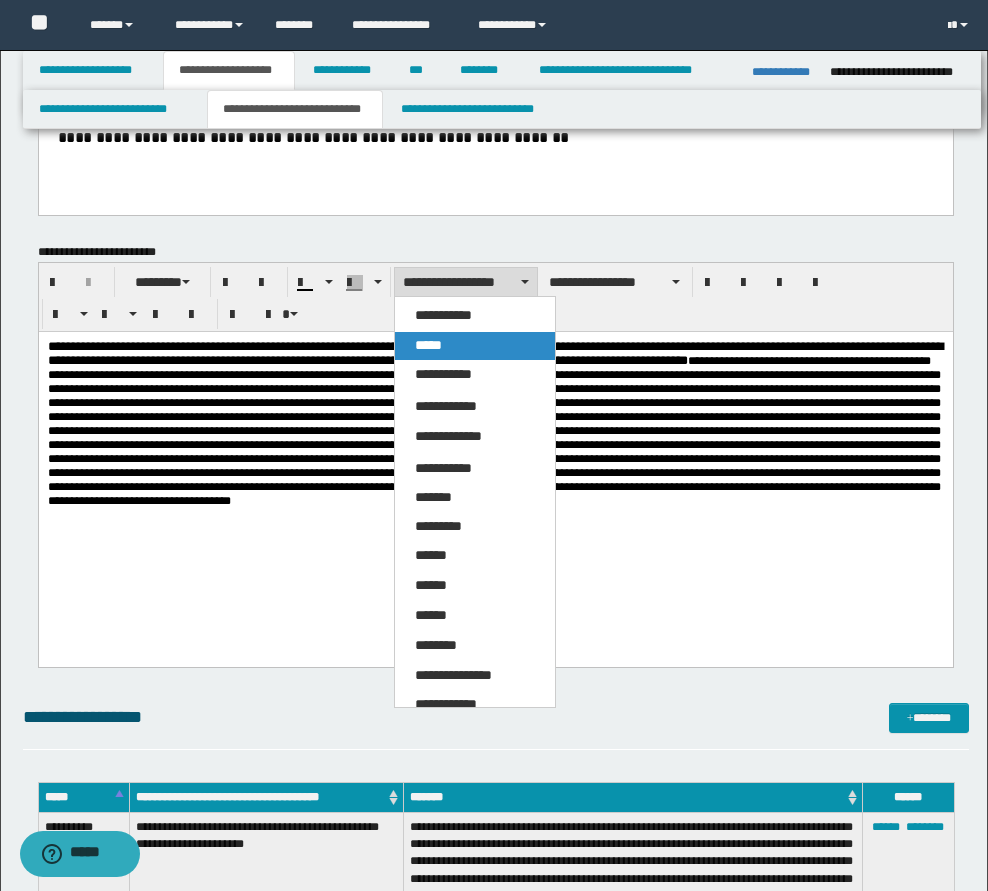 click on "*****" at bounding box center (475, 346) 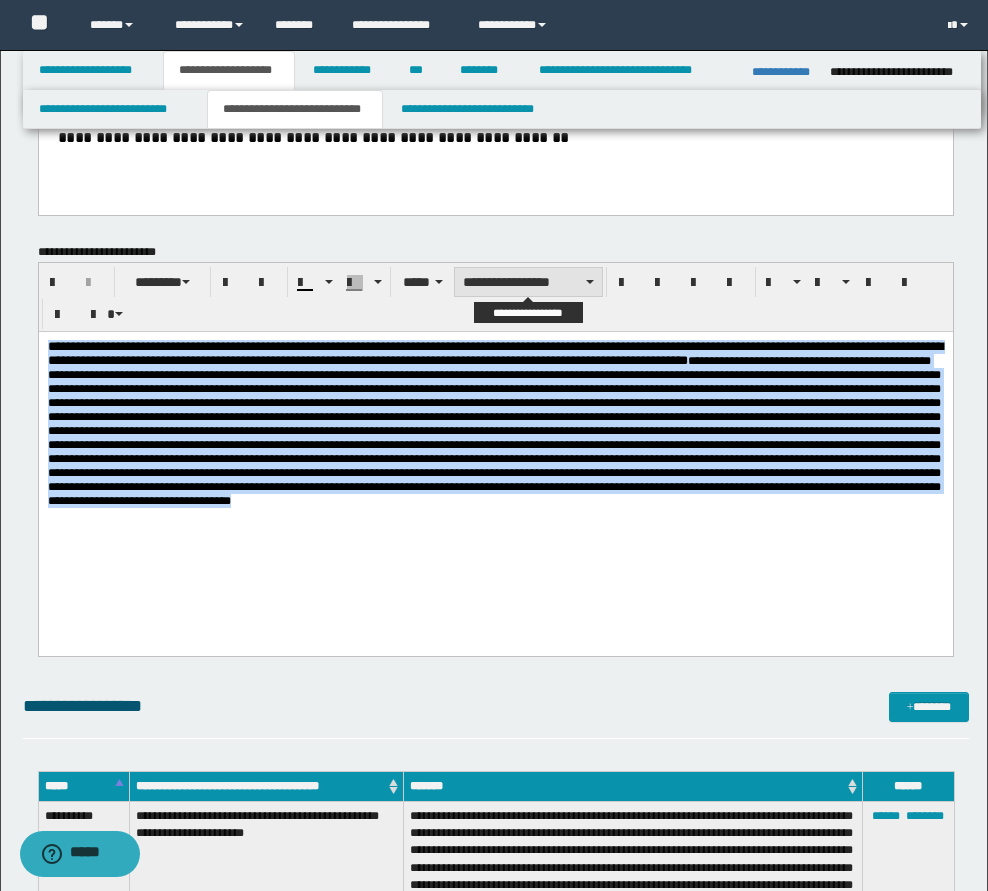 click on "**********" at bounding box center (528, 282) 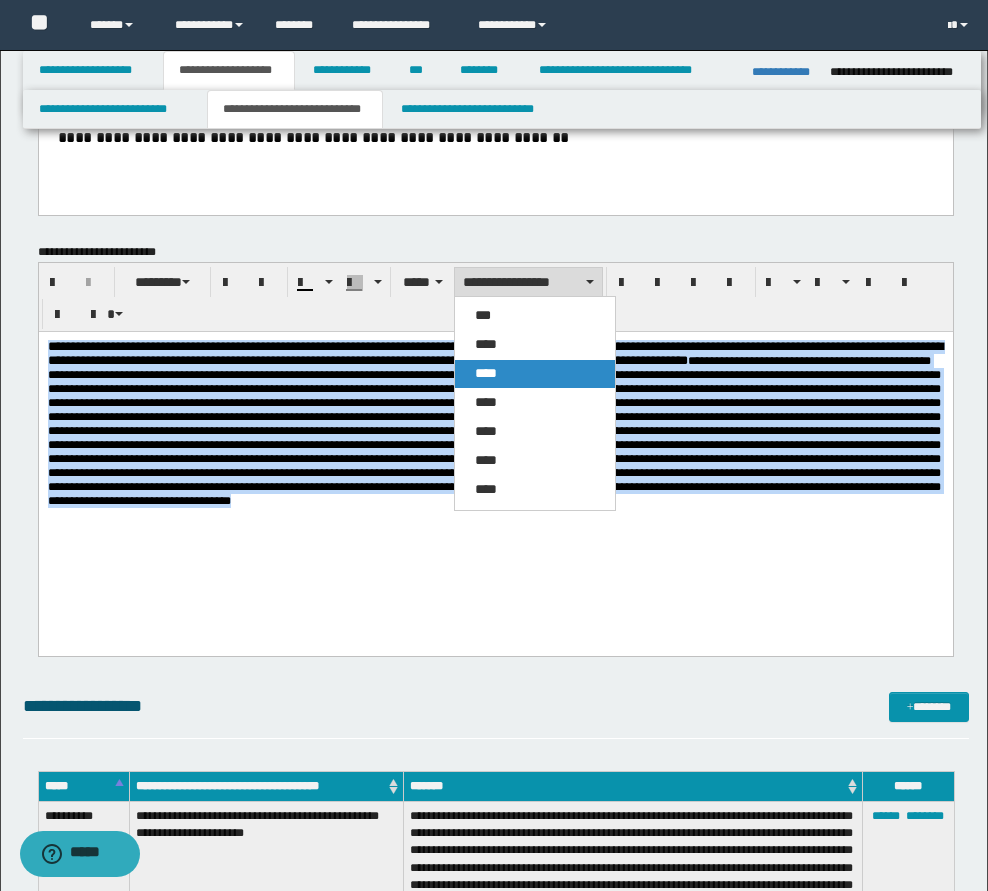 click on "****" at bounding box center (535, 374) 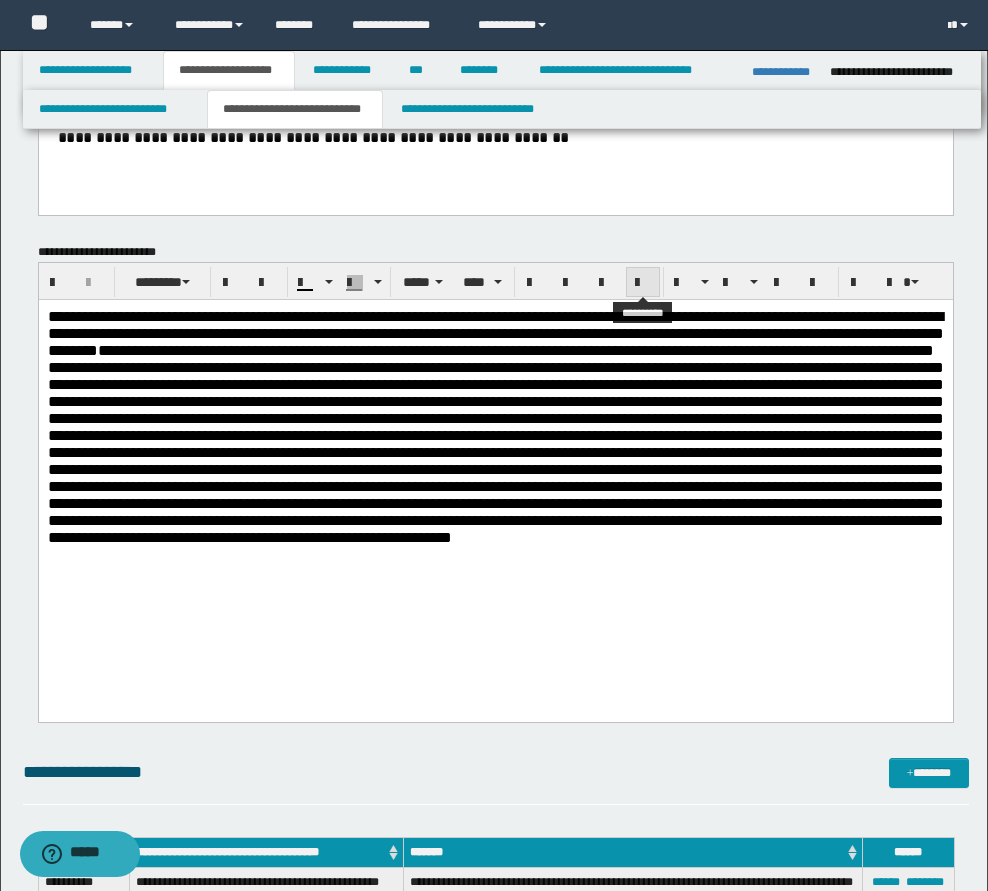 click at bounding box center (643, 283) 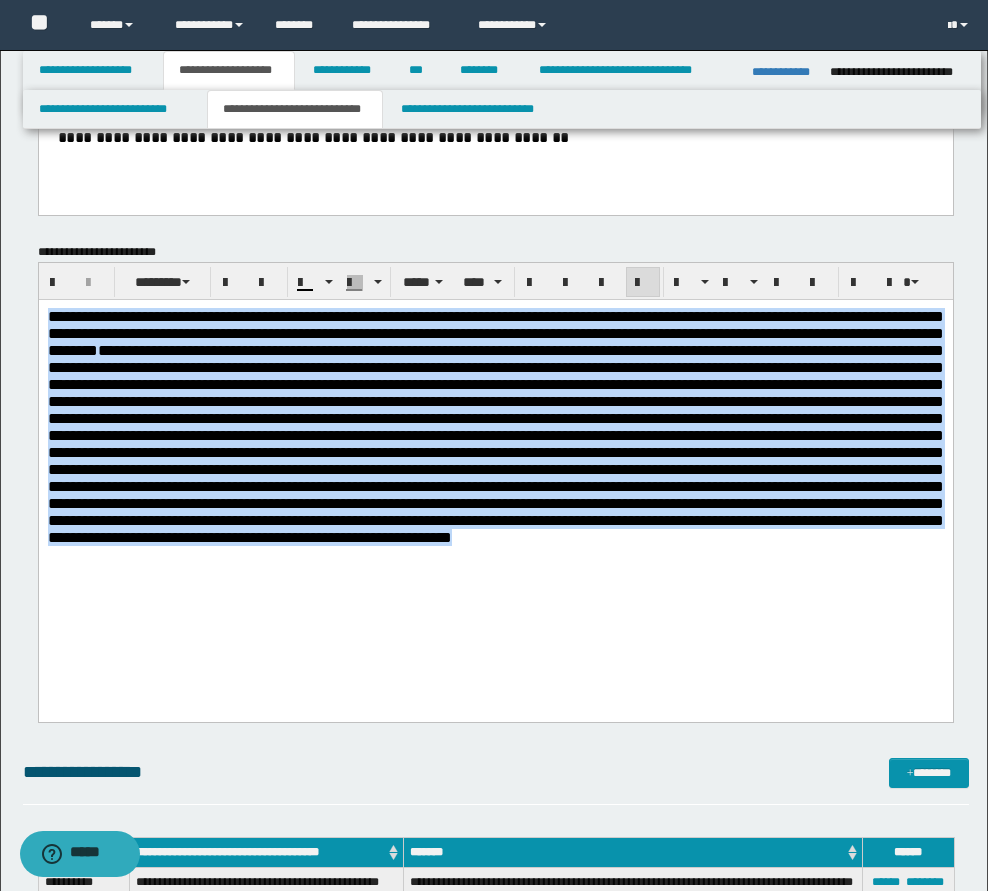 click at bounding box center [495, 443] 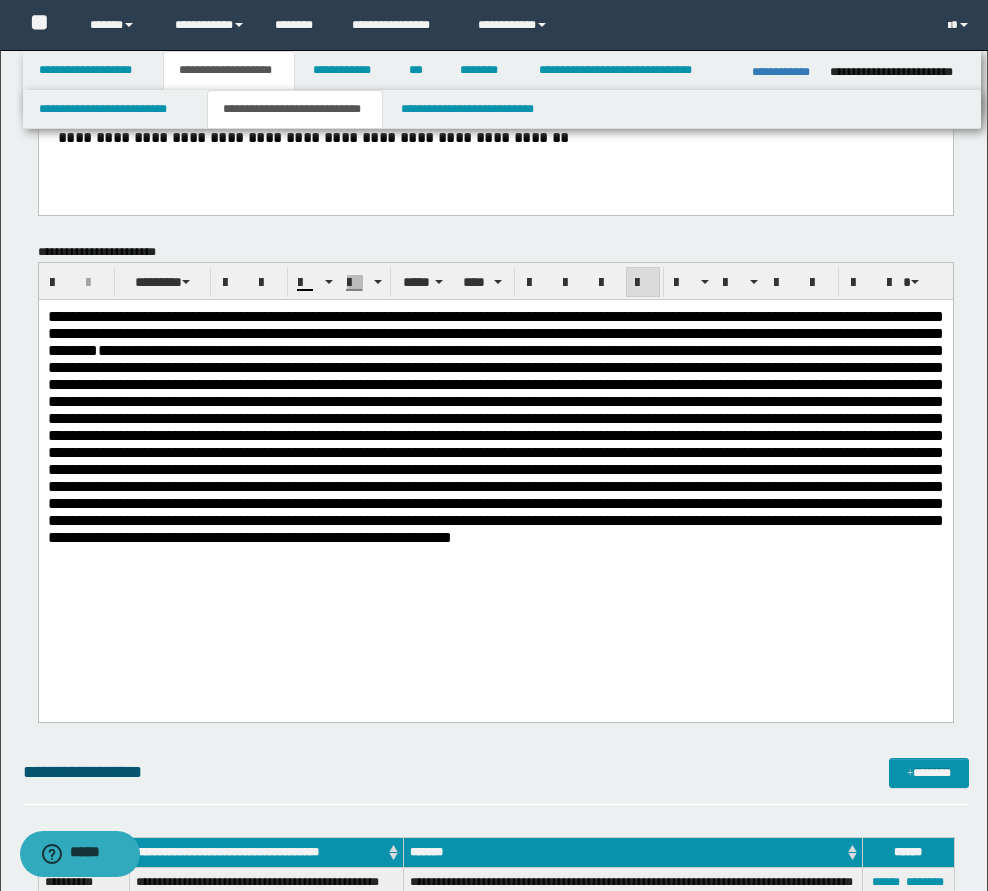 scroll, scrollTop: 0, scrollLeft: 0, axis: both 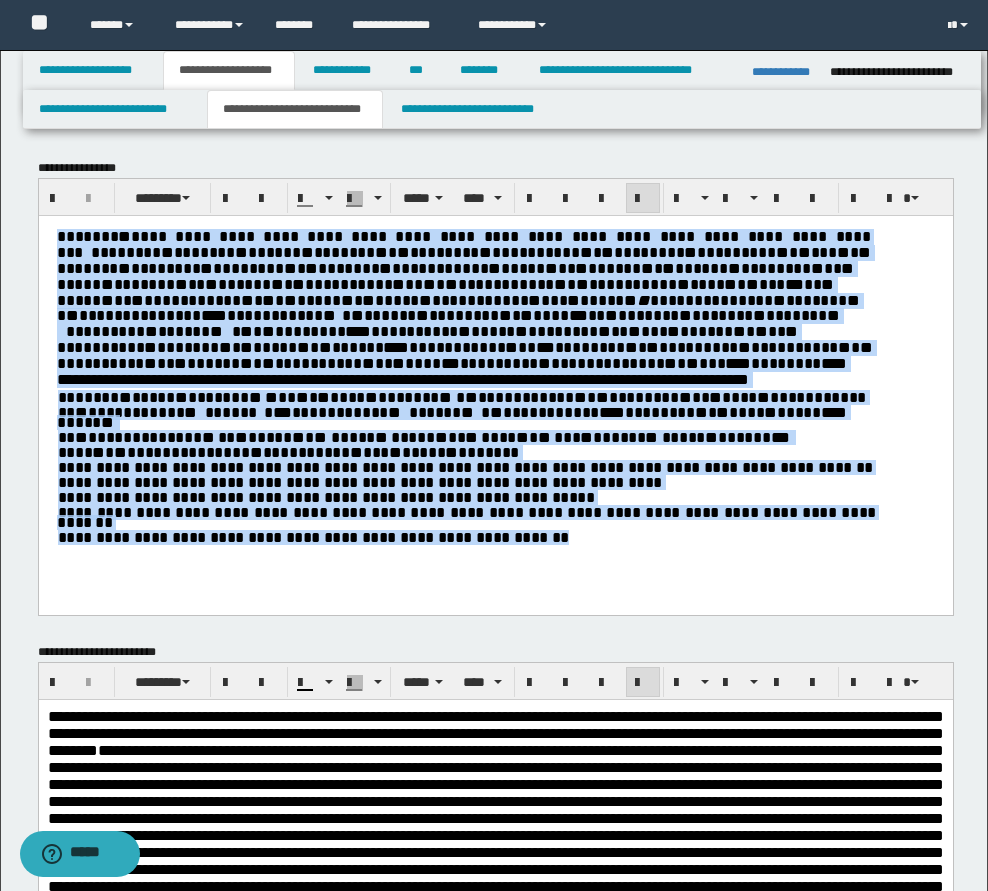 drag, startPoint x: 600, startPoint y: 507, endPoint x: -19, endPoint y: 233, distance: 676.93207 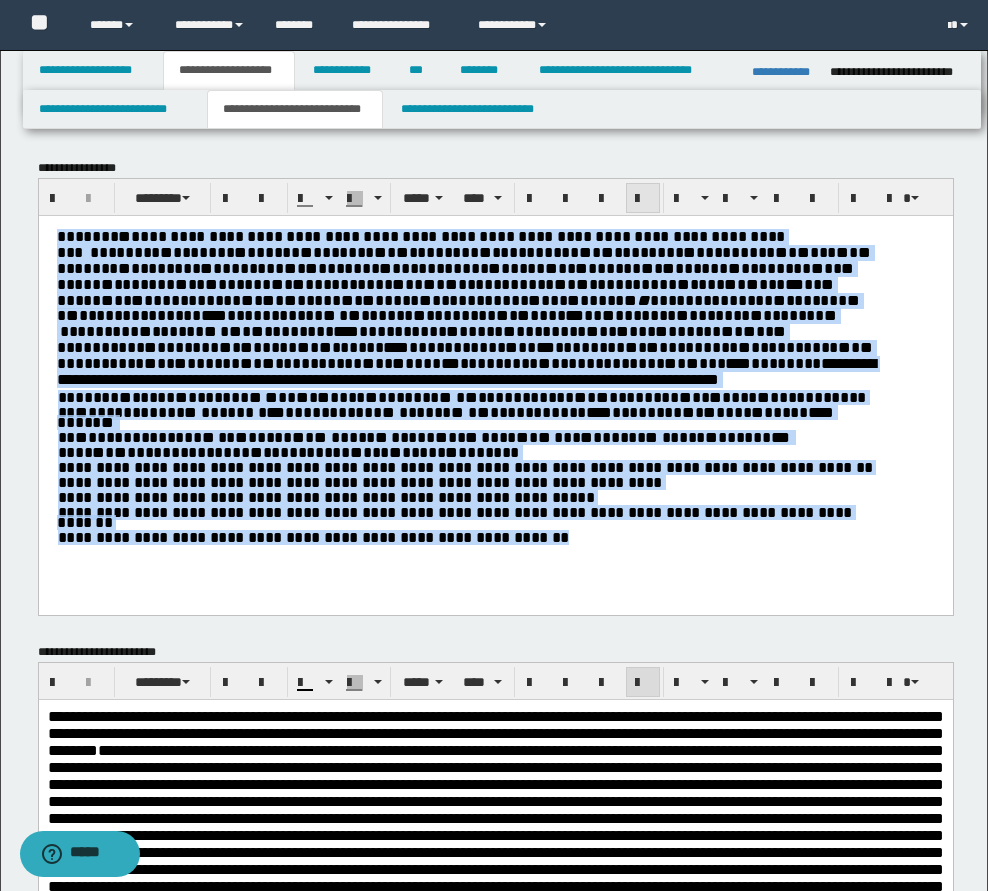 click at bounding box center [643, 199] 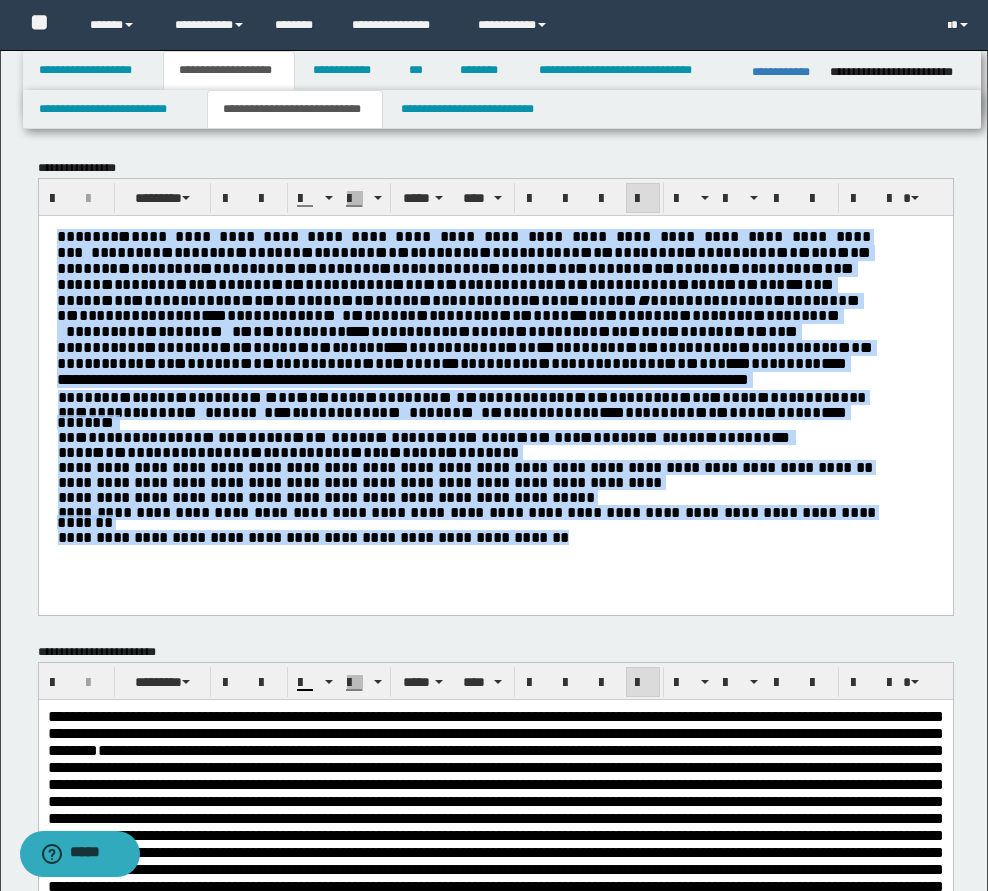 click on "**********" at bounding box center [495, 408] 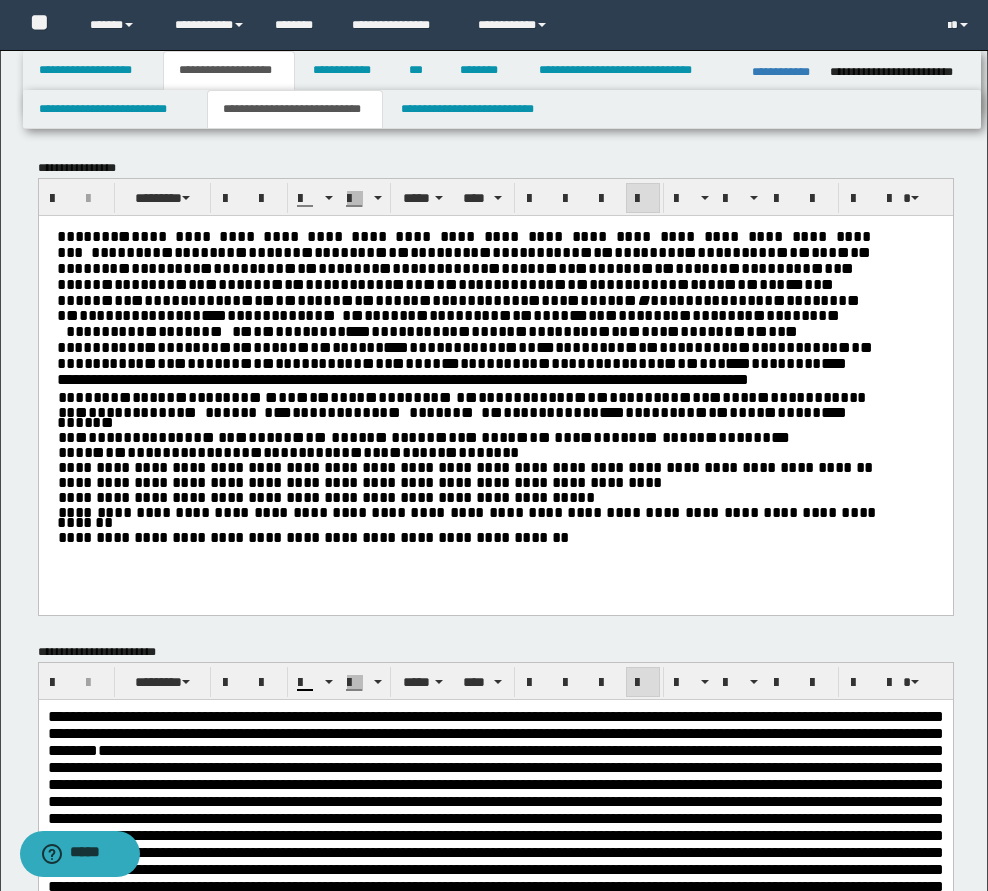 click on "**********" at bounding box center (464, 466) 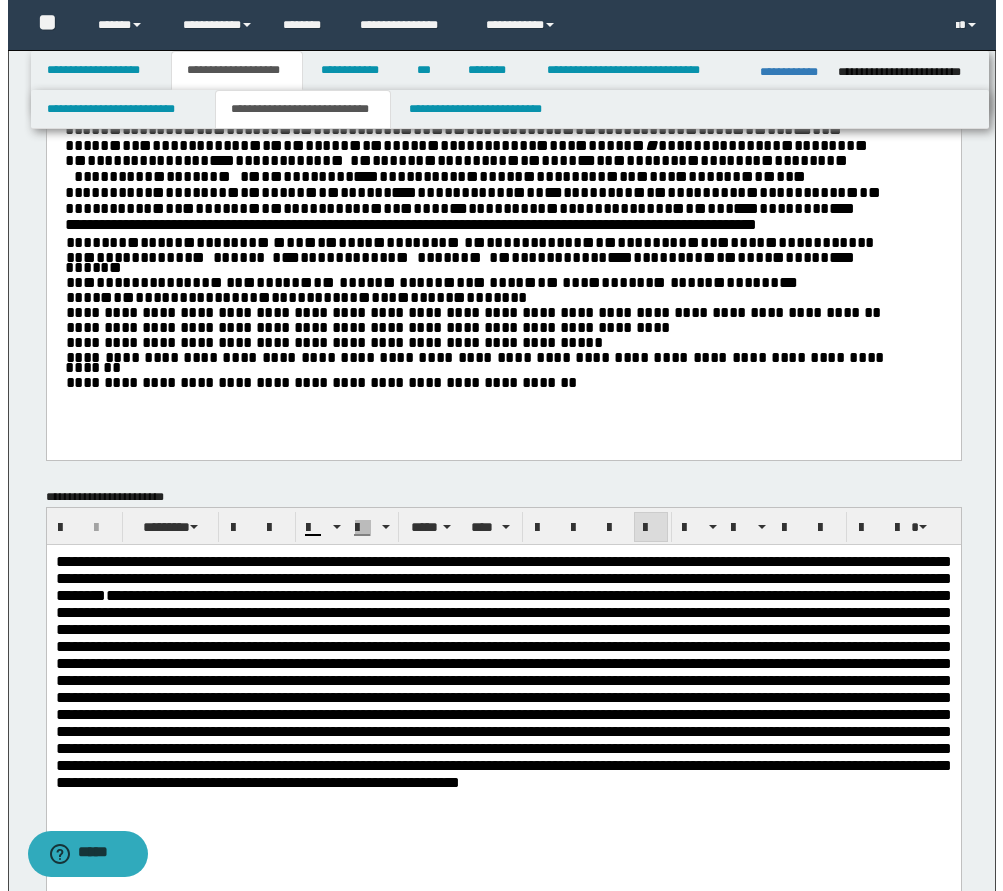 scroll, scrollTop: 0, scrollLeft: 0, axis: both 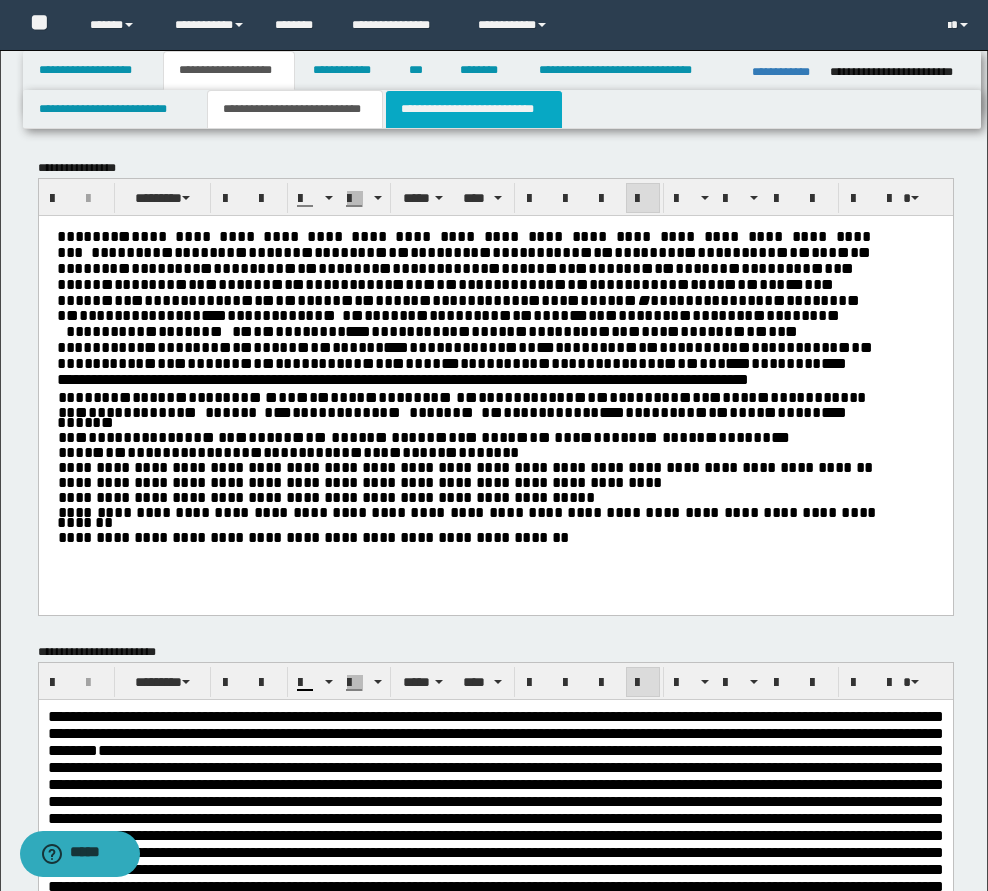 click on "**********" at bounding box center (474, 109) 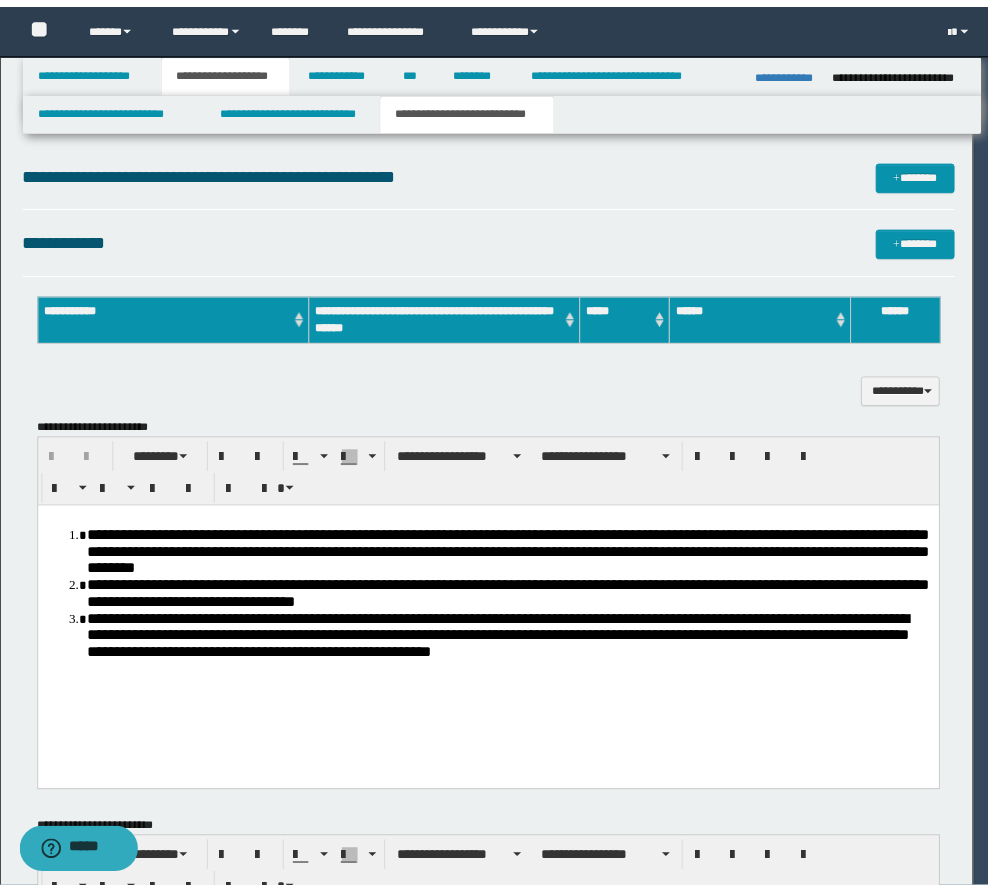 scroll, scrollTop: 0, scrollLeft: 0, axis: both 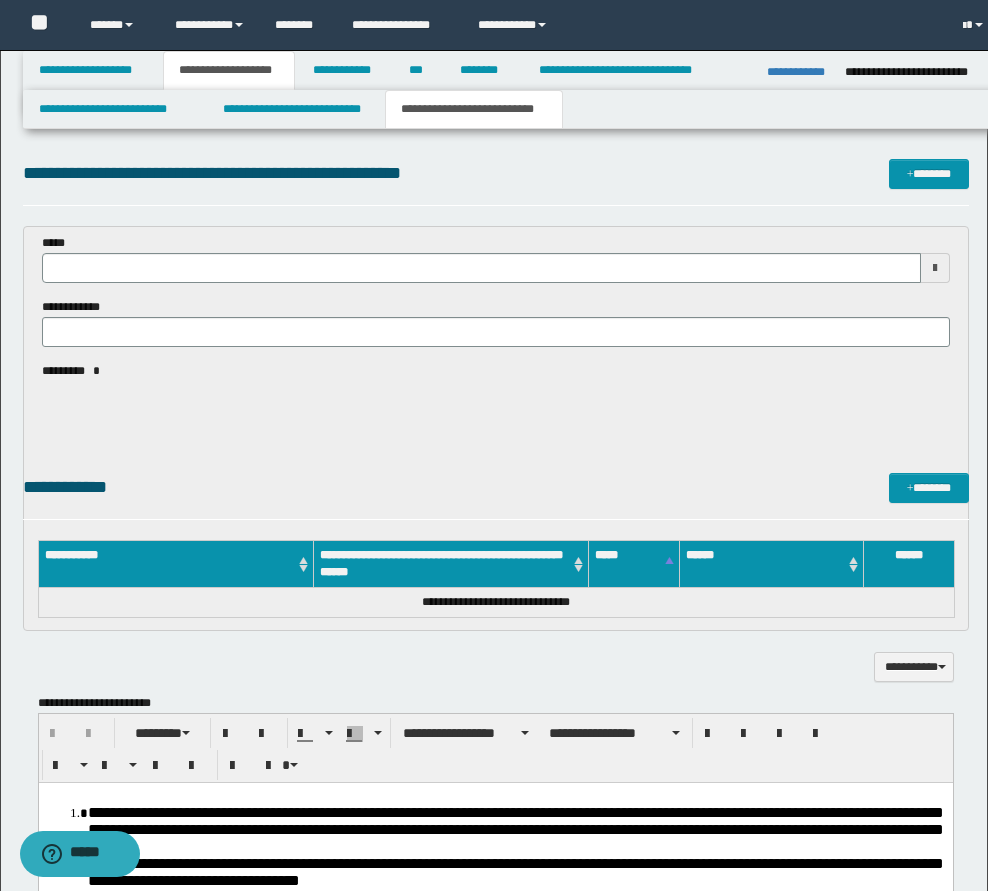 type 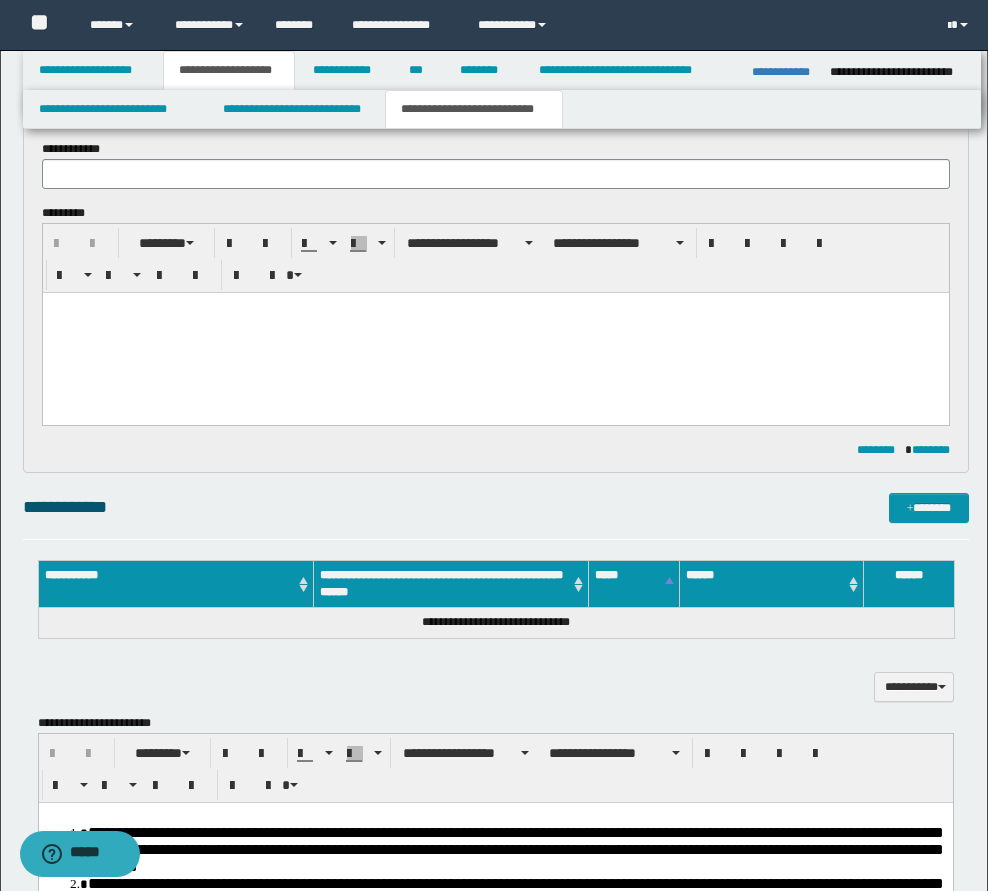 scroll, scrollTop: 400, scrollLeft: 0, axis: vertical 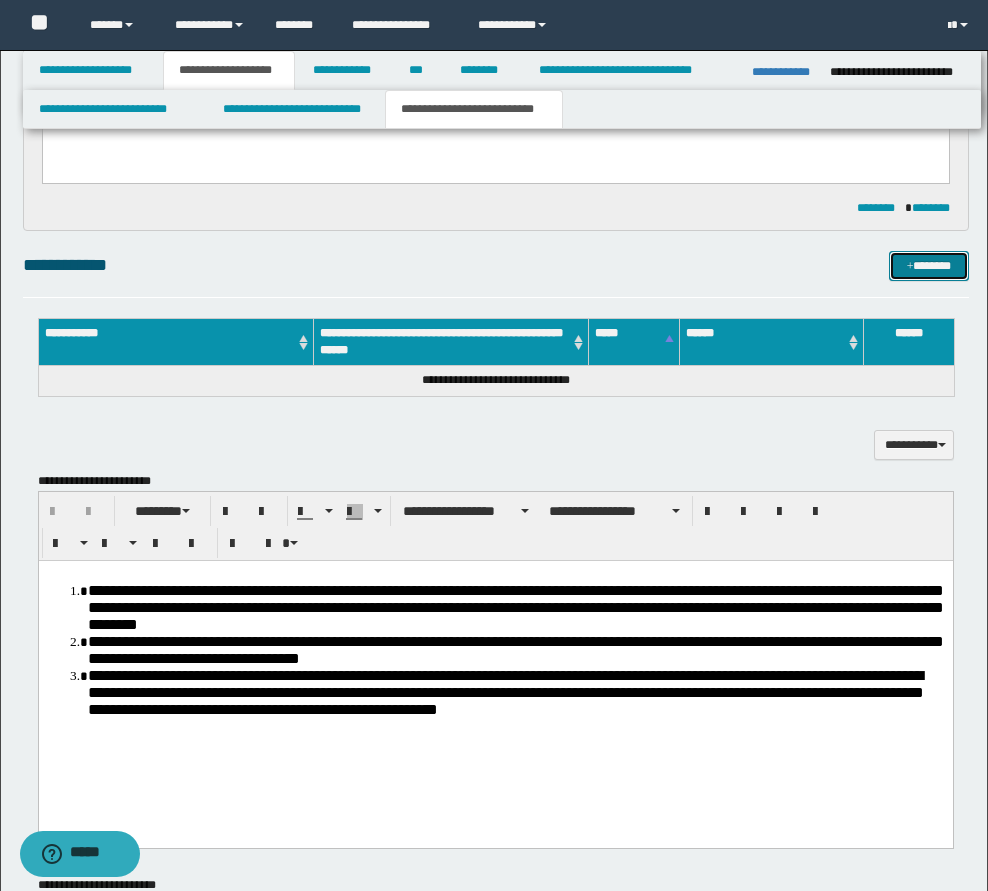 click on "*******" at bounding box center [929, 266] 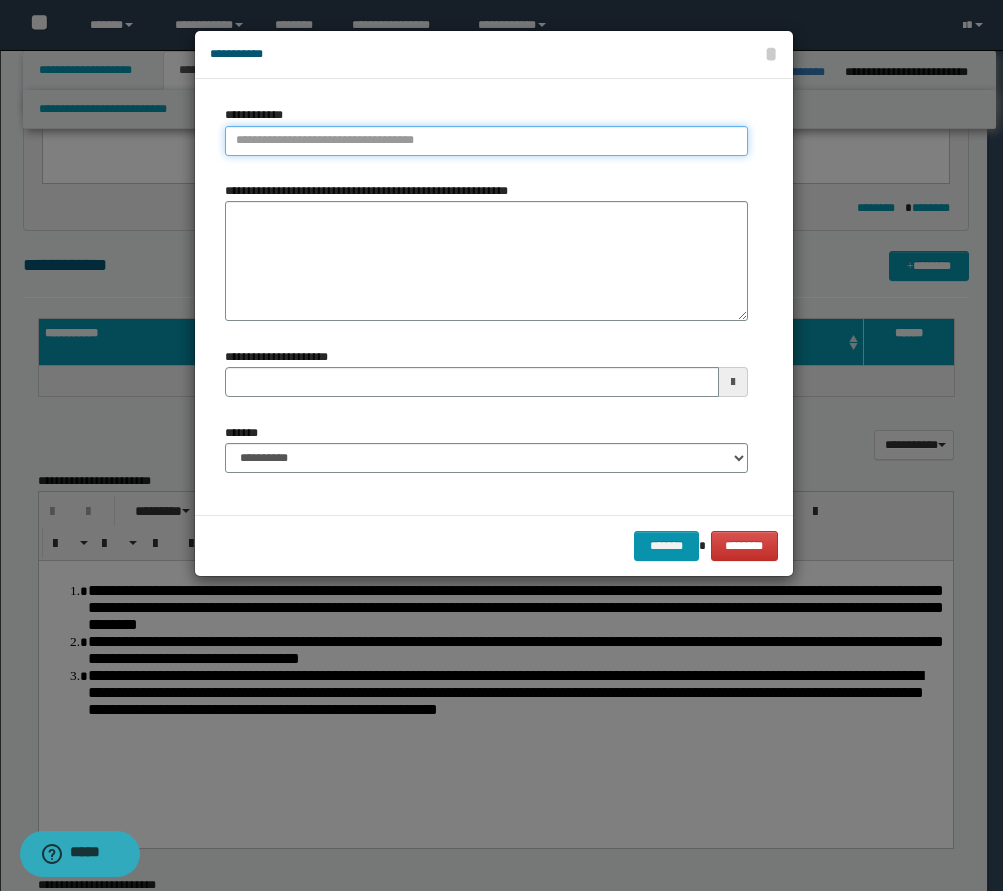 click on "**********" at bounding box center [486, 141] 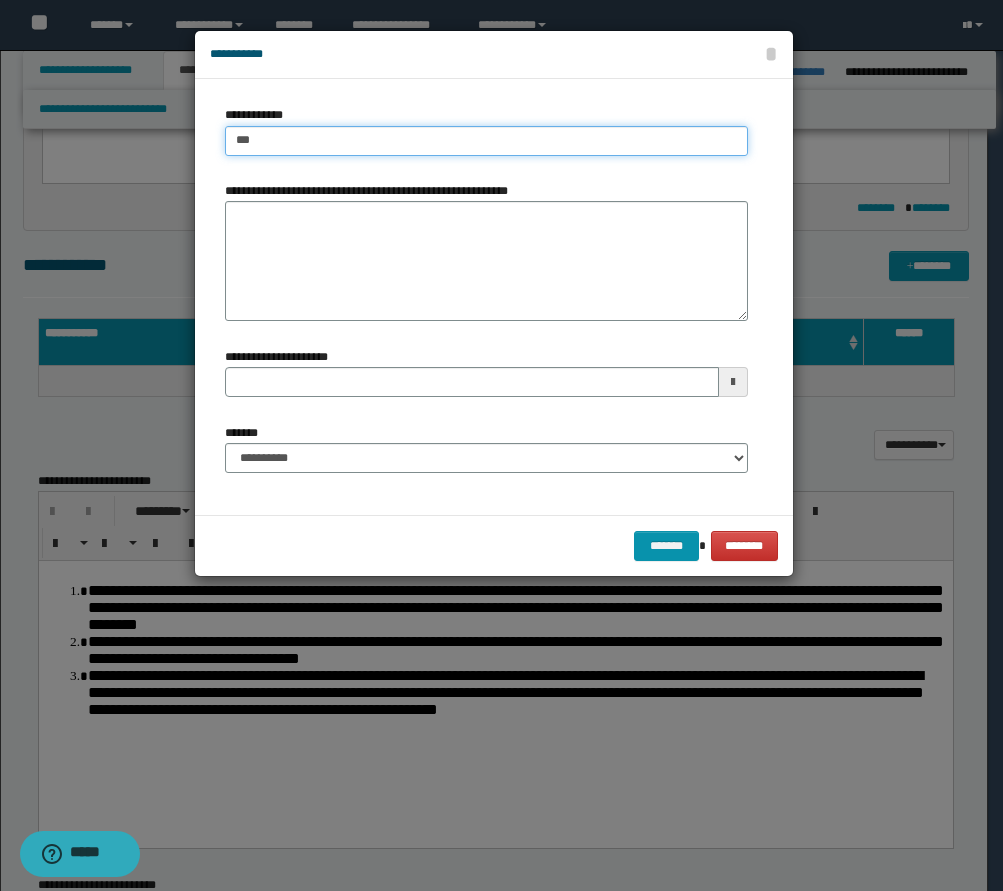 type on "****" 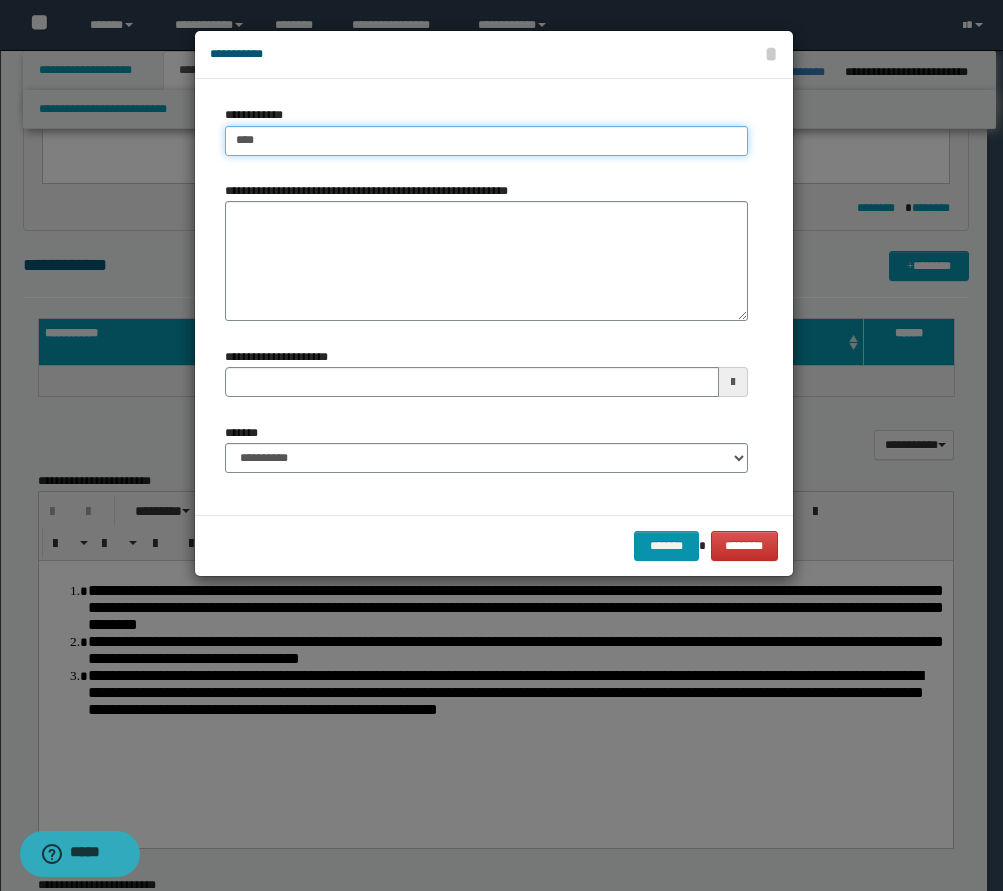 type on "****" 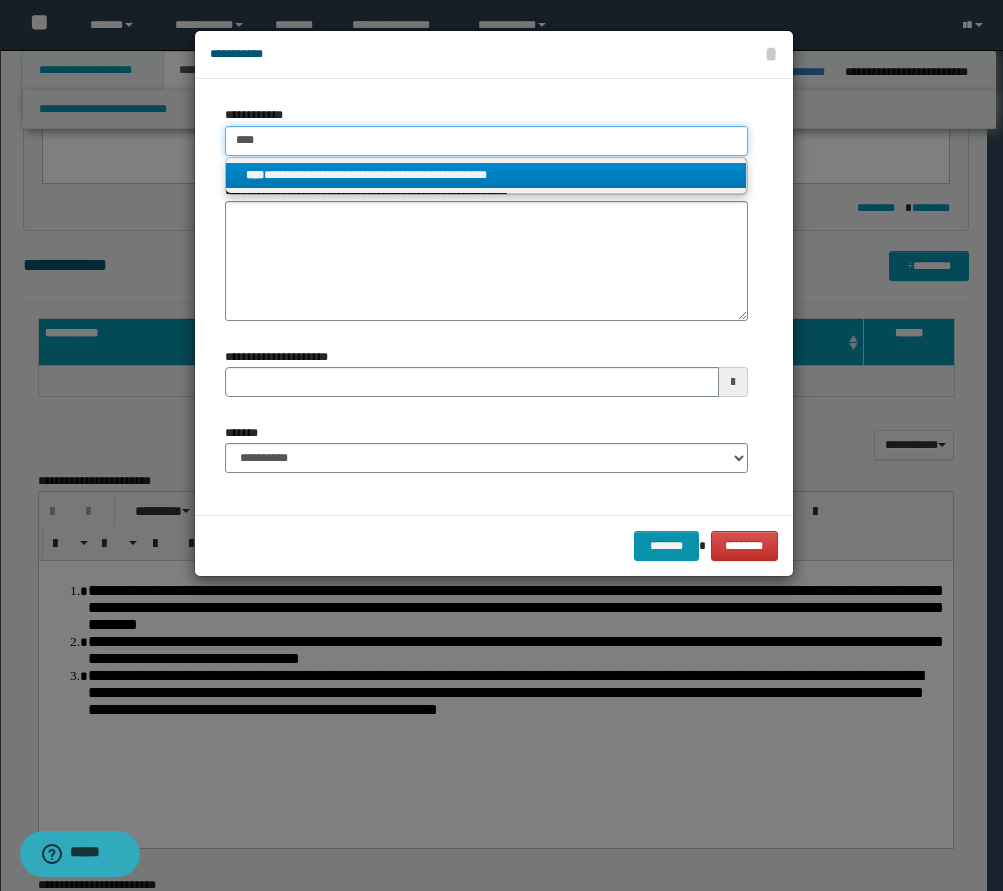 type on "****" 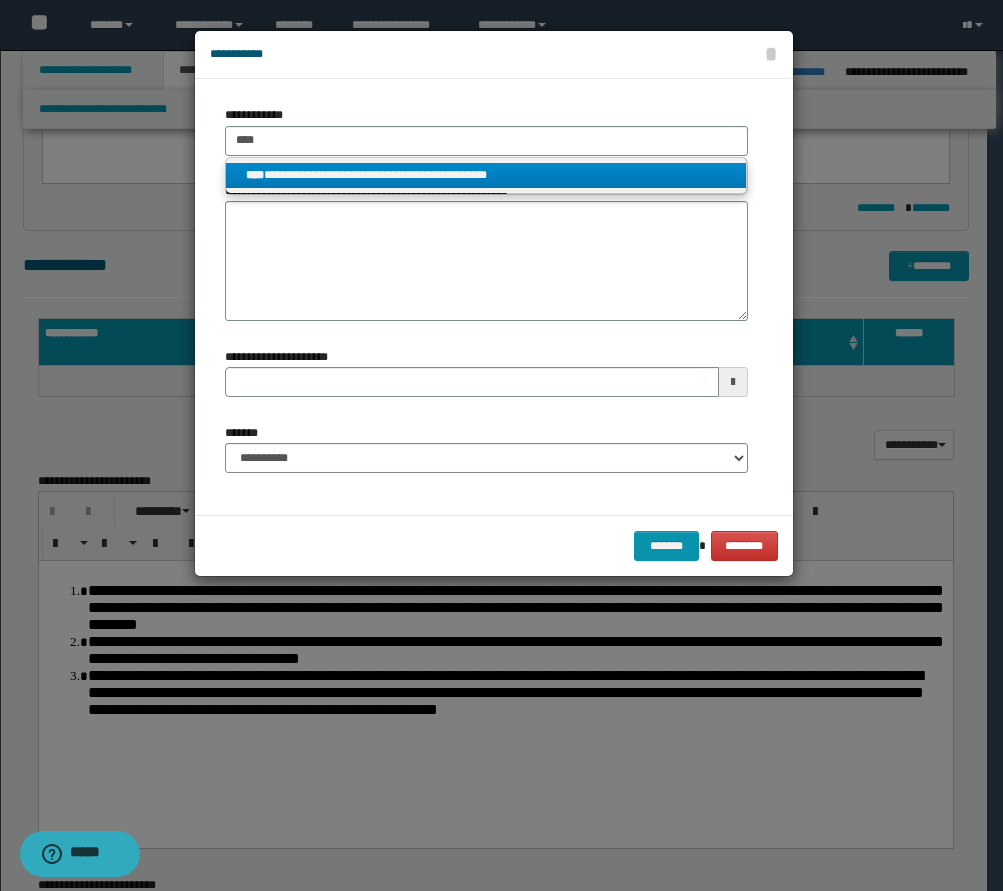 click on "**********" at bounding box center [486, 175] 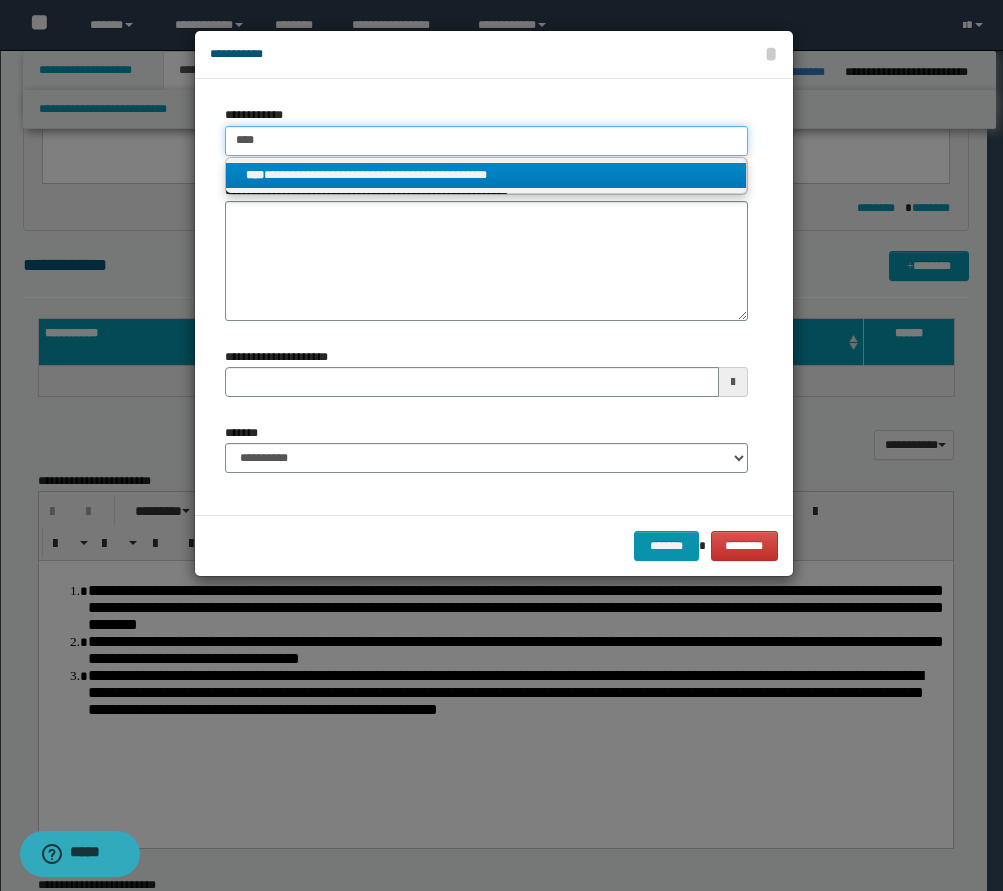 type 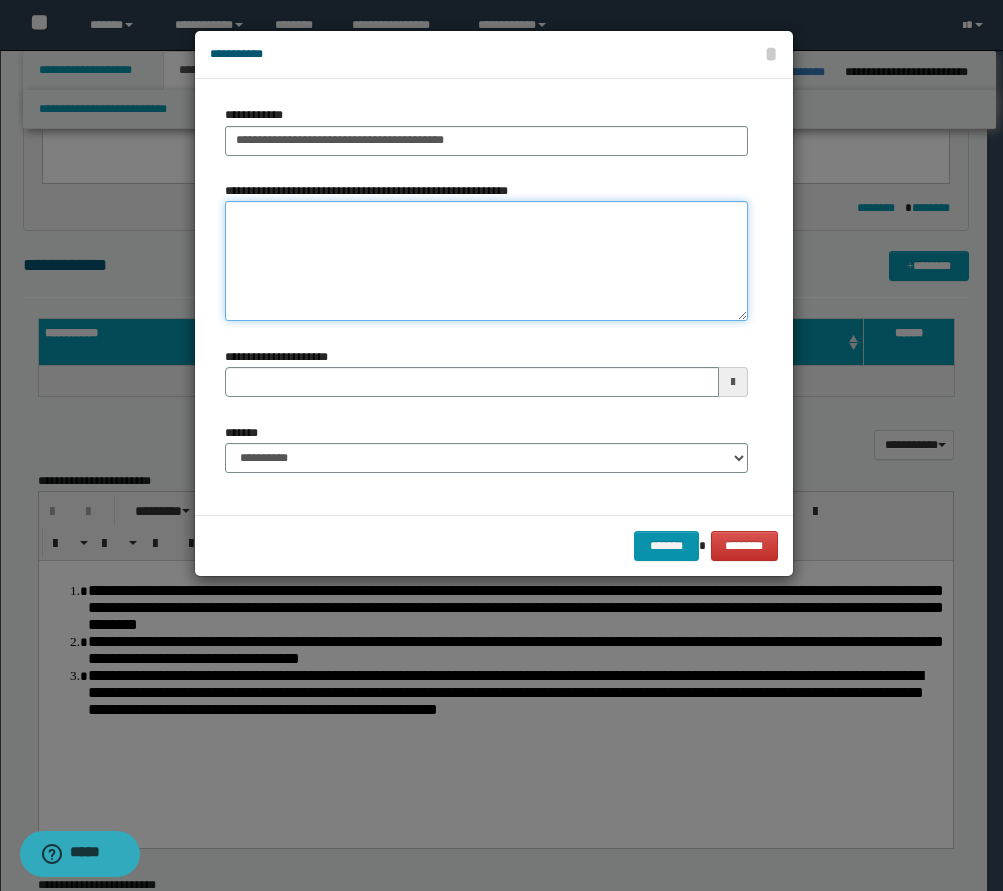 click on "**********" at bounding box center (486, 261) 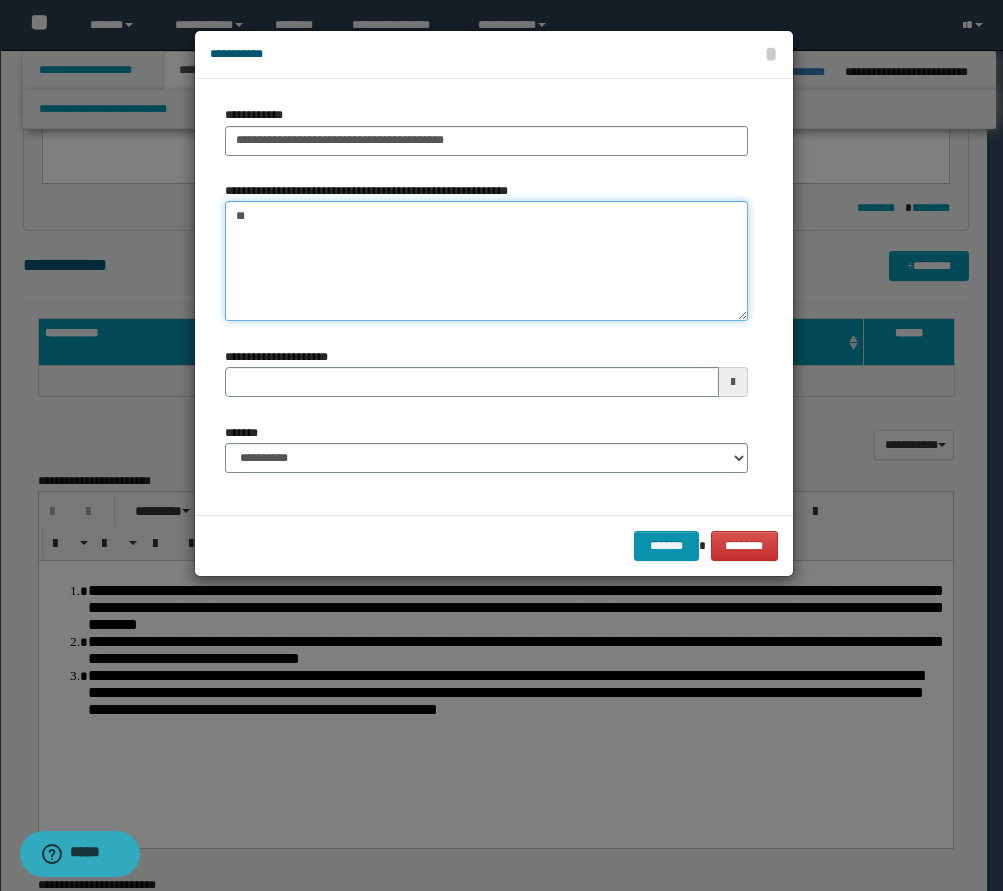 type on "*" 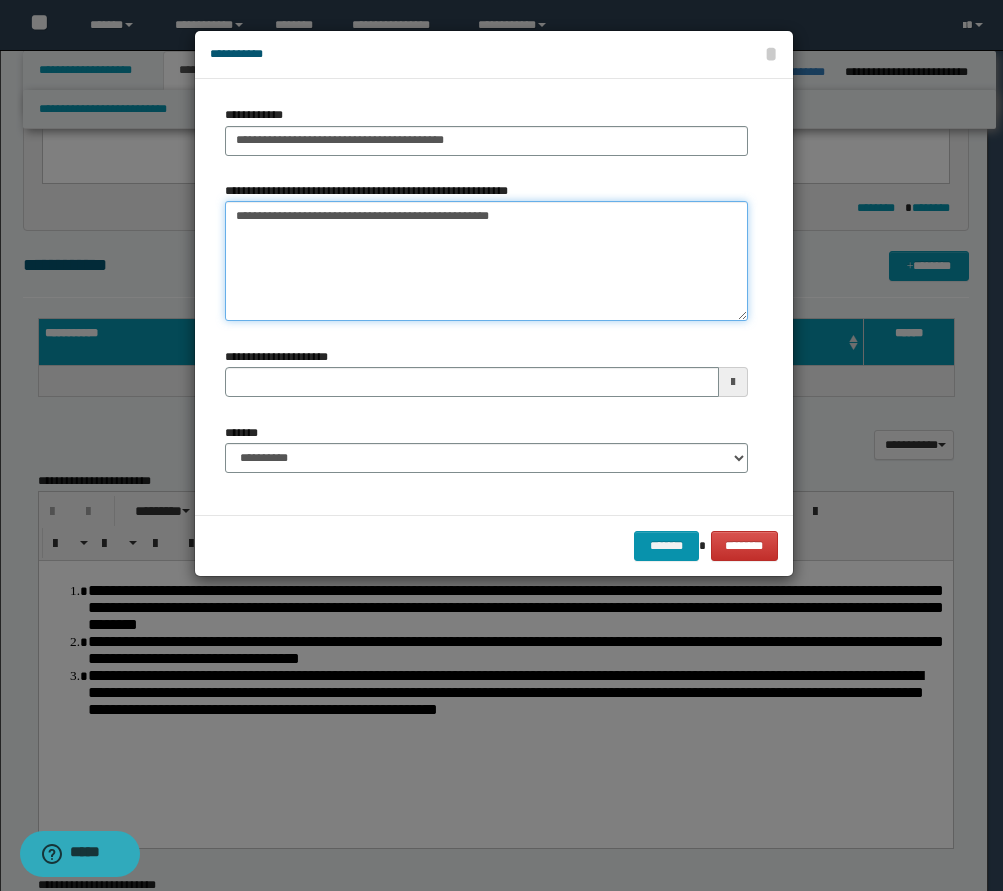 type on "**********" 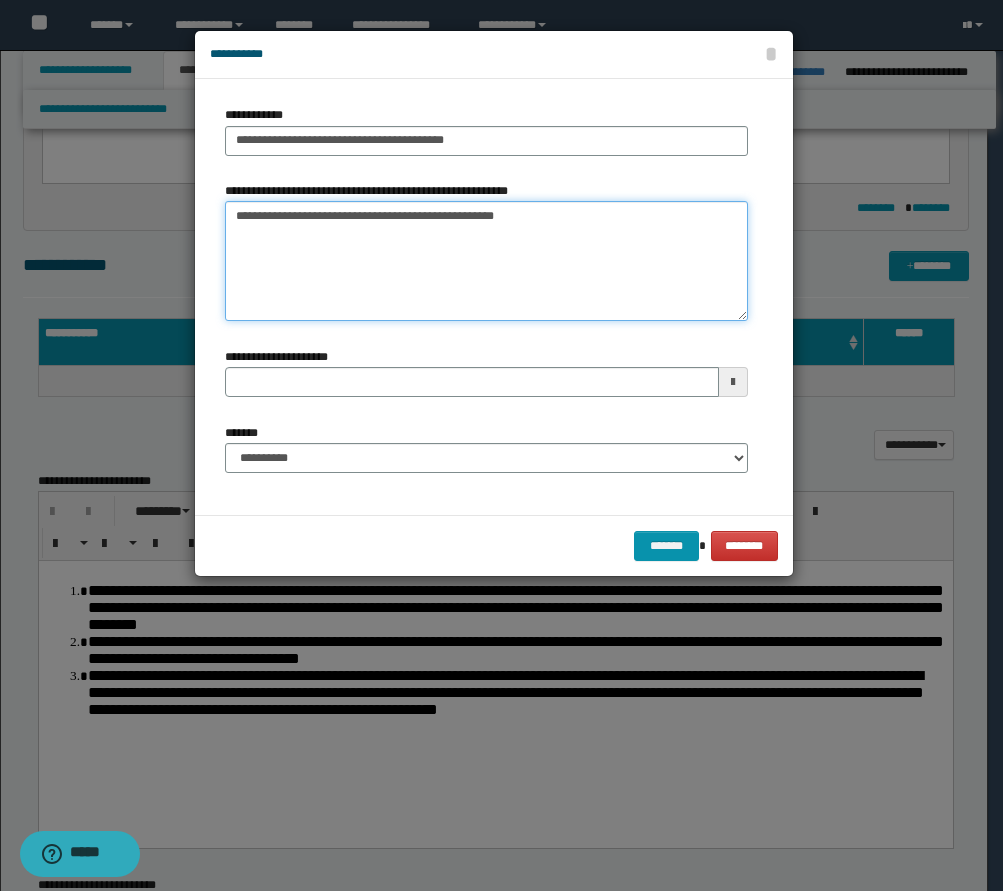 type 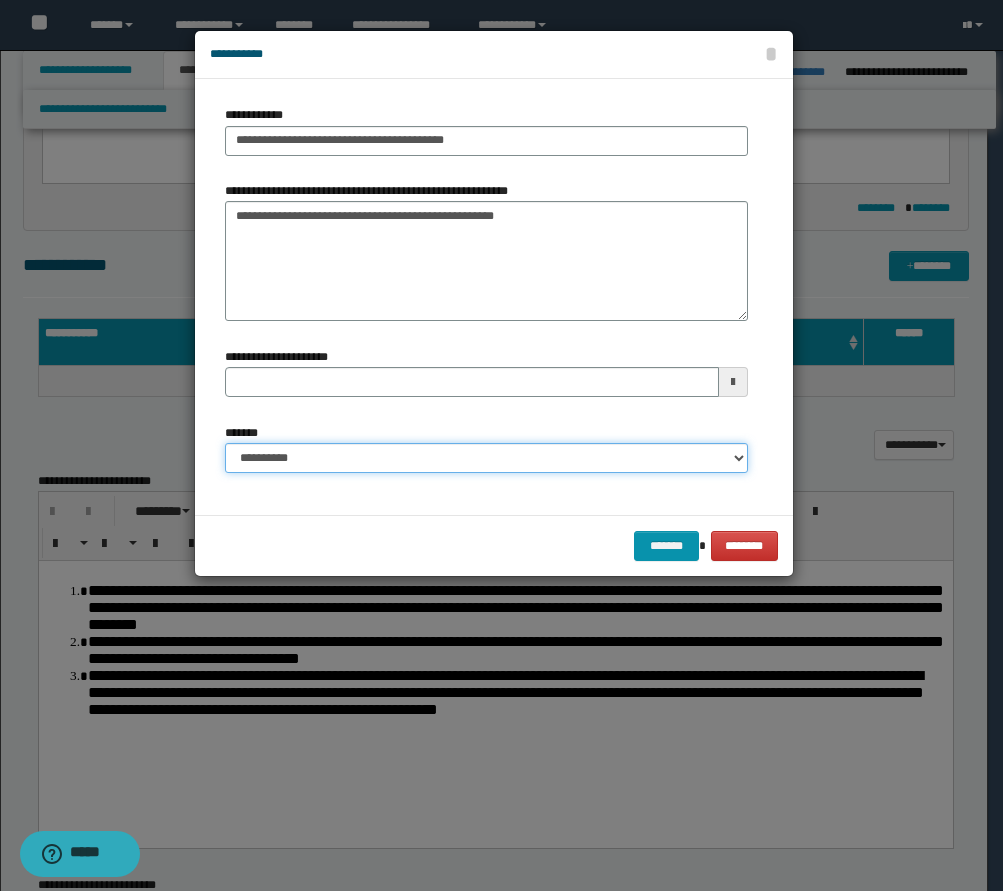 click on "**********" at bounding box center [486, 458] 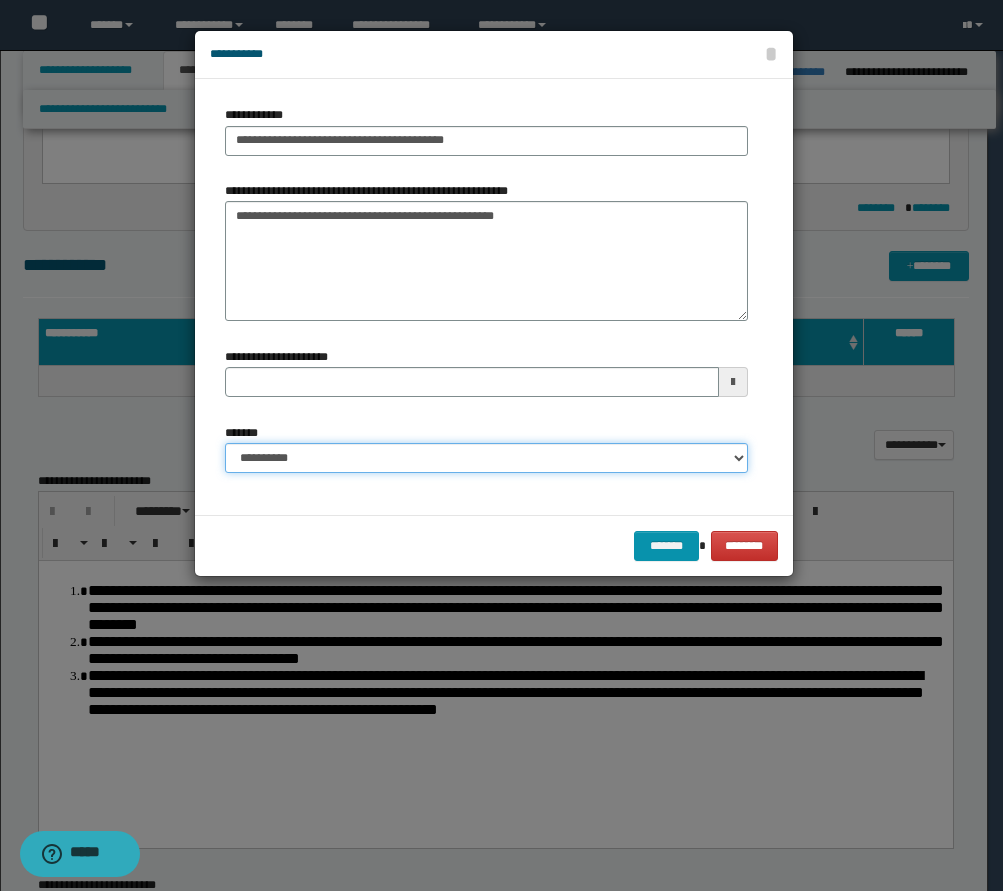 select on "*" 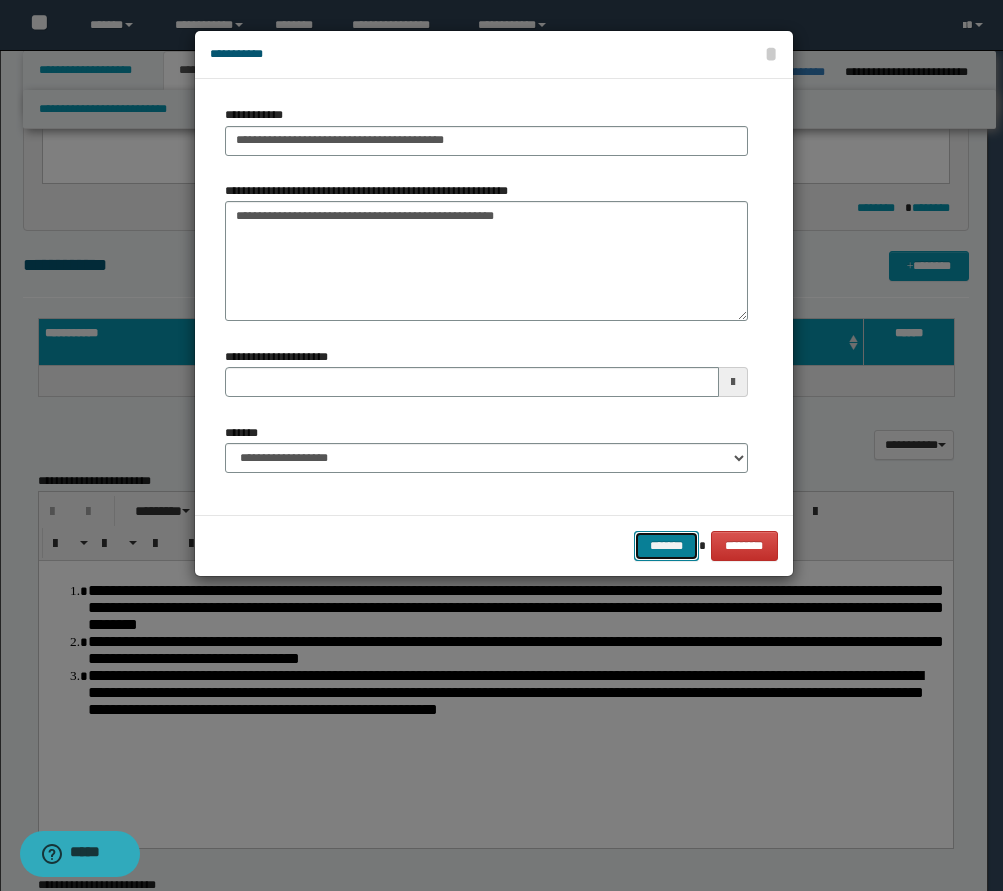 click on "*******" at bounding box center [666, 546] 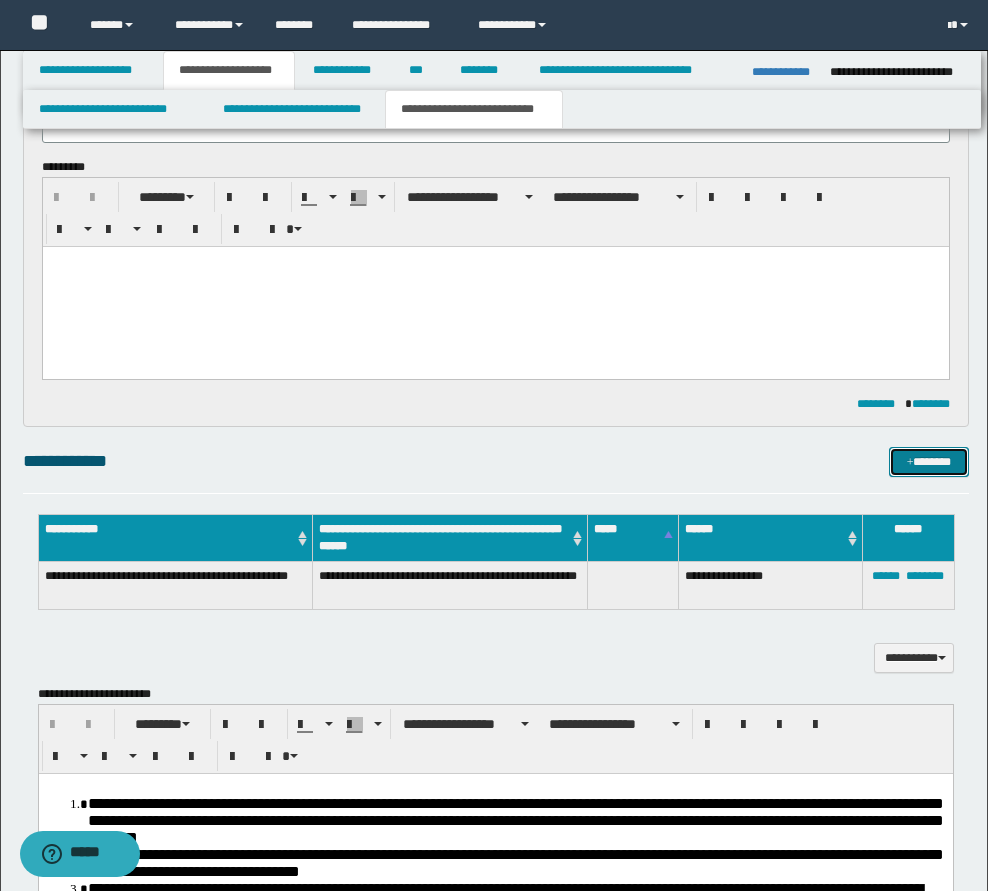 scroll, scrollTop: 0, scrollLeft: 0, axis: both 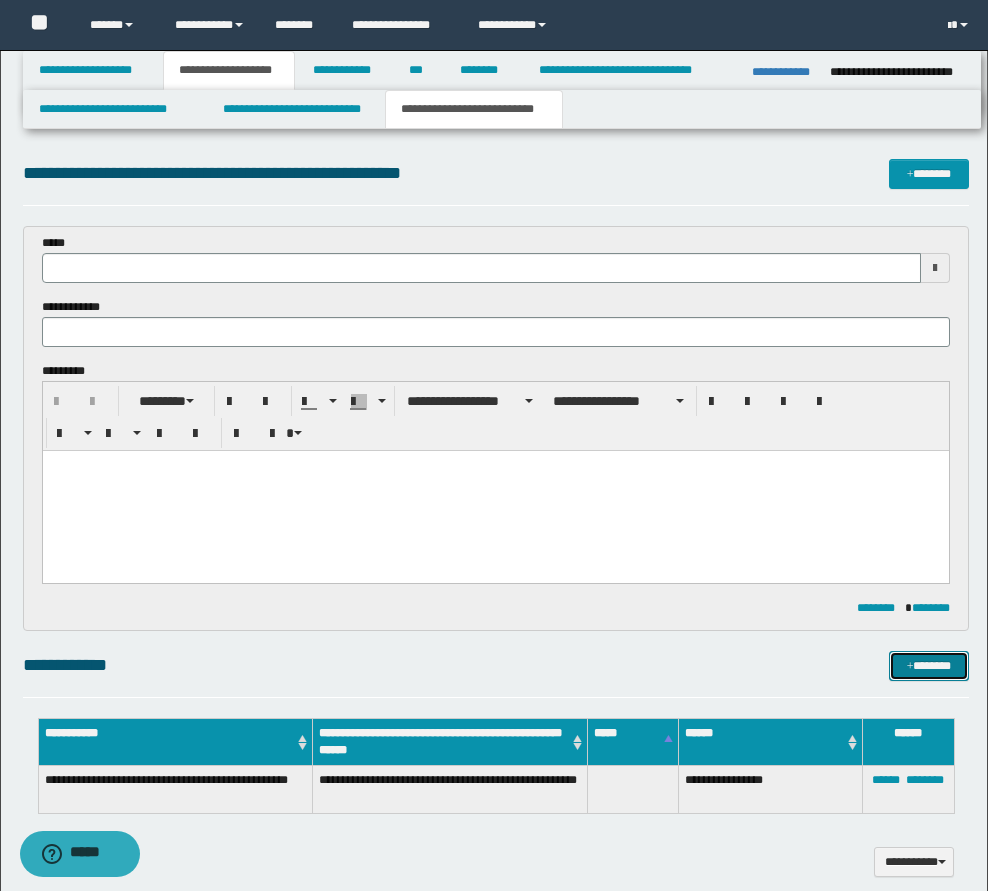 type 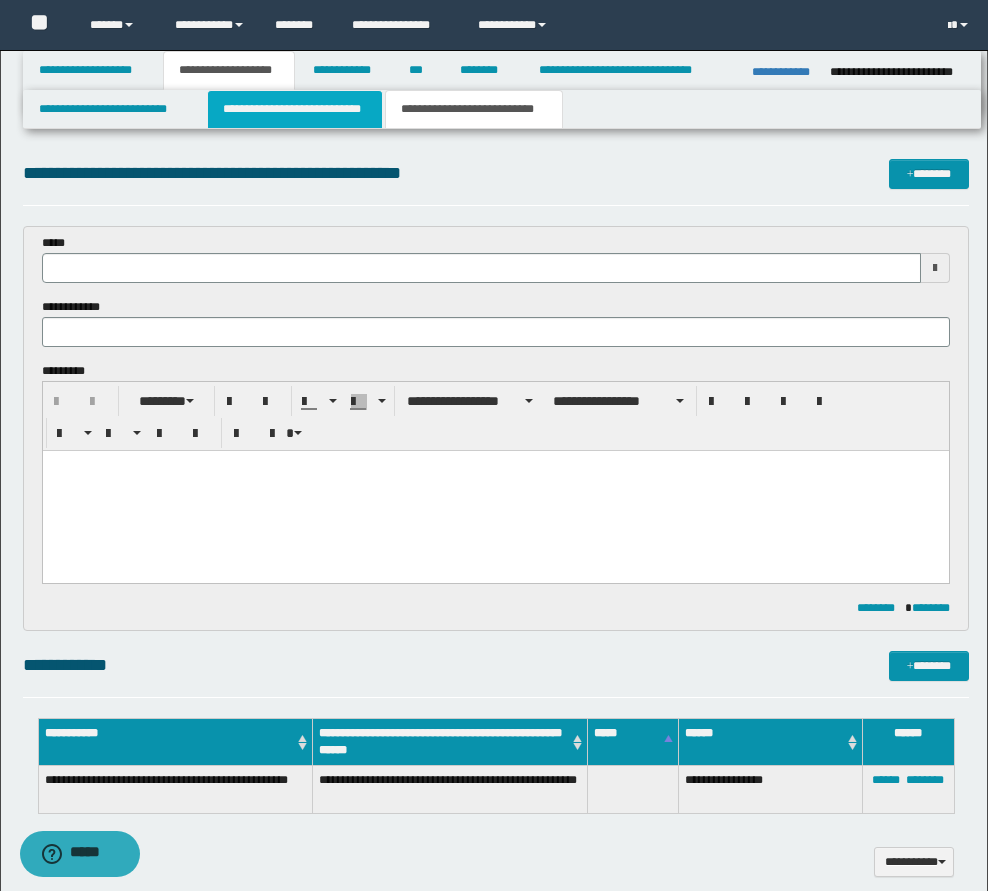 click on "**********" at bounding box center (295, 109) 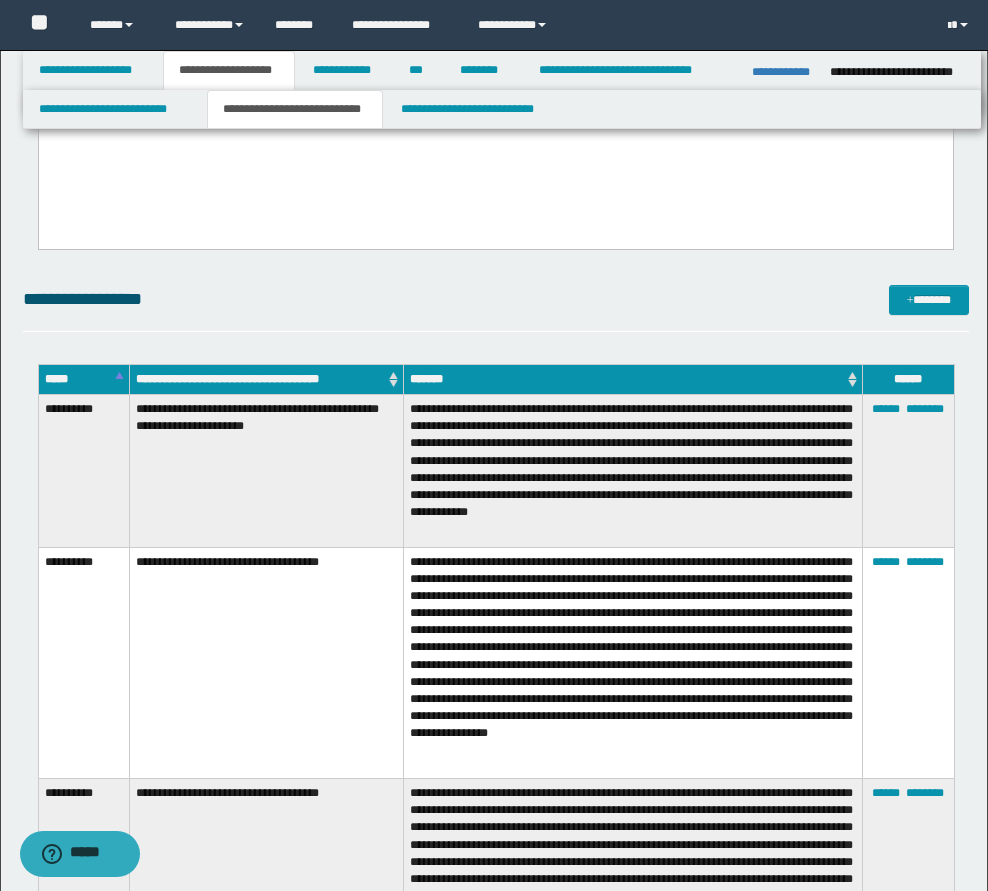 scroll, scrollTop: 1000, scrollLeft: 0, axis: vertical 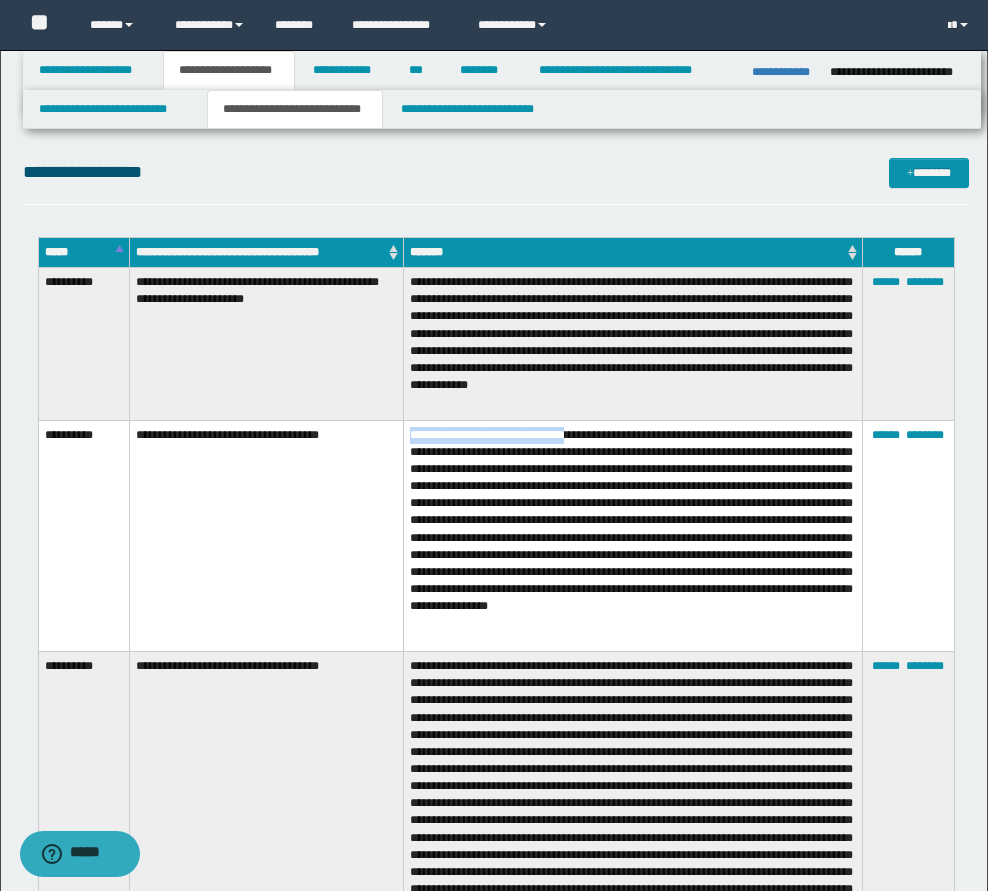 drag, startPoint x: 611, startPoint y: 450, endPoint x: 404, endPoint y: 456, distance: 207.08694 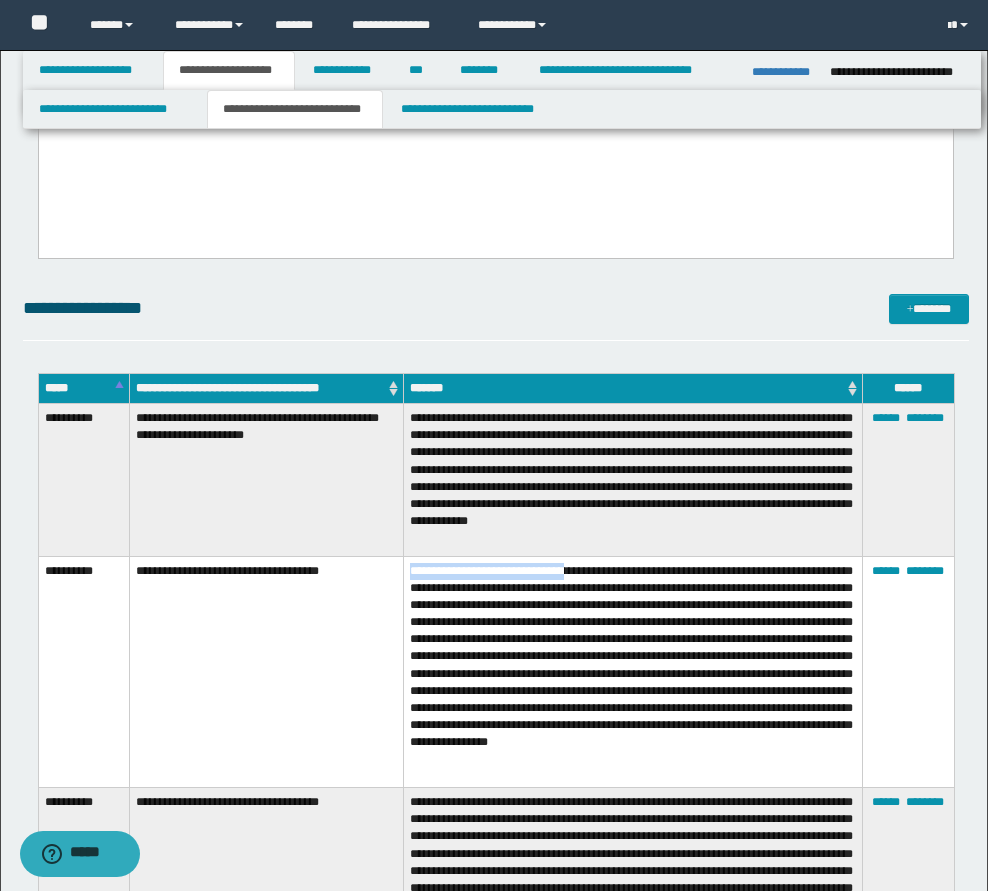 scroll, scrollTop: 700, scrollLeft: 0, axis: vertical 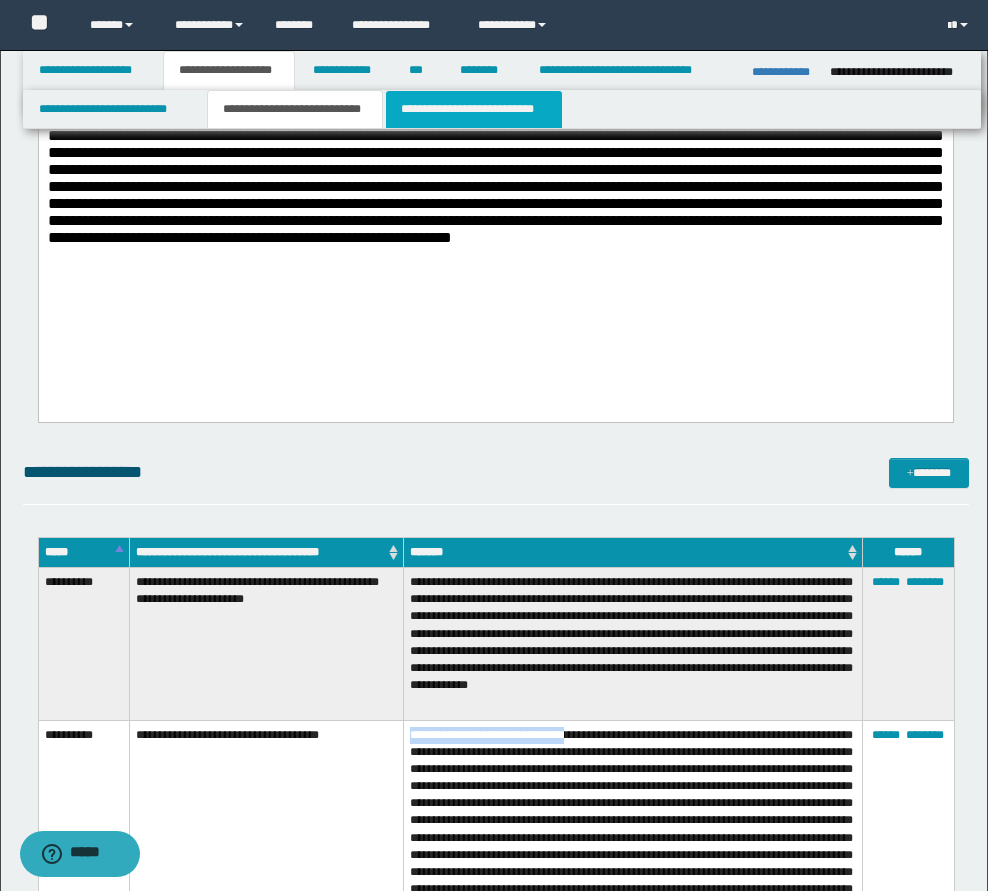 click on "**********" at bounding box center [474, 109] 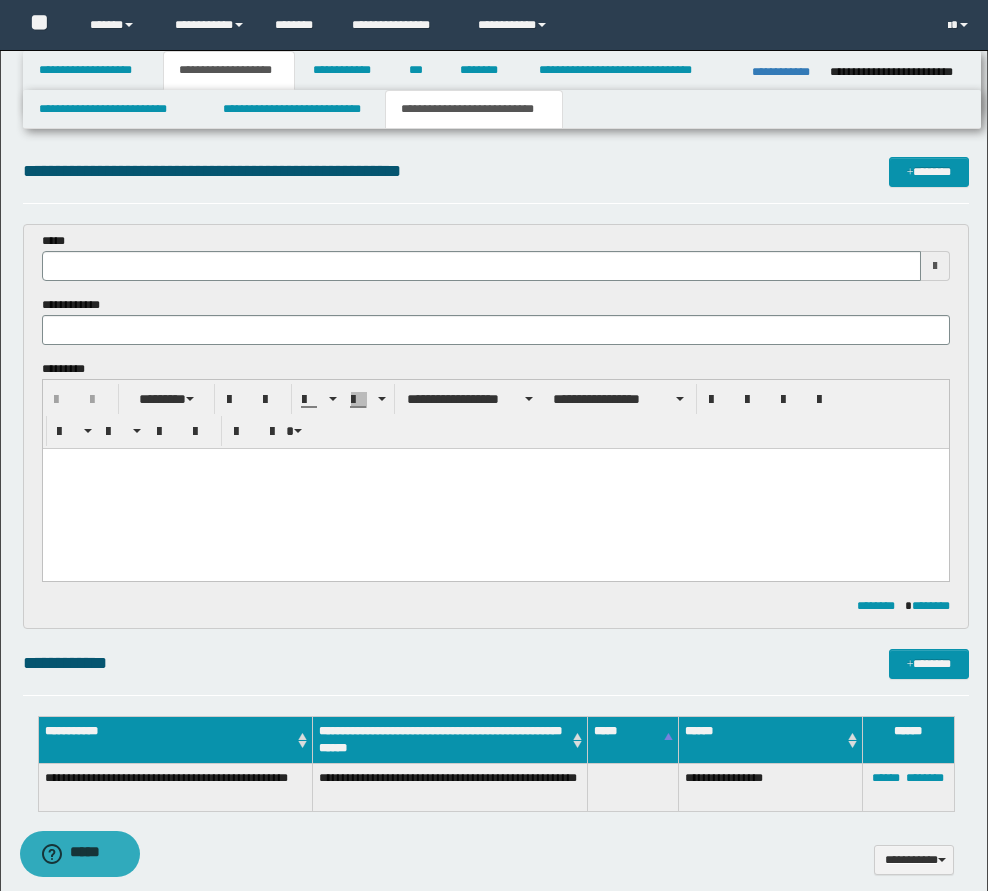 scroll, scrollTop: 0, scrollLeft: 0, axis: both 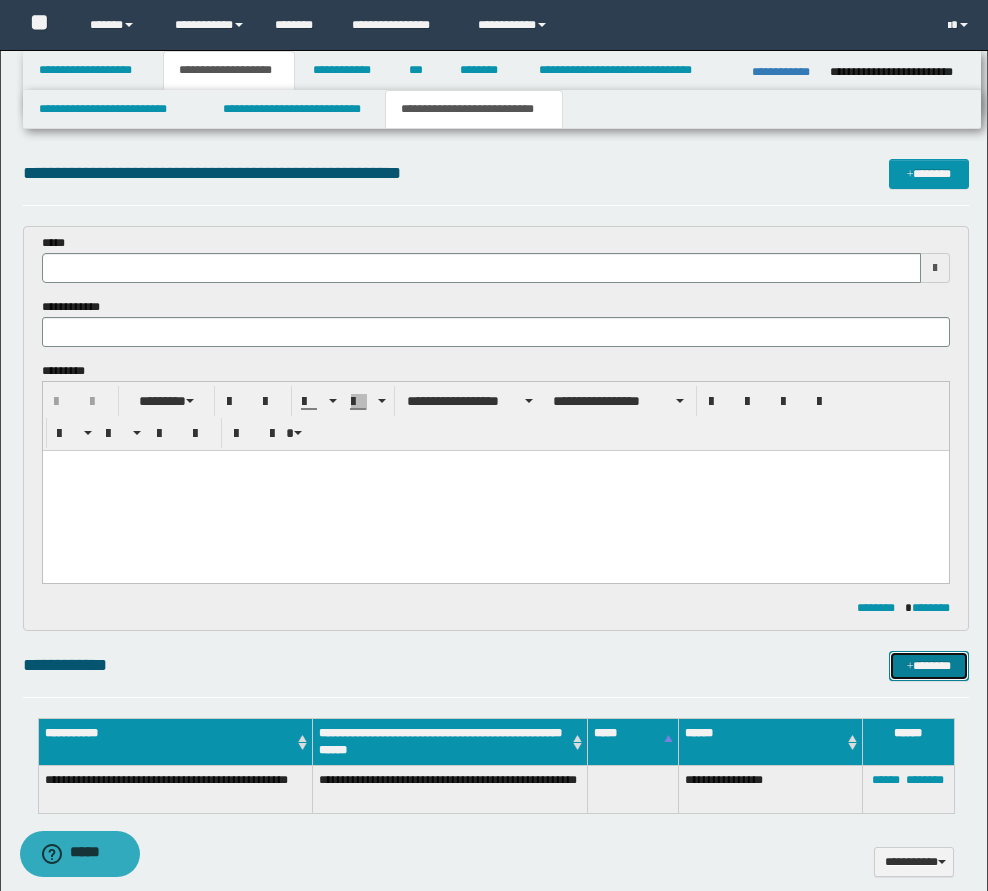 click on "*******" at bounding box center [929, 666] 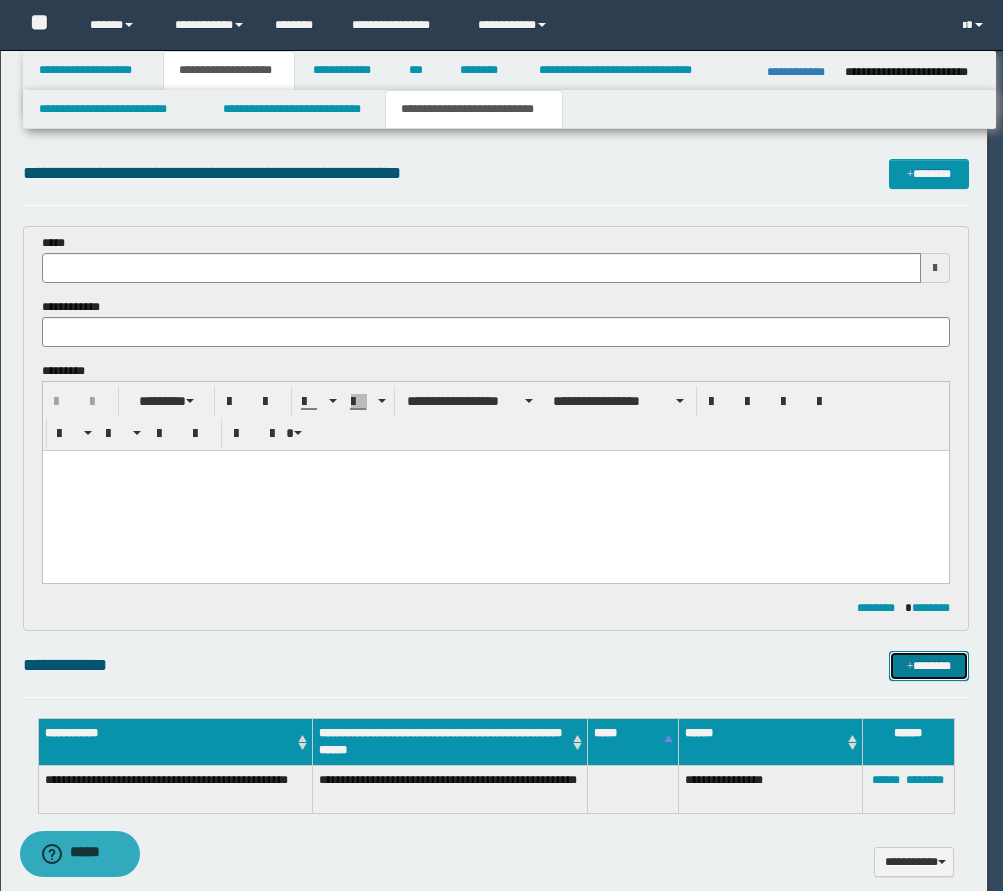 type 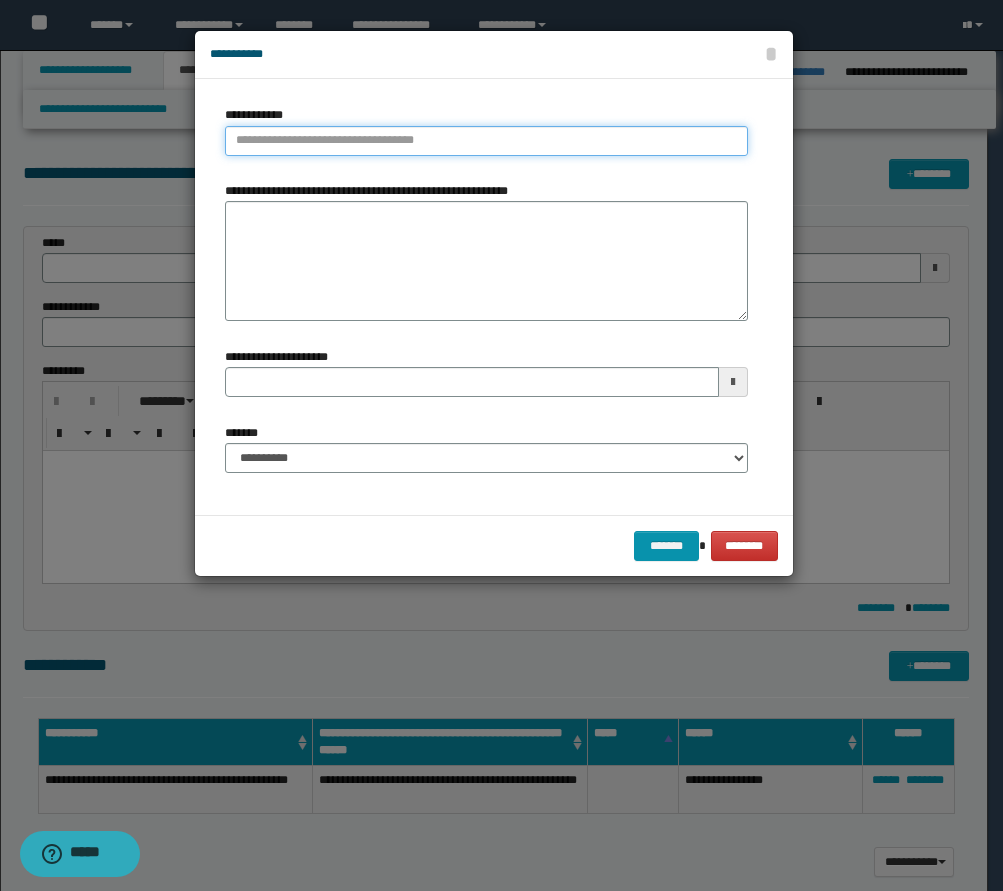 type on "**********" 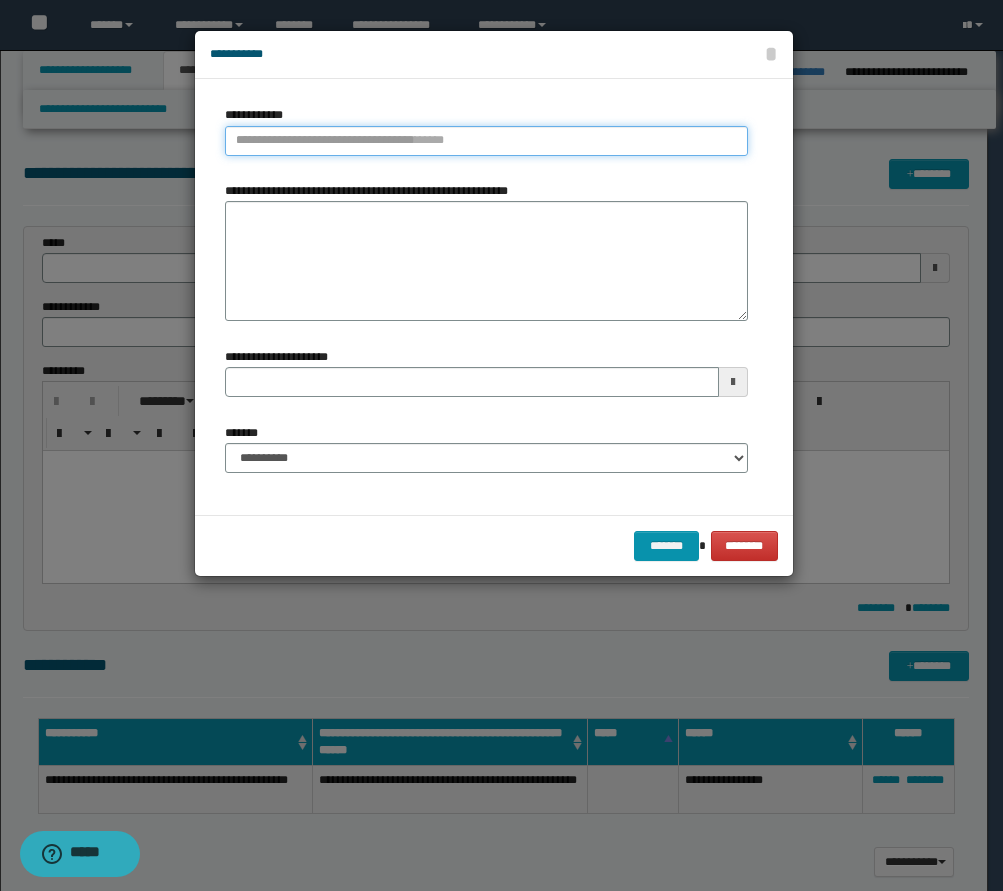 click on "**********" at bounding box center [486, 141] 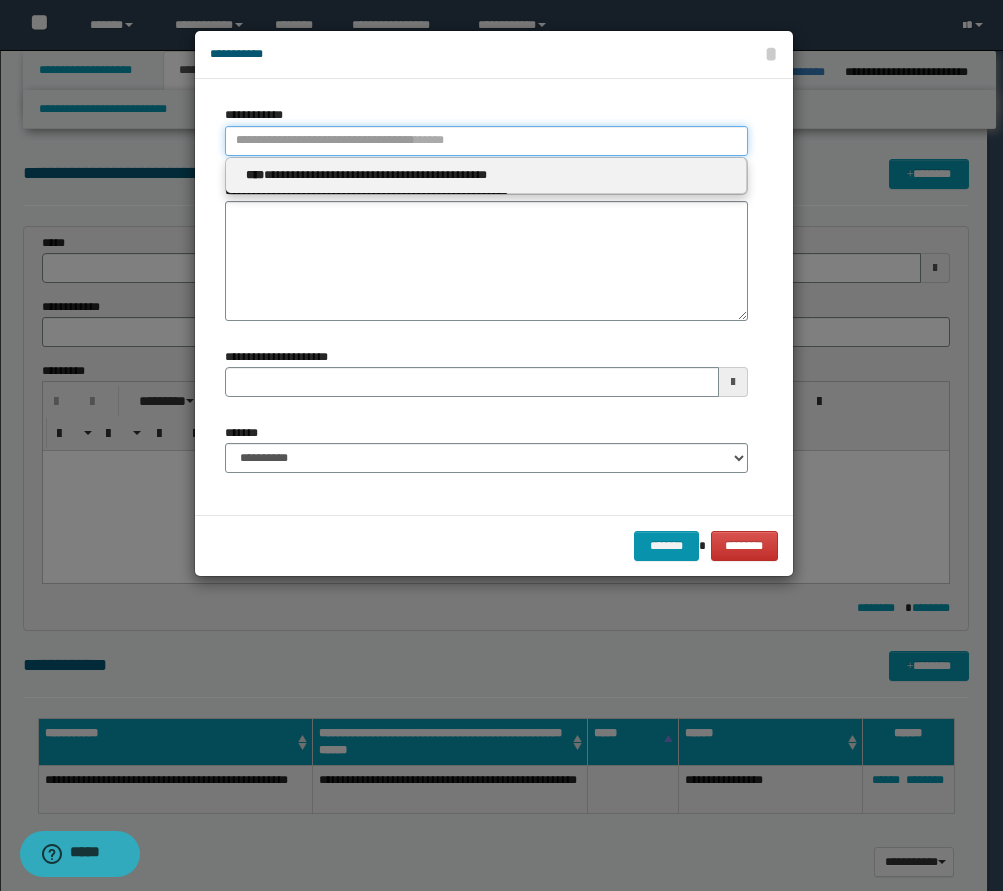 type 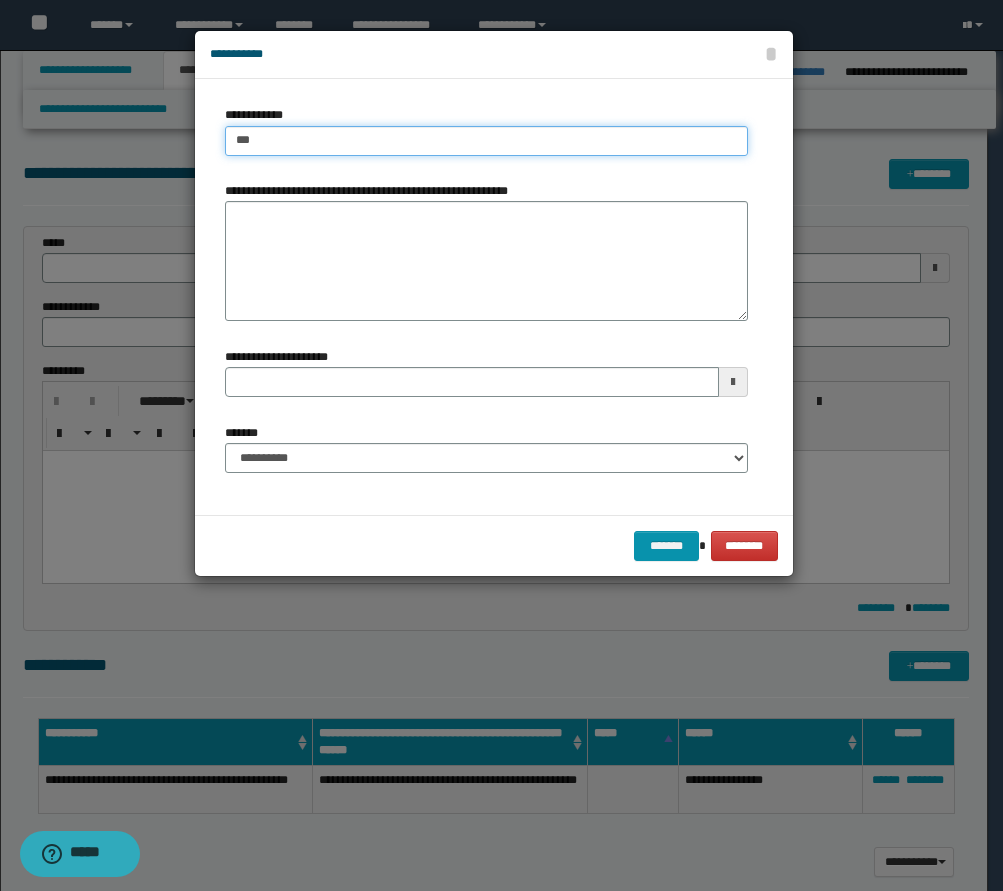 type on "****" 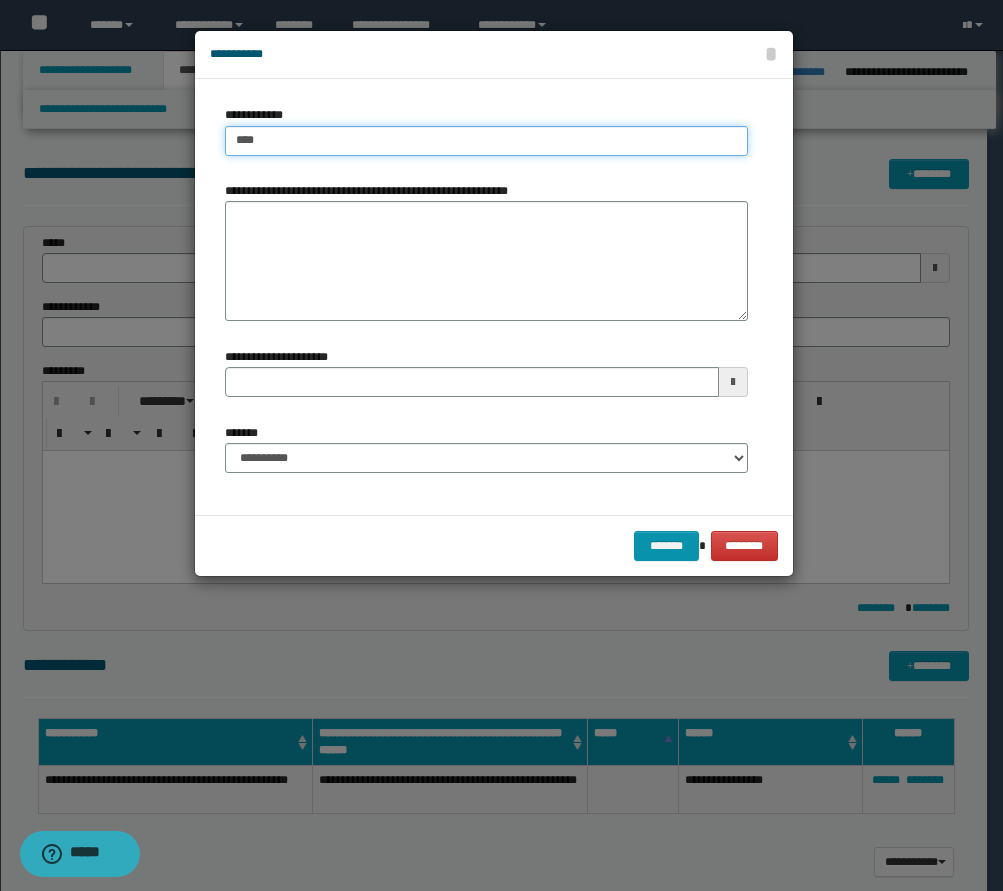 type on "****" 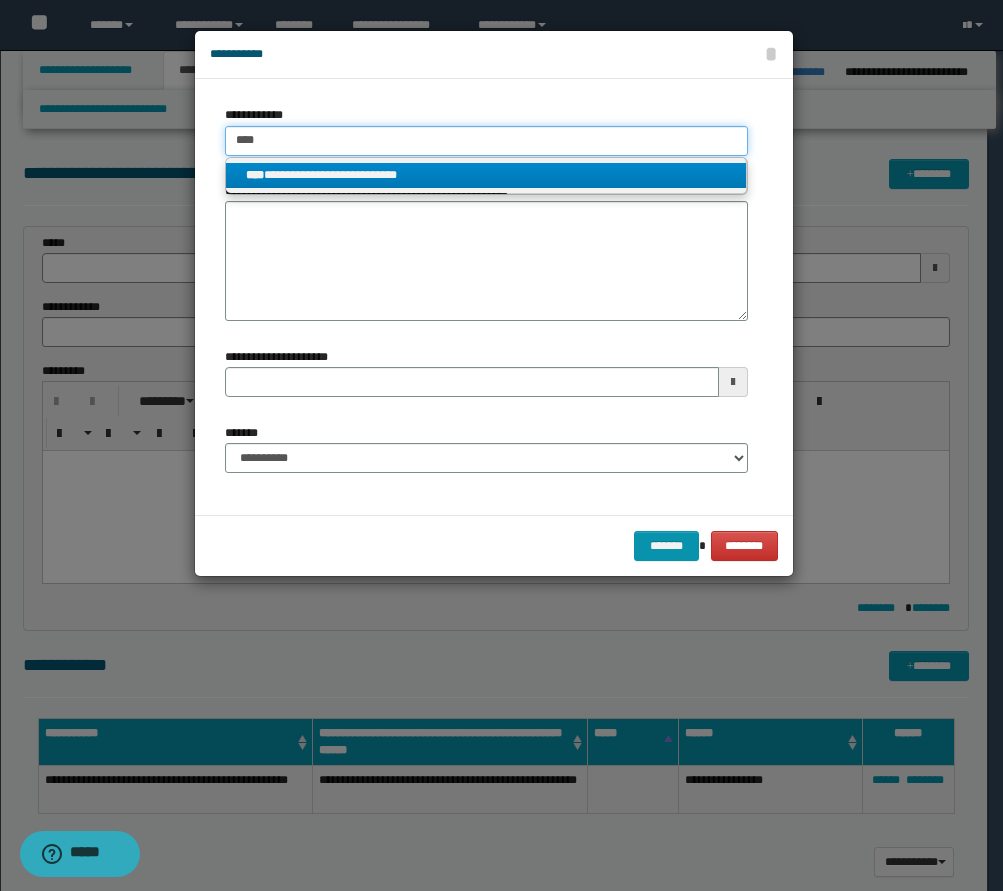 type on "****" 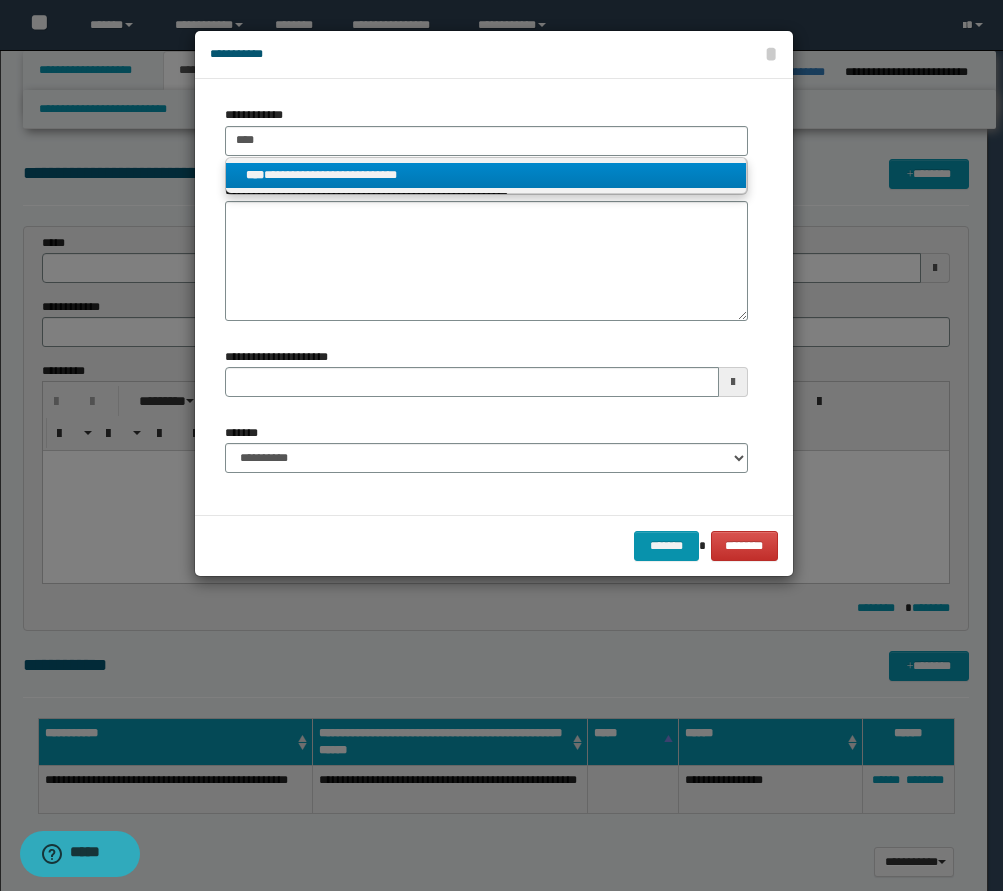 click on "**********" at bounding box center [486, 175] 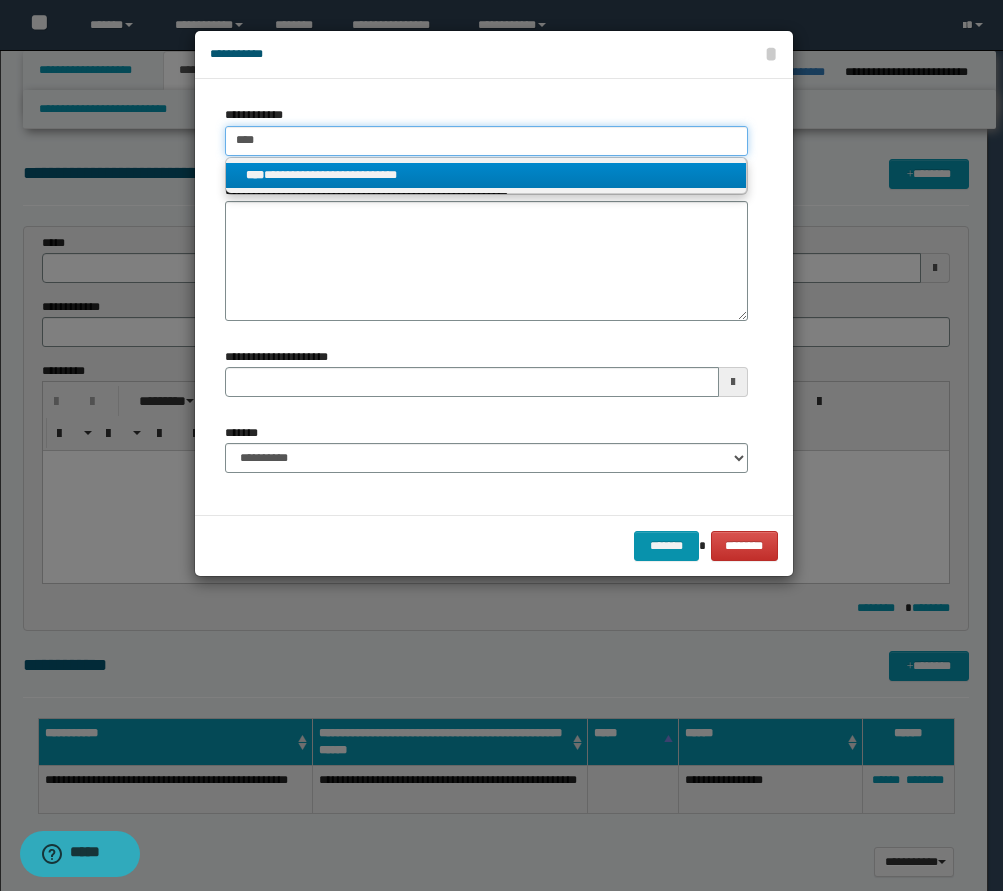 type 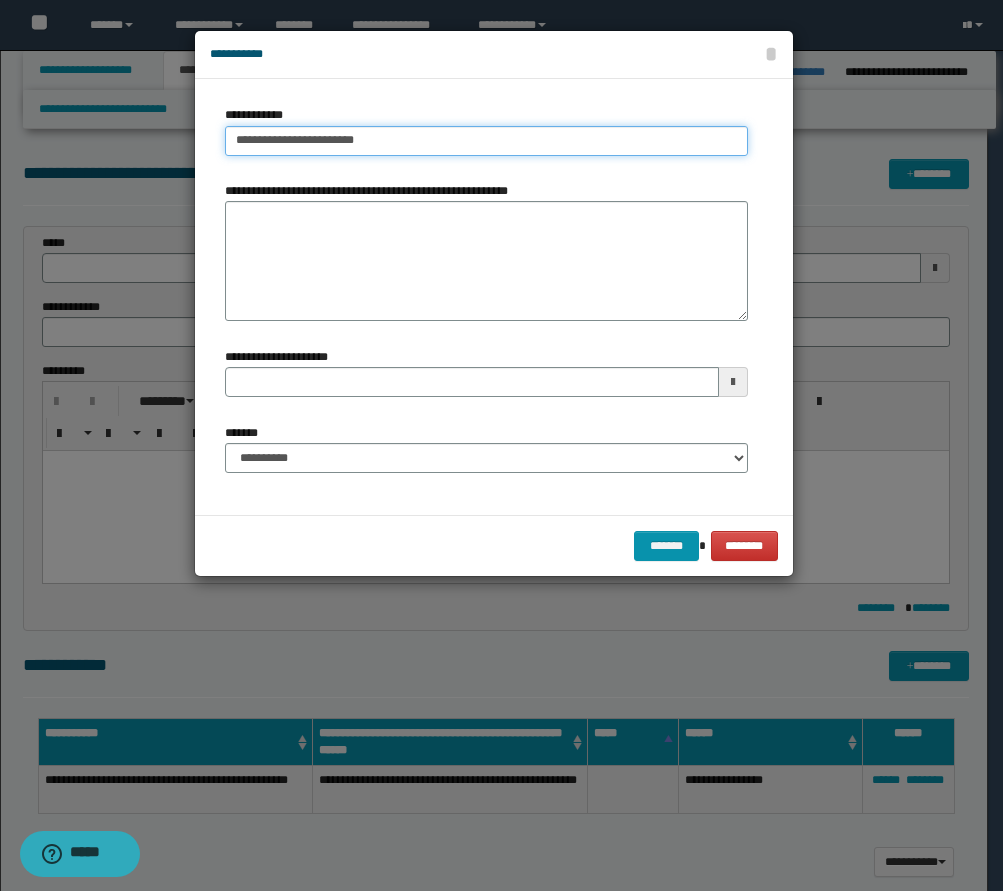 type 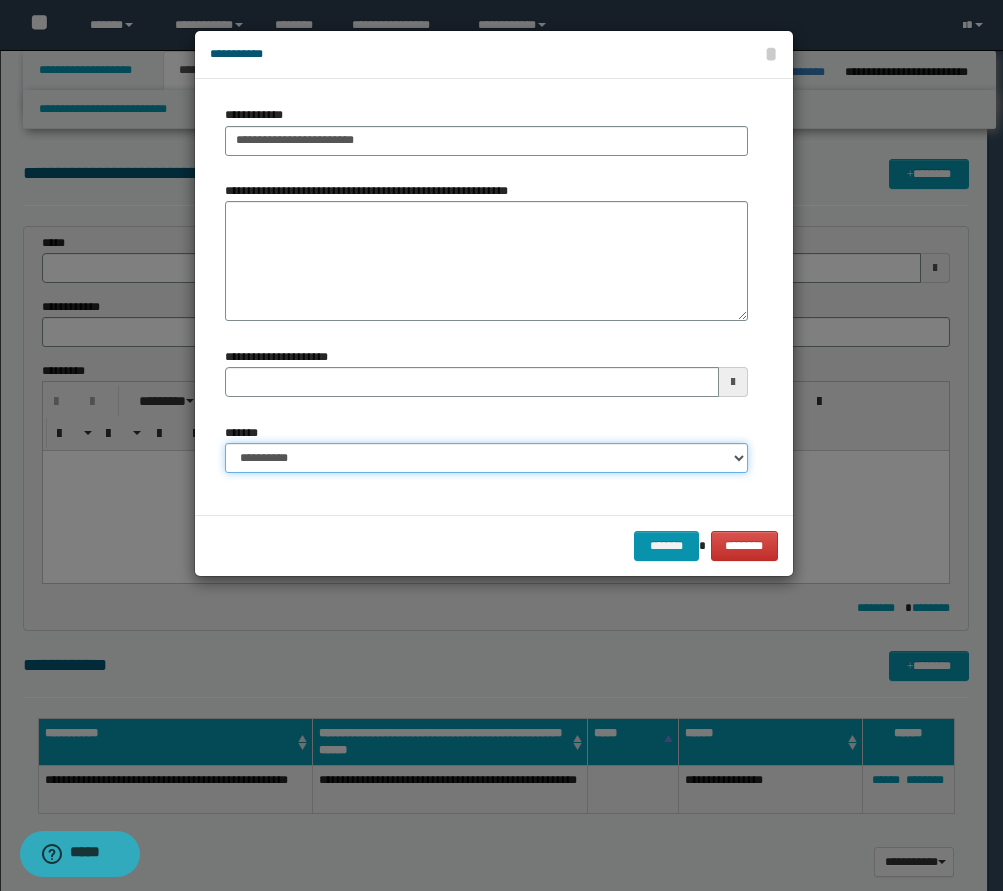 click on "**********" at bounding box center (486, 458) 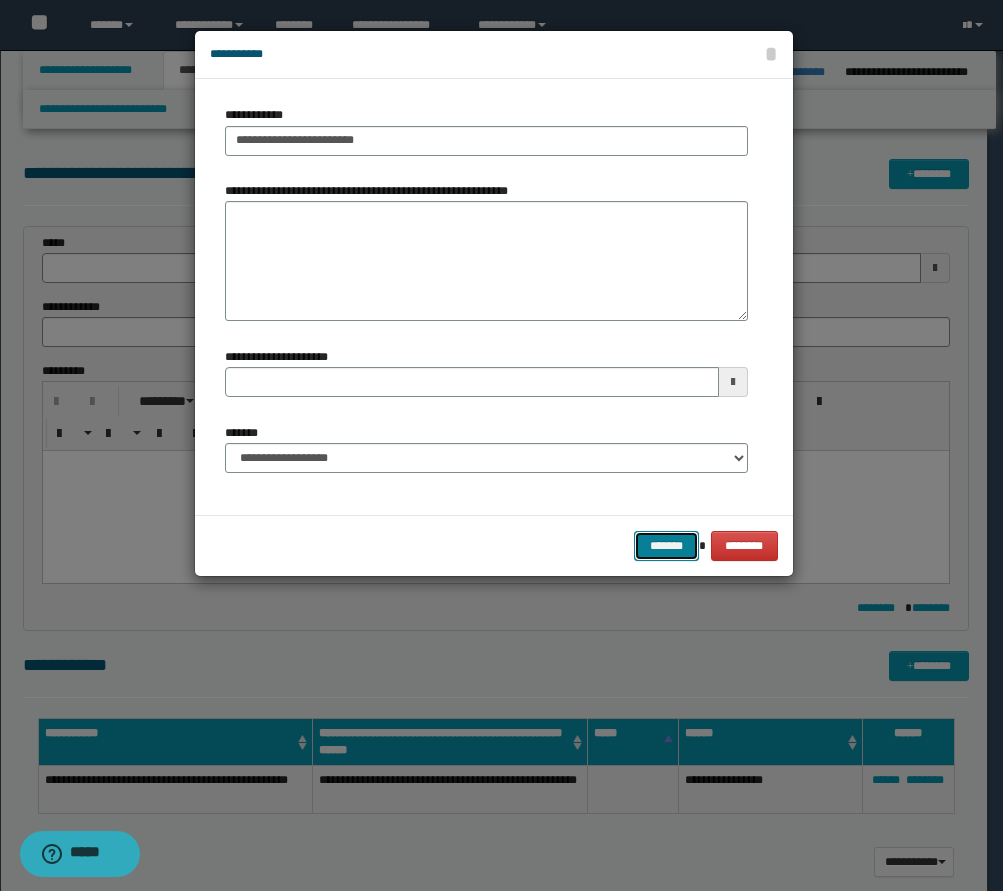 click on "*******" at bounding box center [666, 546] 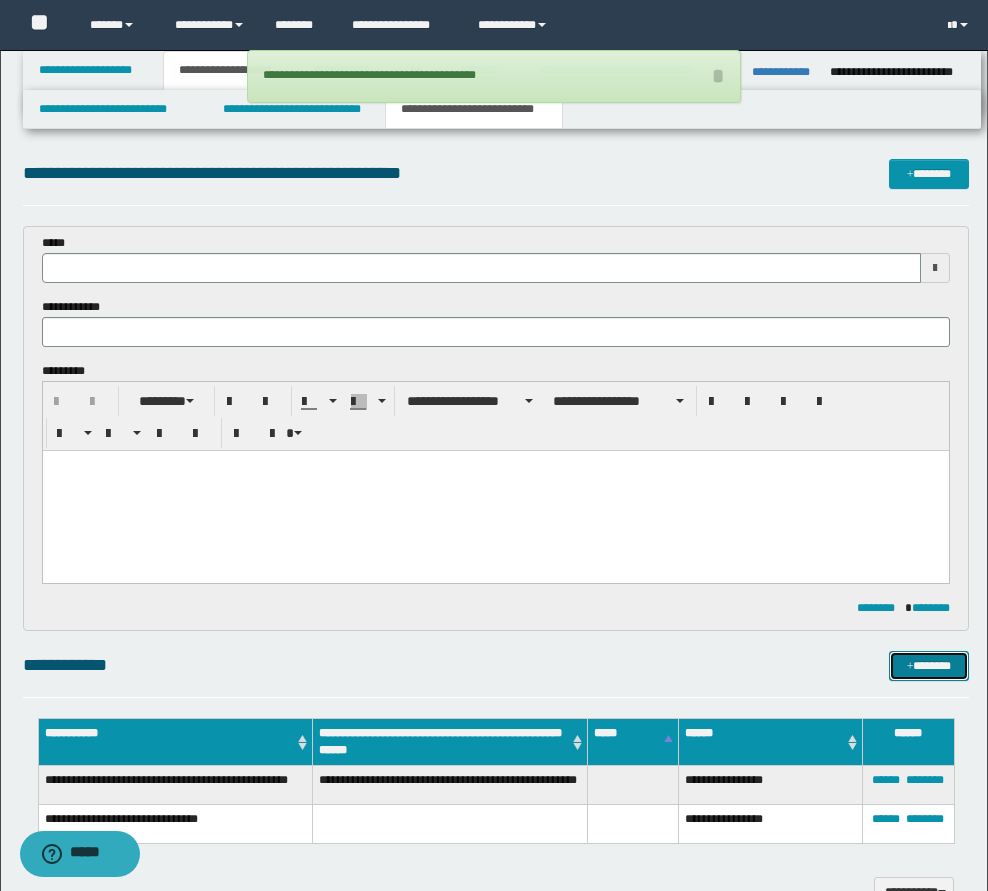 click on "*******" at bounding box center [929, 666] 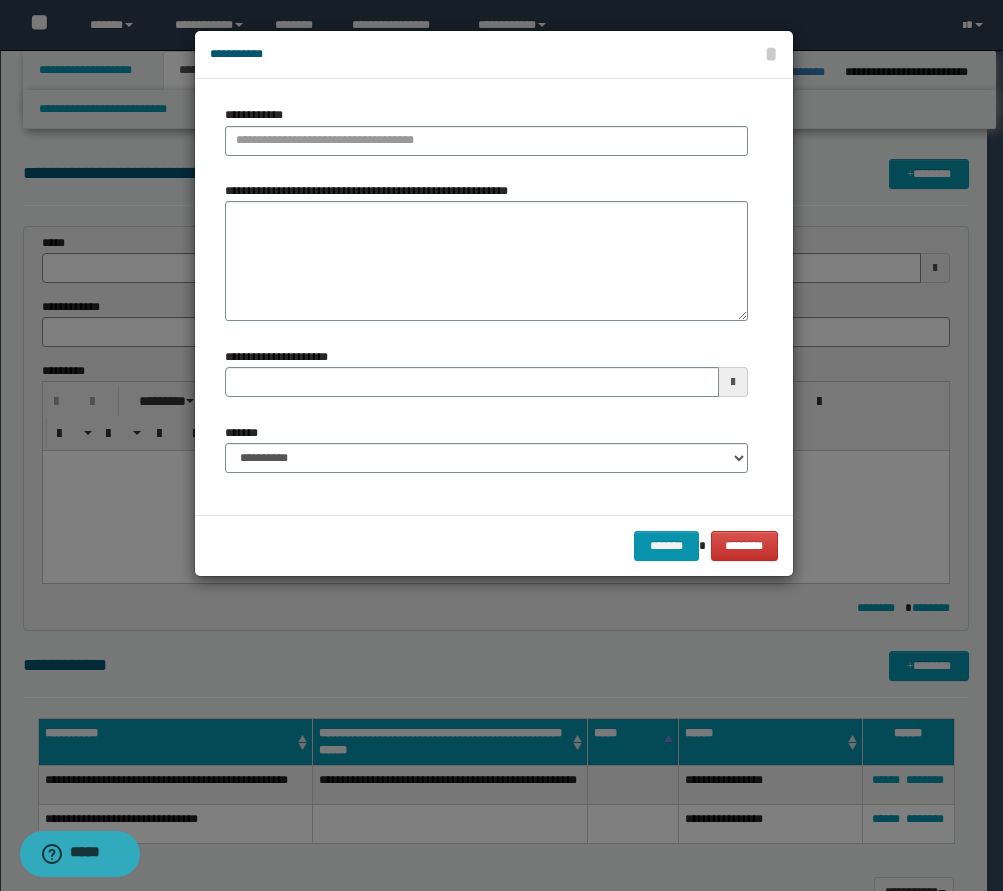 type 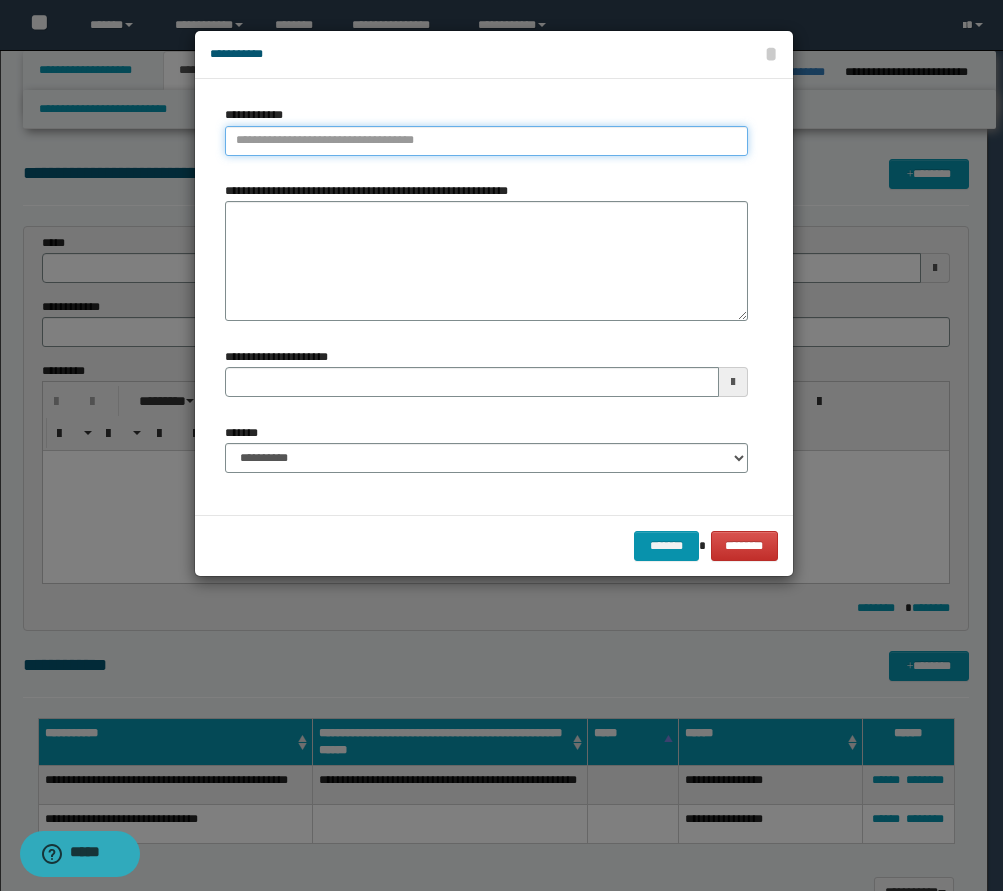 type on "**********" 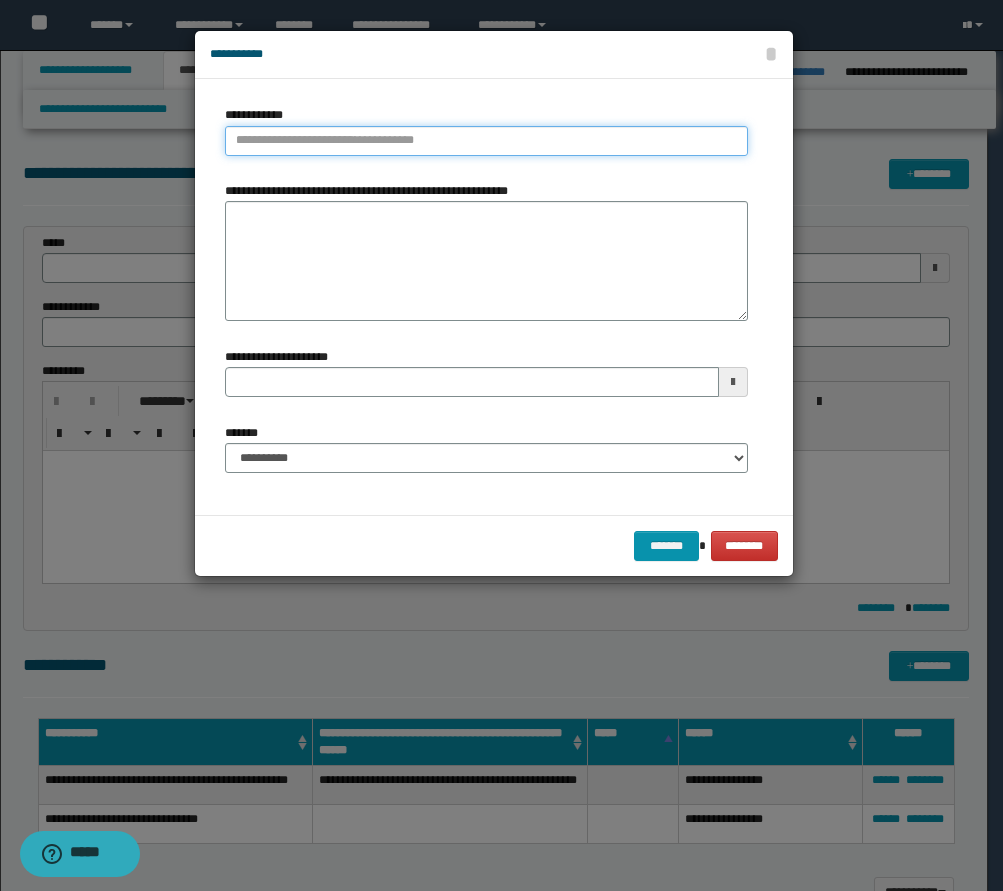 click on "**********" at bounding box center [486, 141] 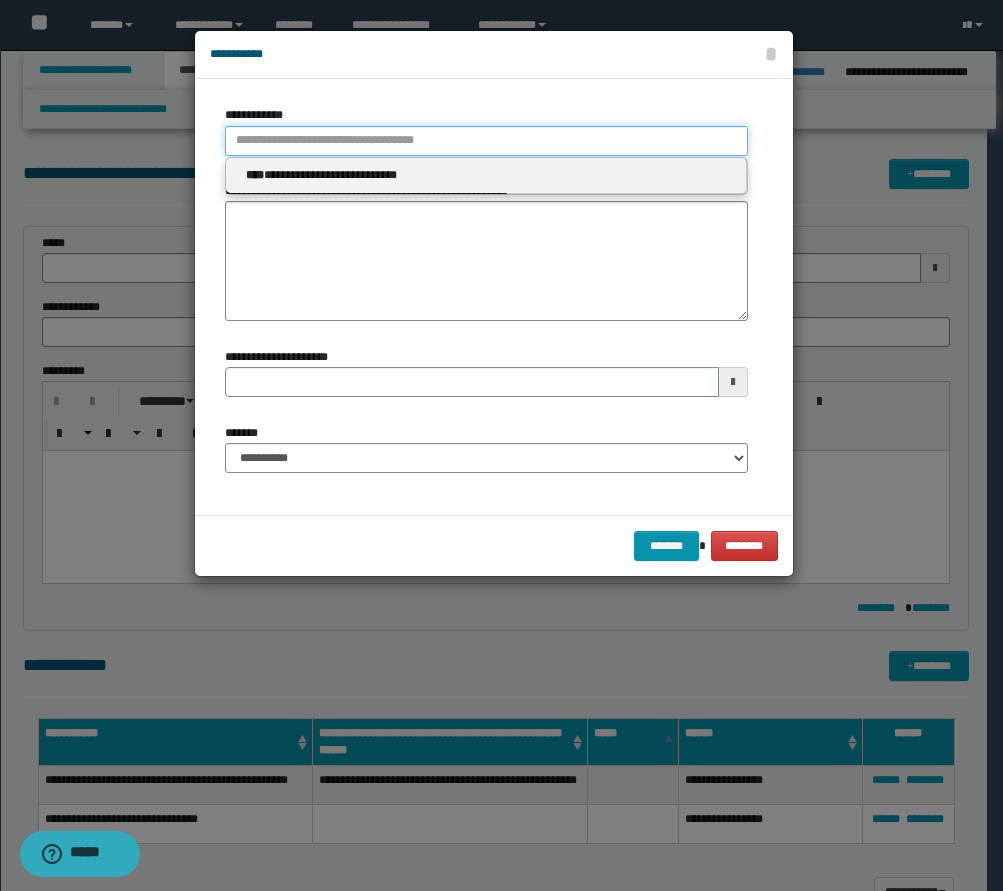 type 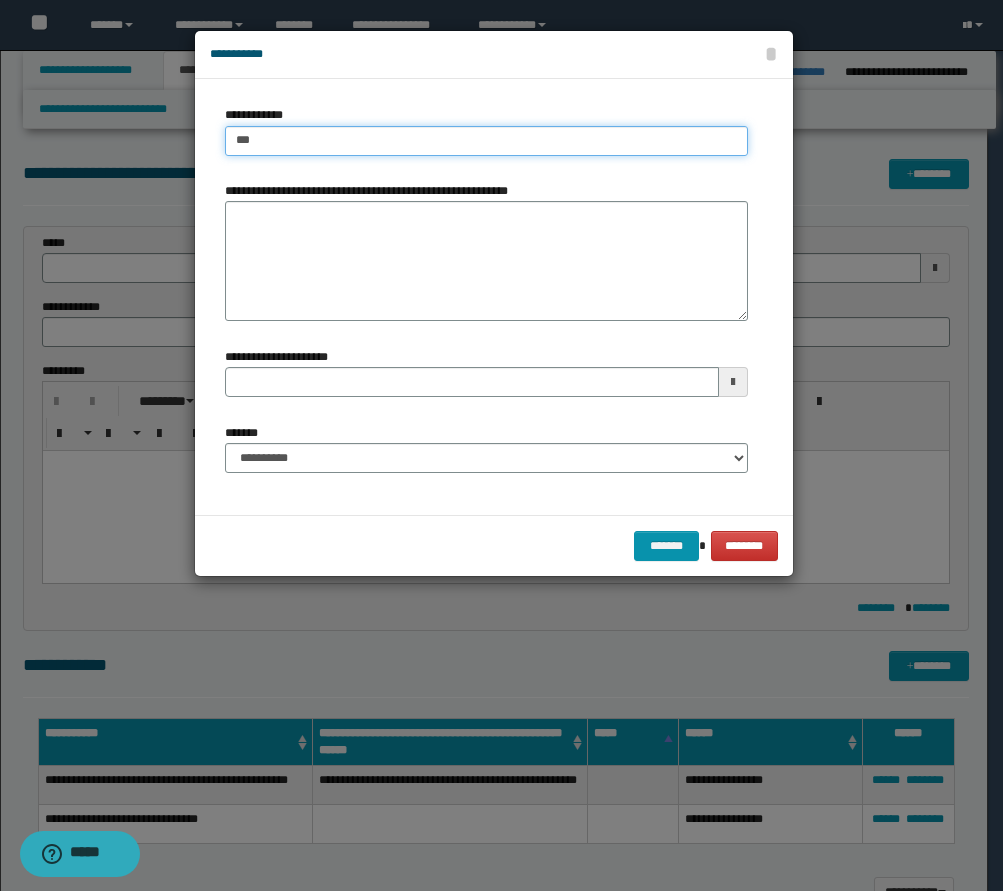 type on "****" 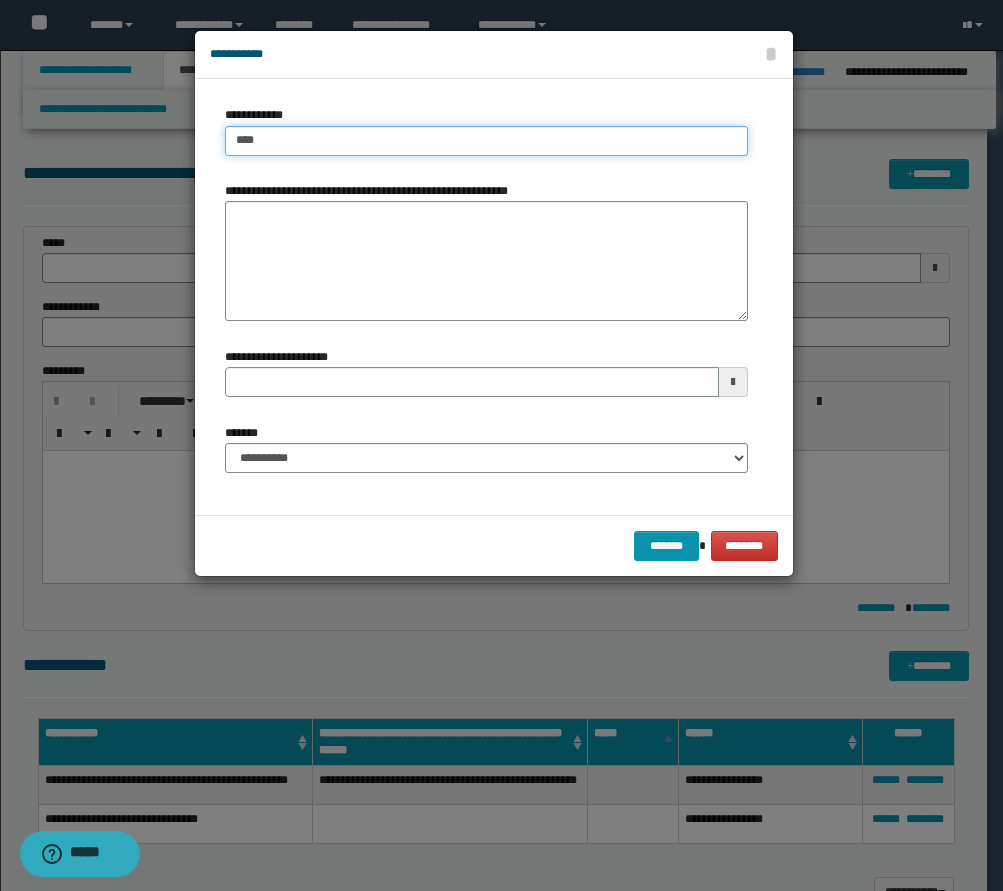 type on "****" 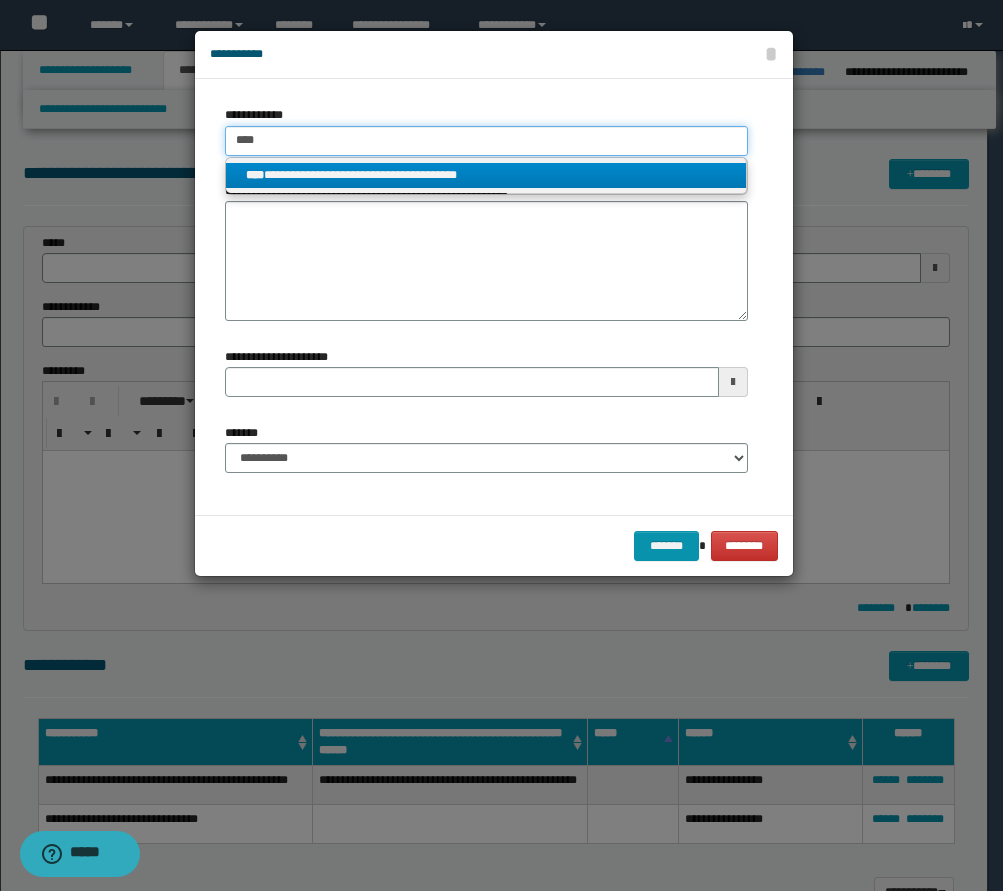 type on "****" 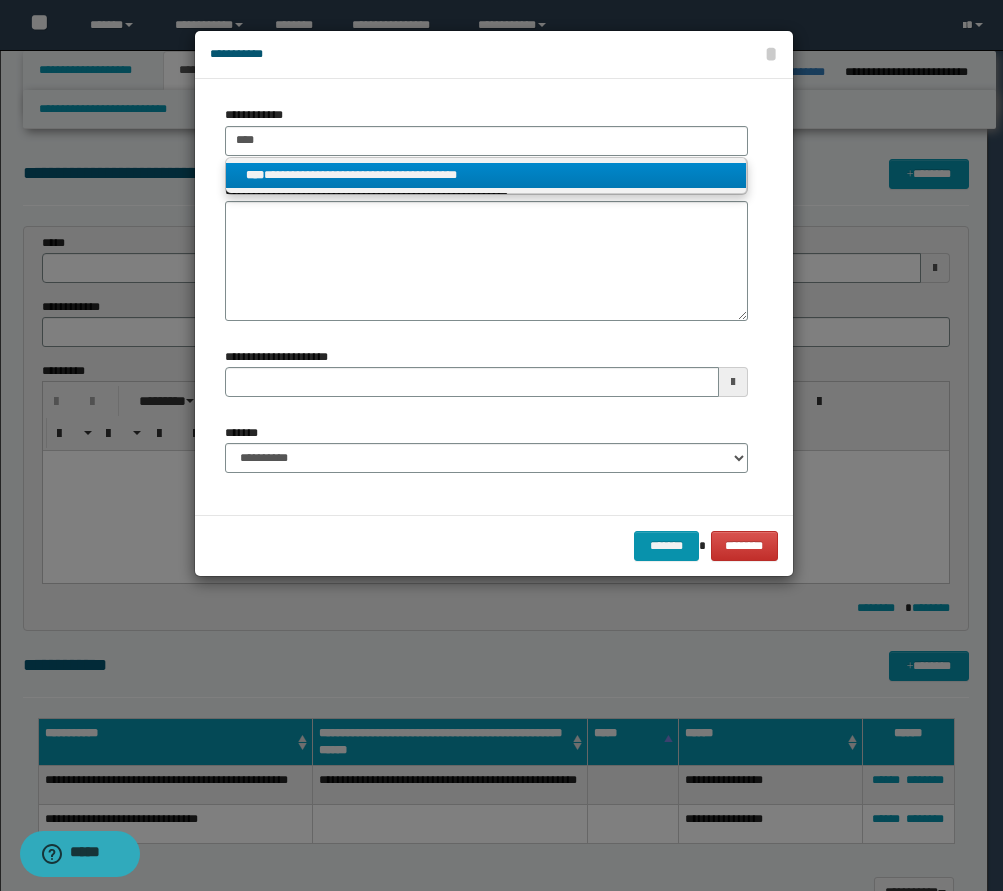 click on "**********" at bounding box center (486, 175) 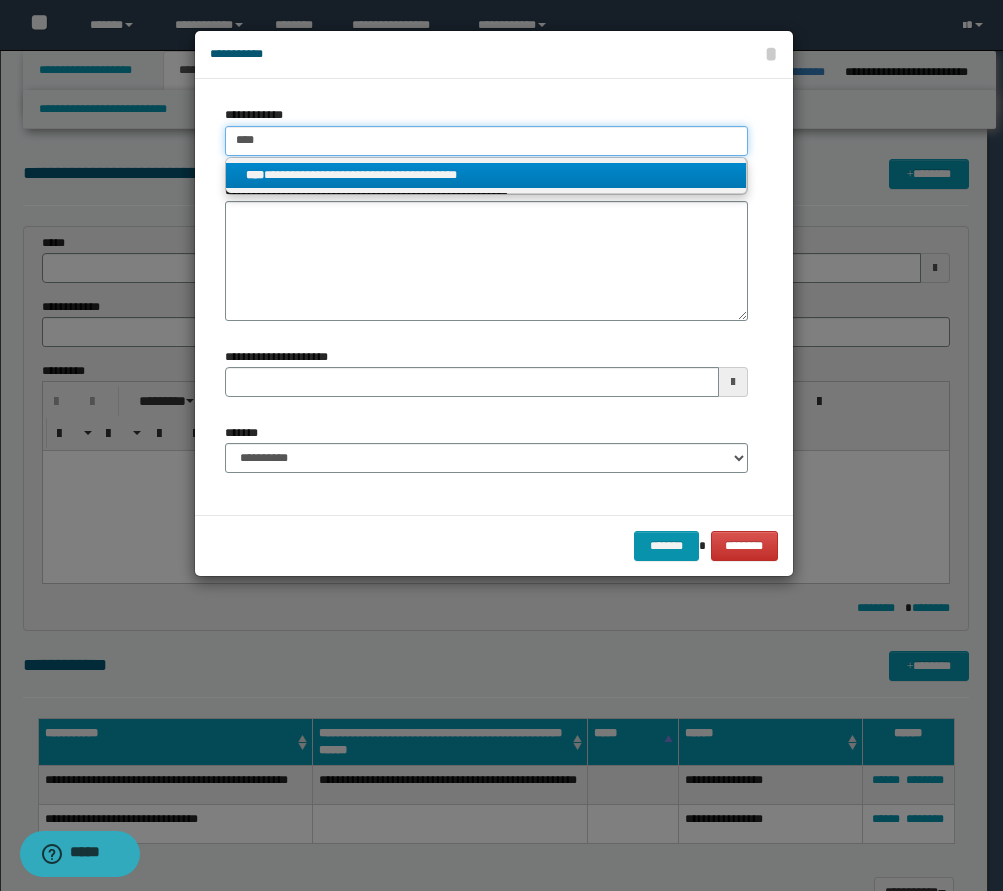 type 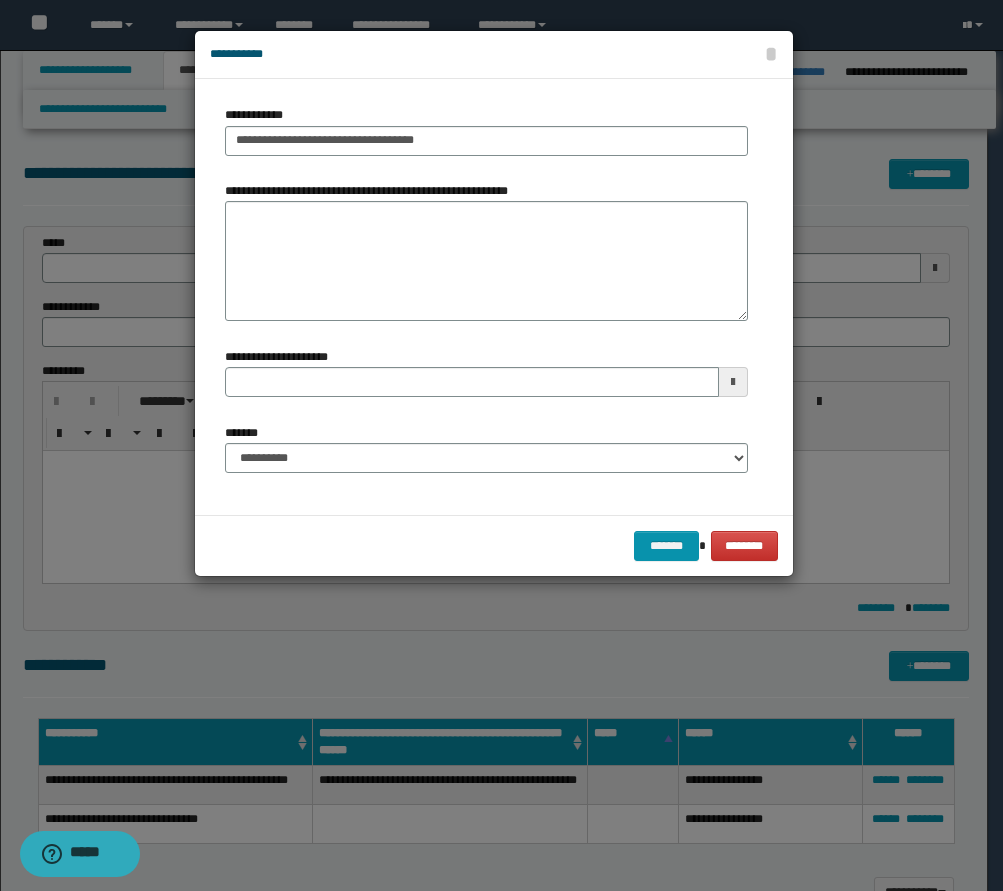 click on "**********" at bounding box center [371, 191] 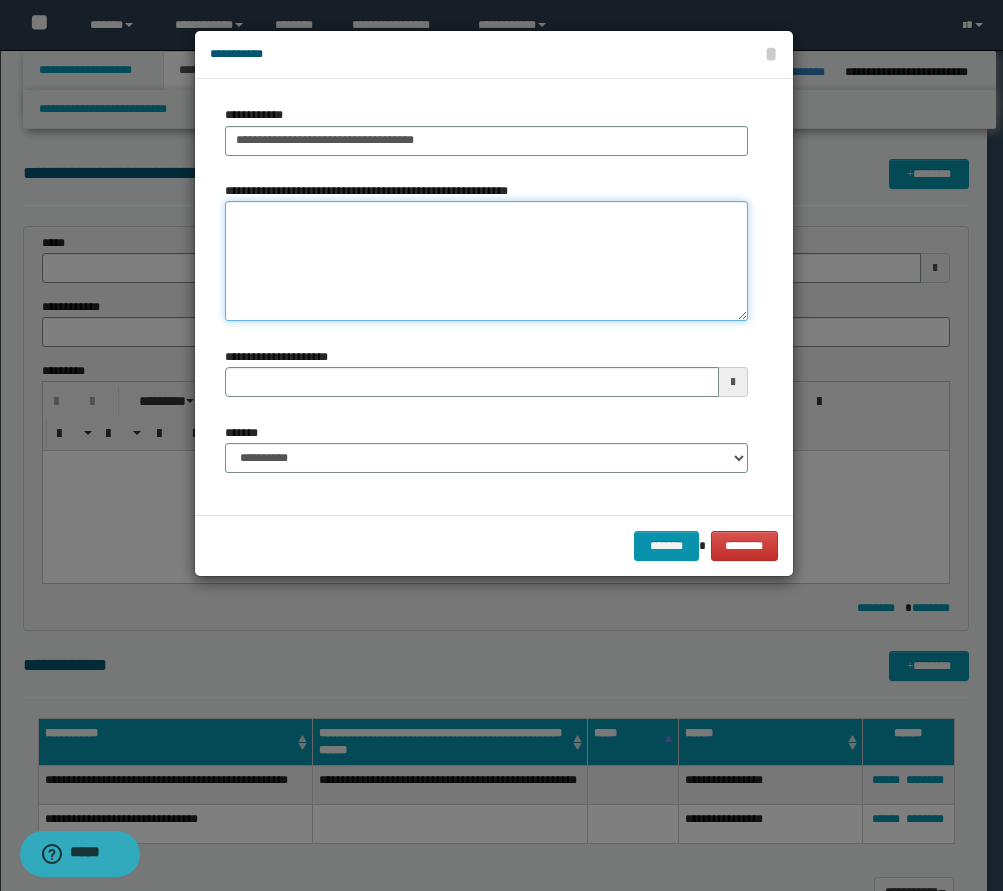 click on "**********" at bounding box center (486, 261) 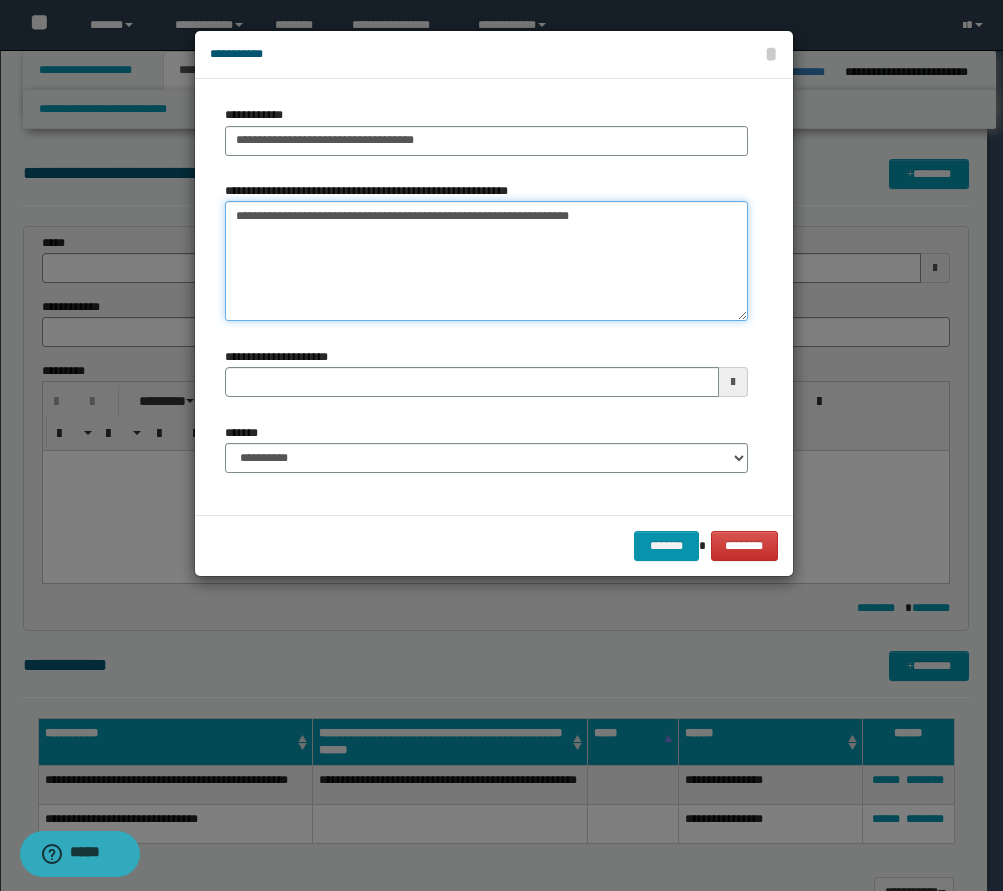 type on "**********" 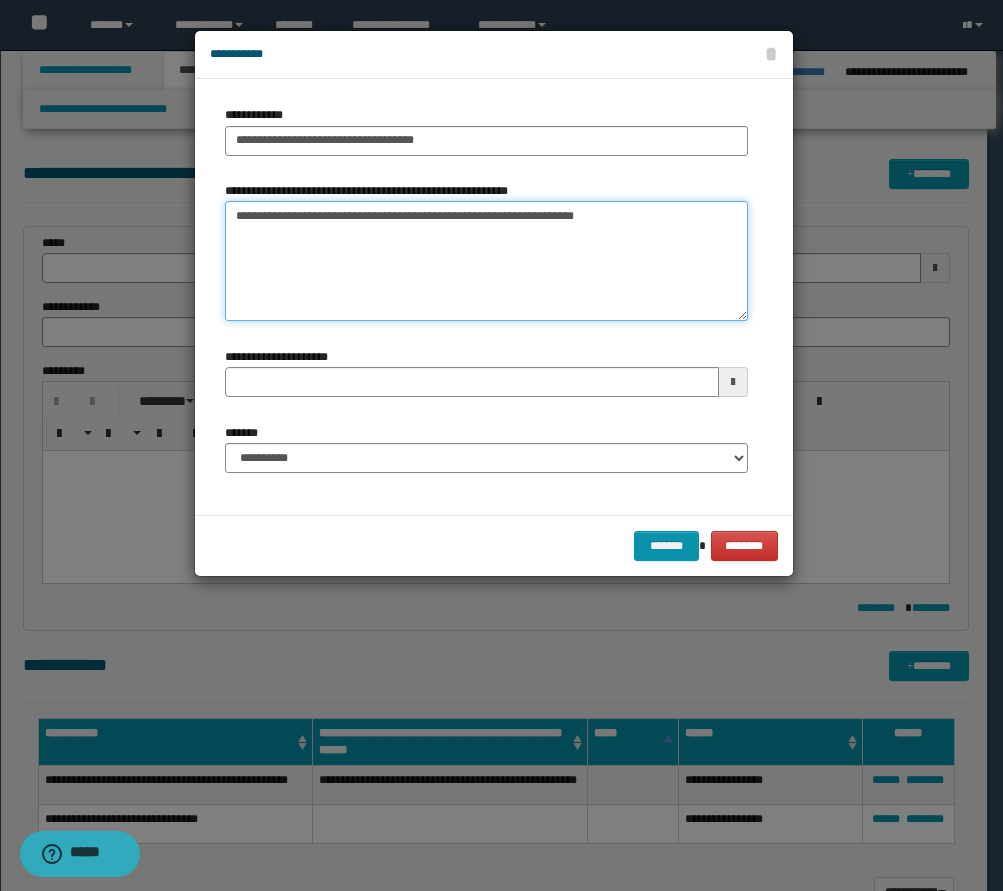 type 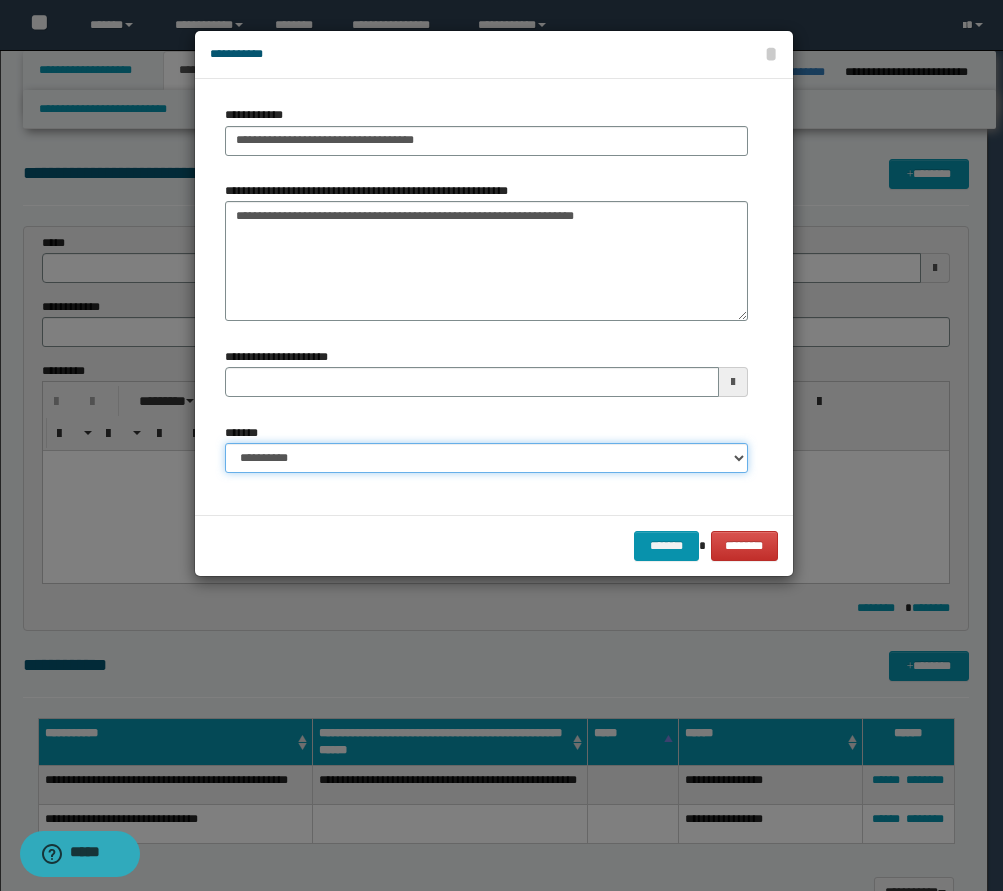 click on "**********" at bounding box center (486, 458) 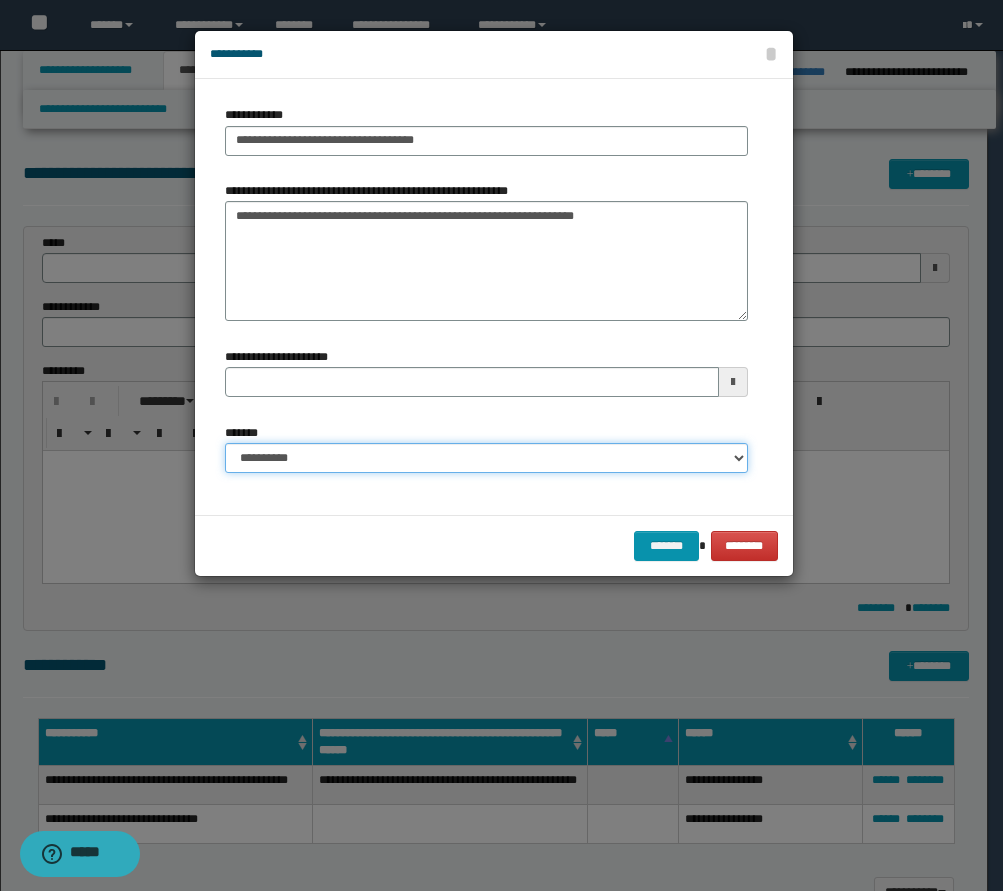 select on "*" 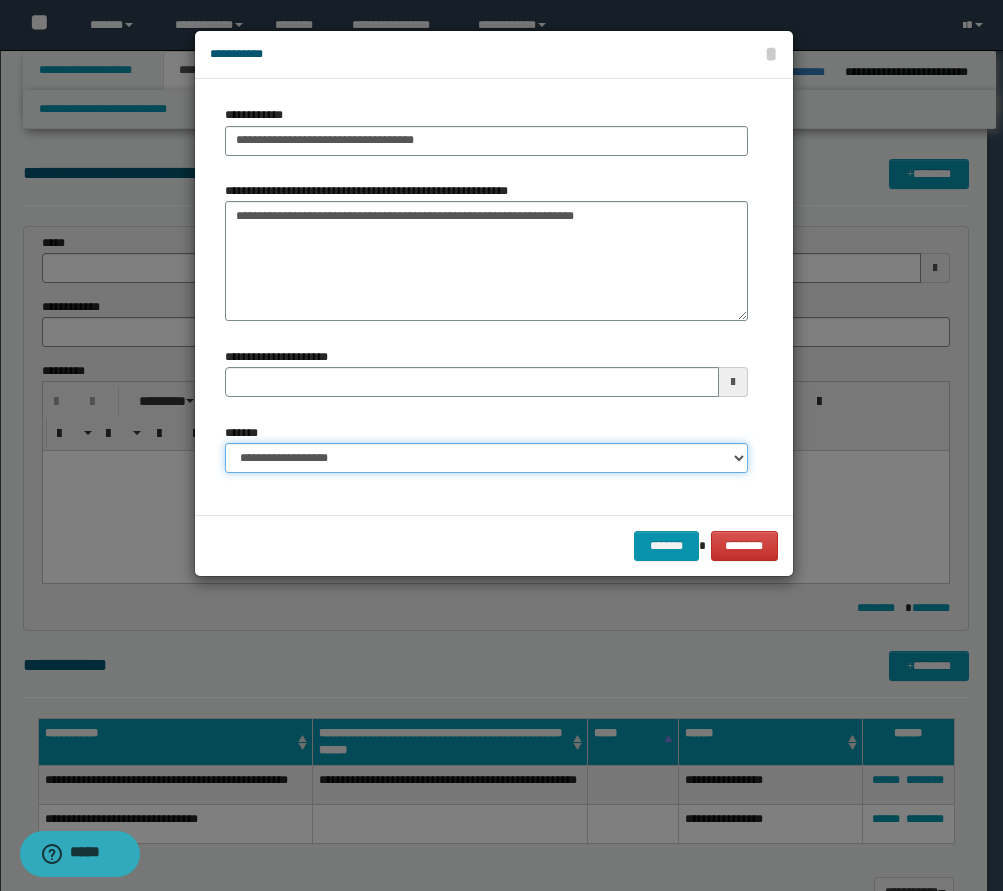 click on "**********" at bounding box center (486, 458) 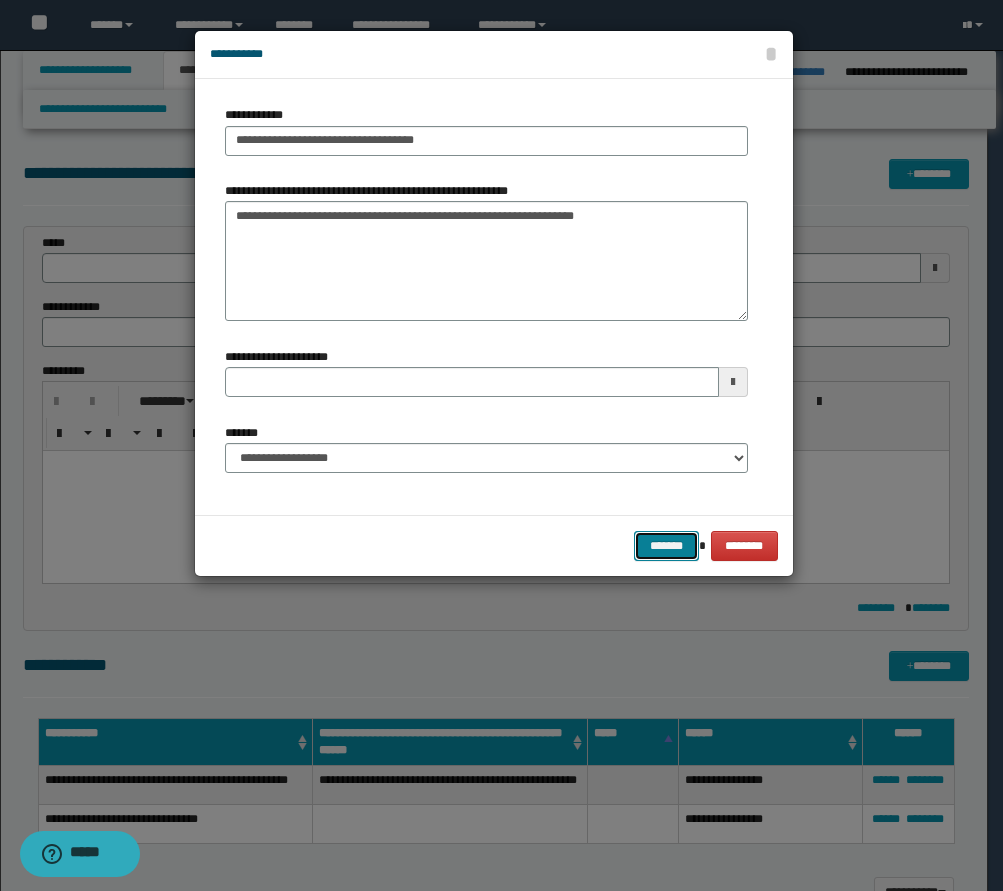 click on "*******" at bounding box center [666, 546] 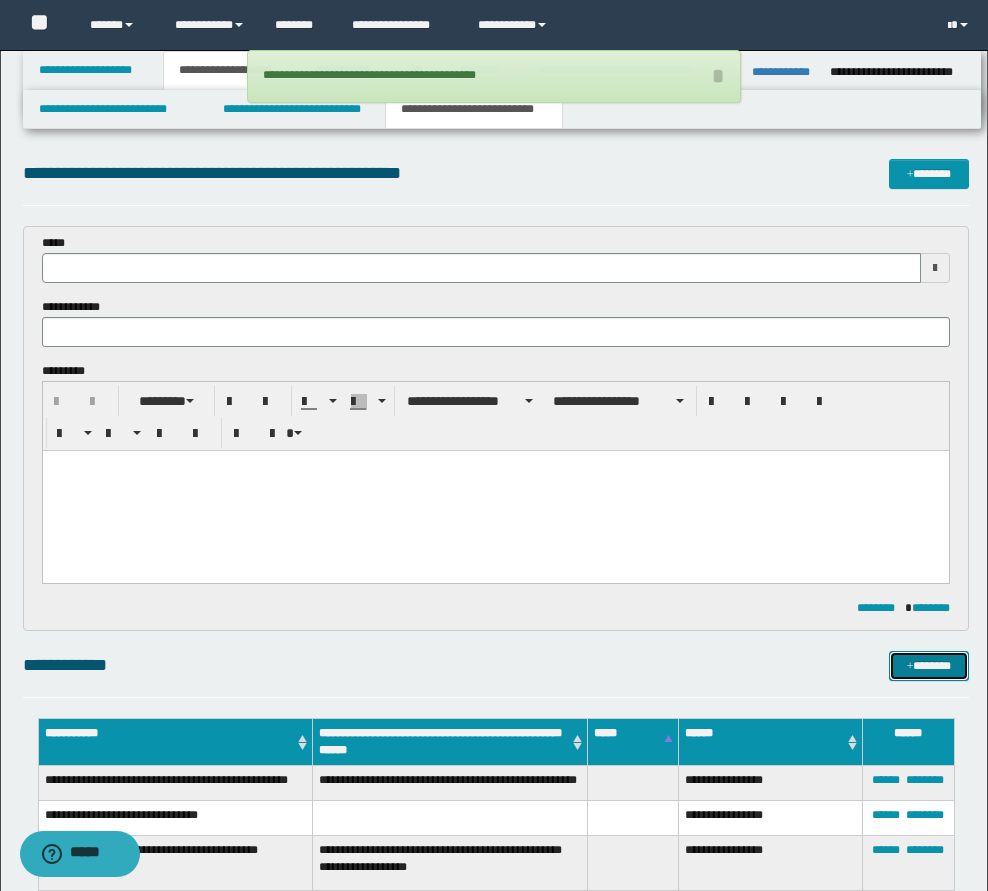 click on "*******" at bounding box center (929, 666) 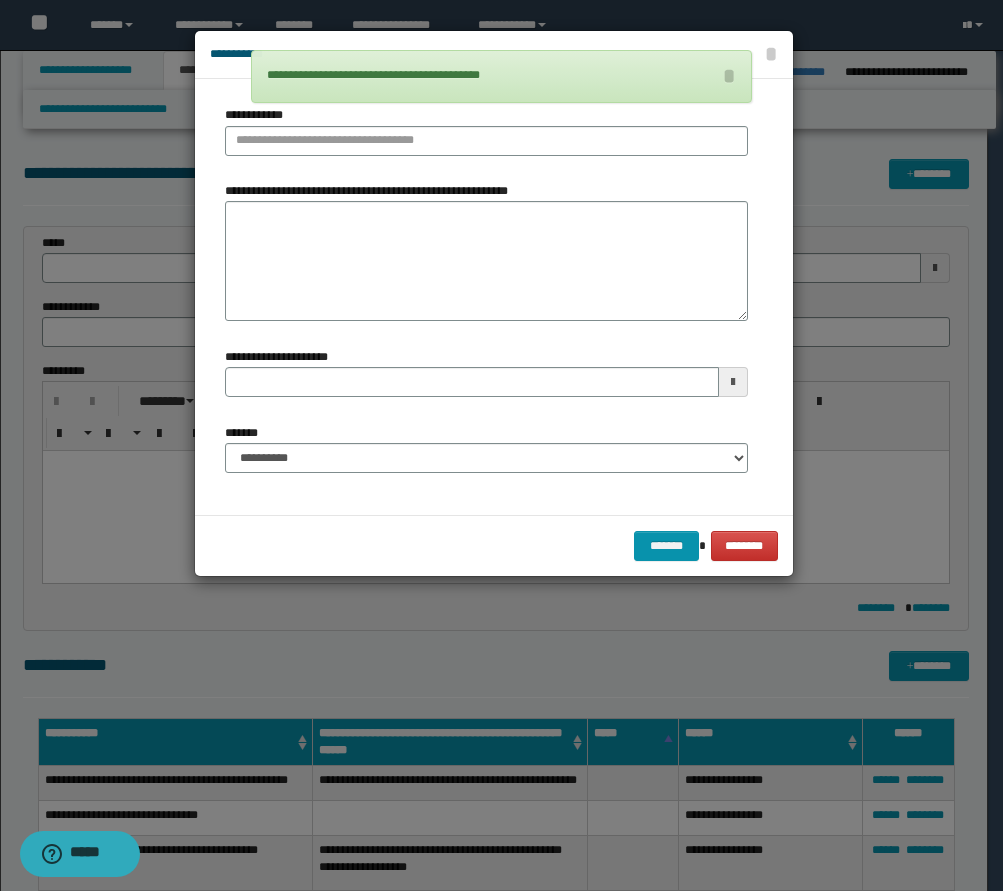 type 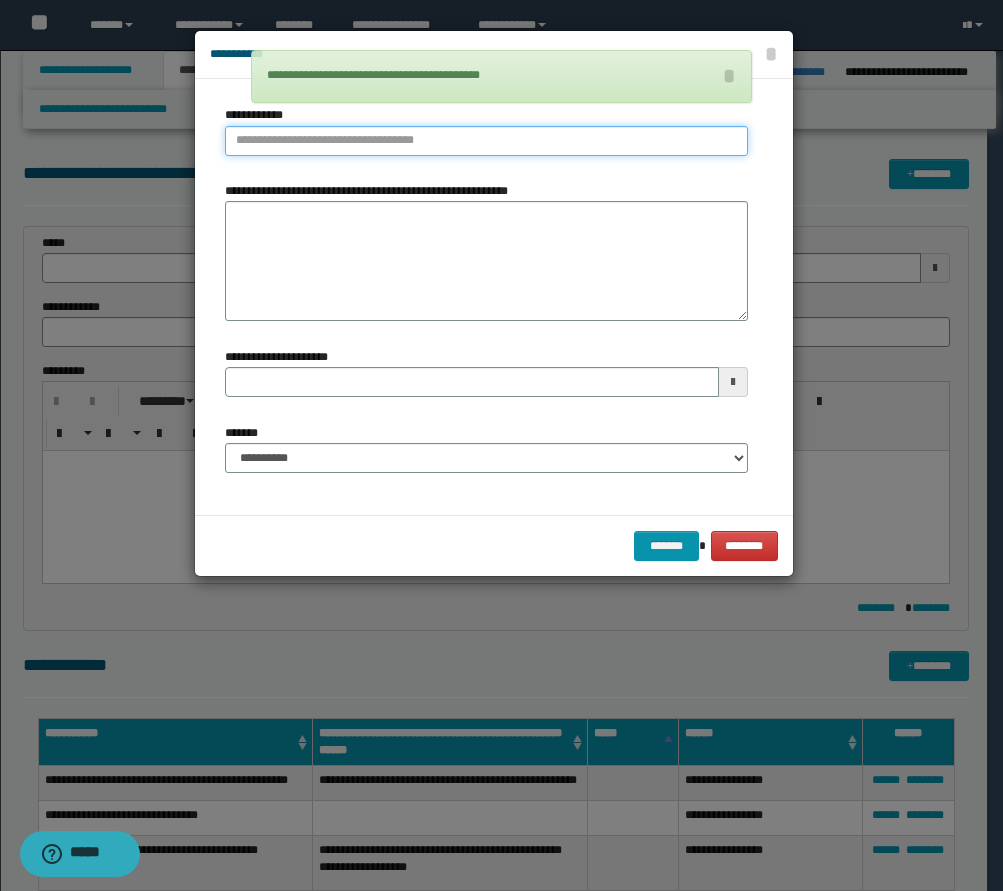 type on "**********" 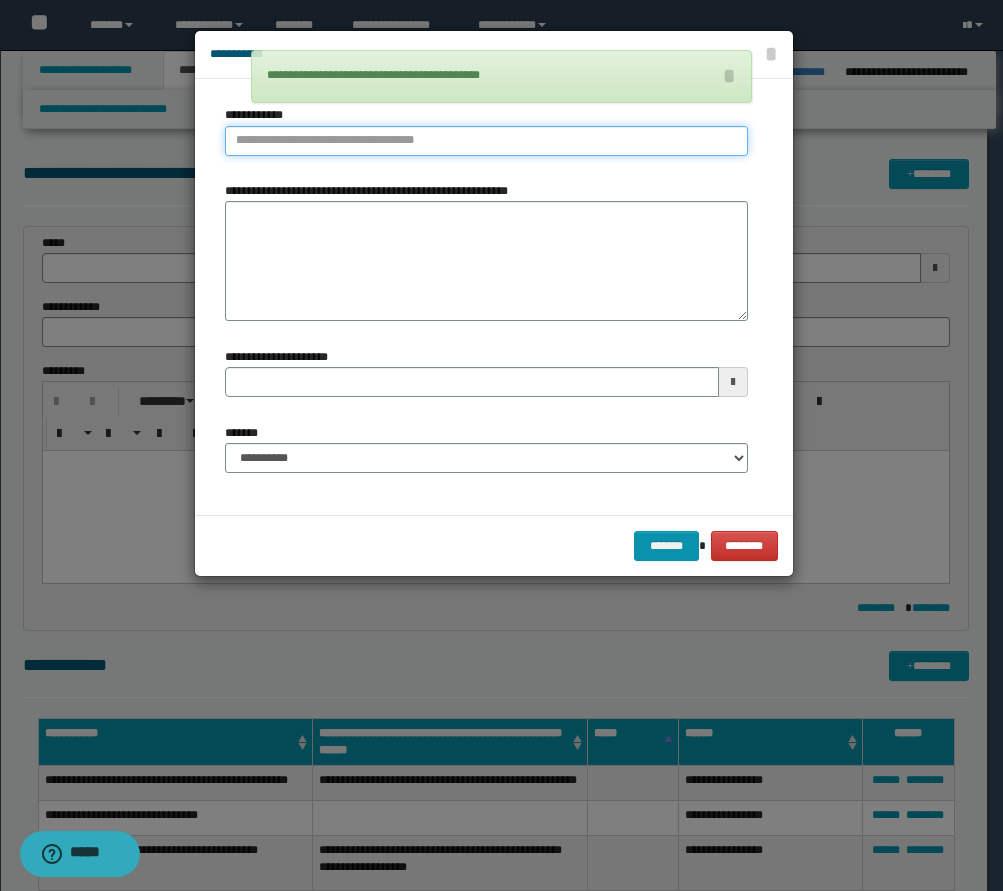click on "**********" at bounding box center (486, 141) 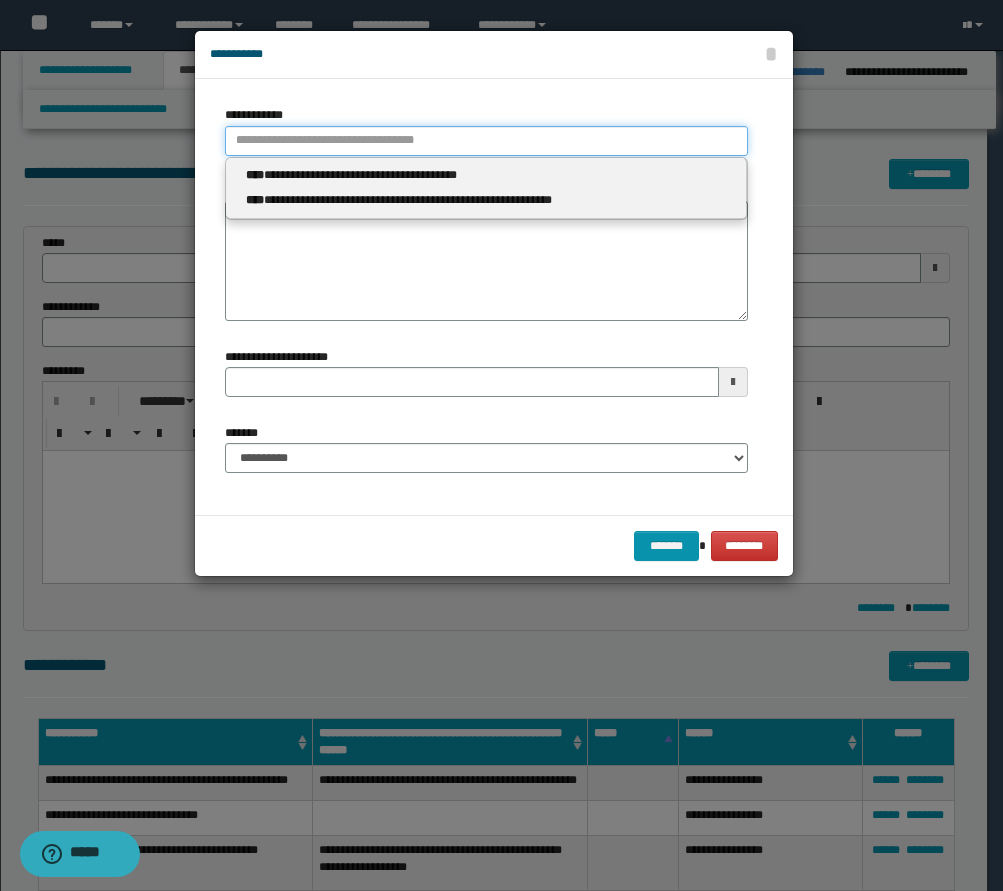 type 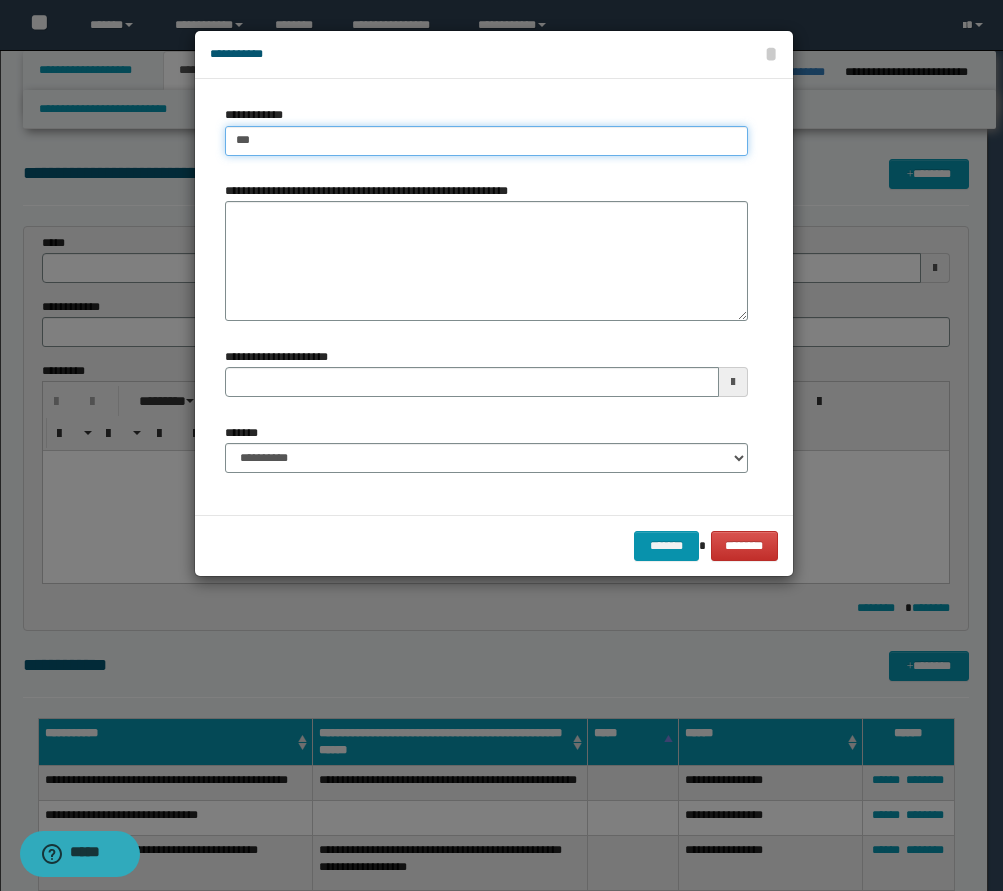 type on "****" 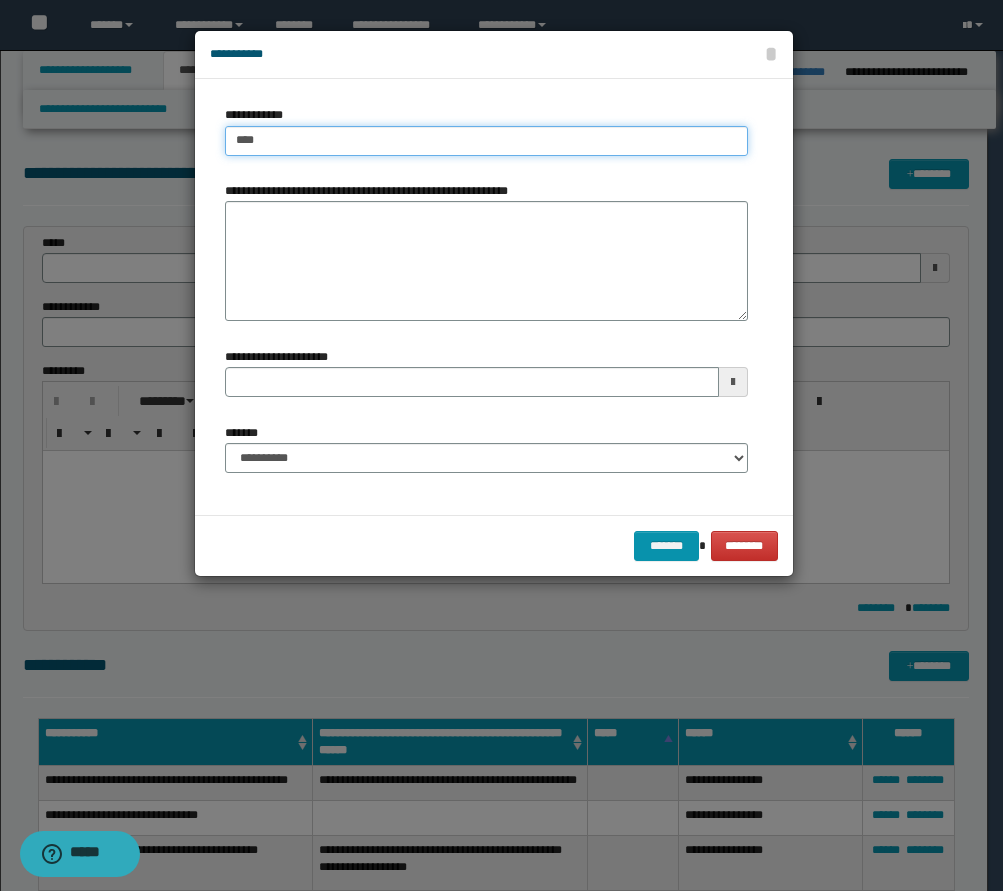 type on "****" 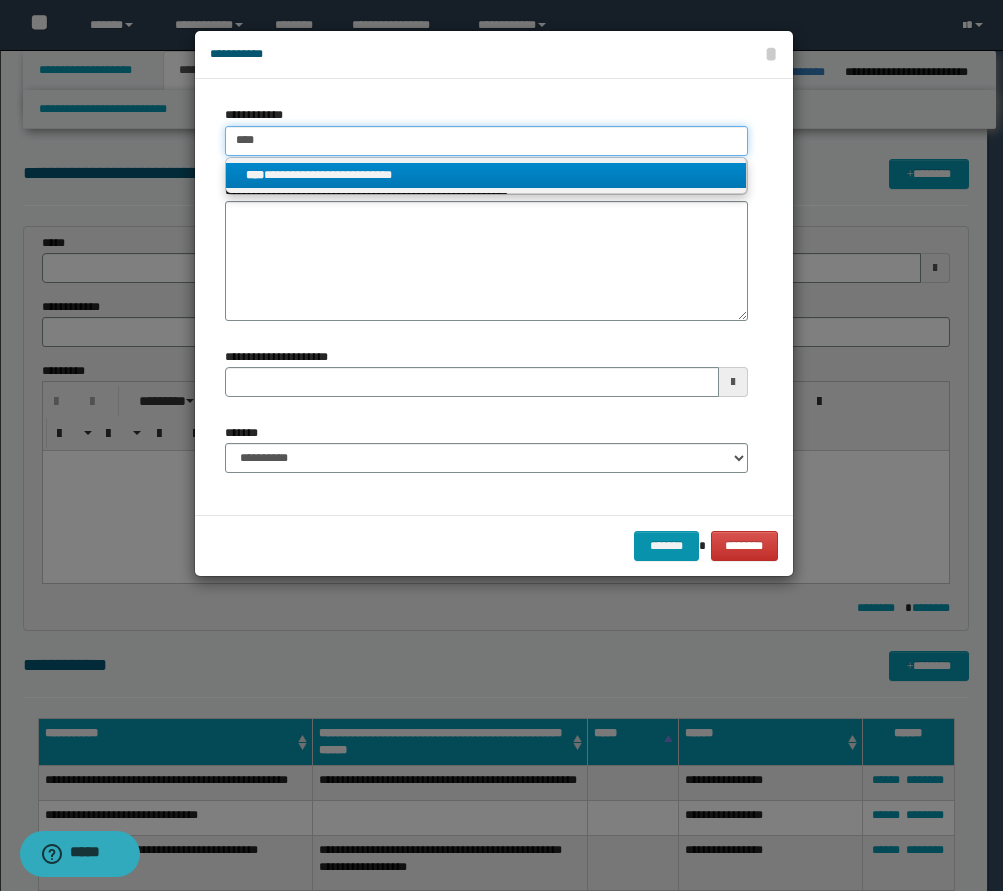 type on "****" 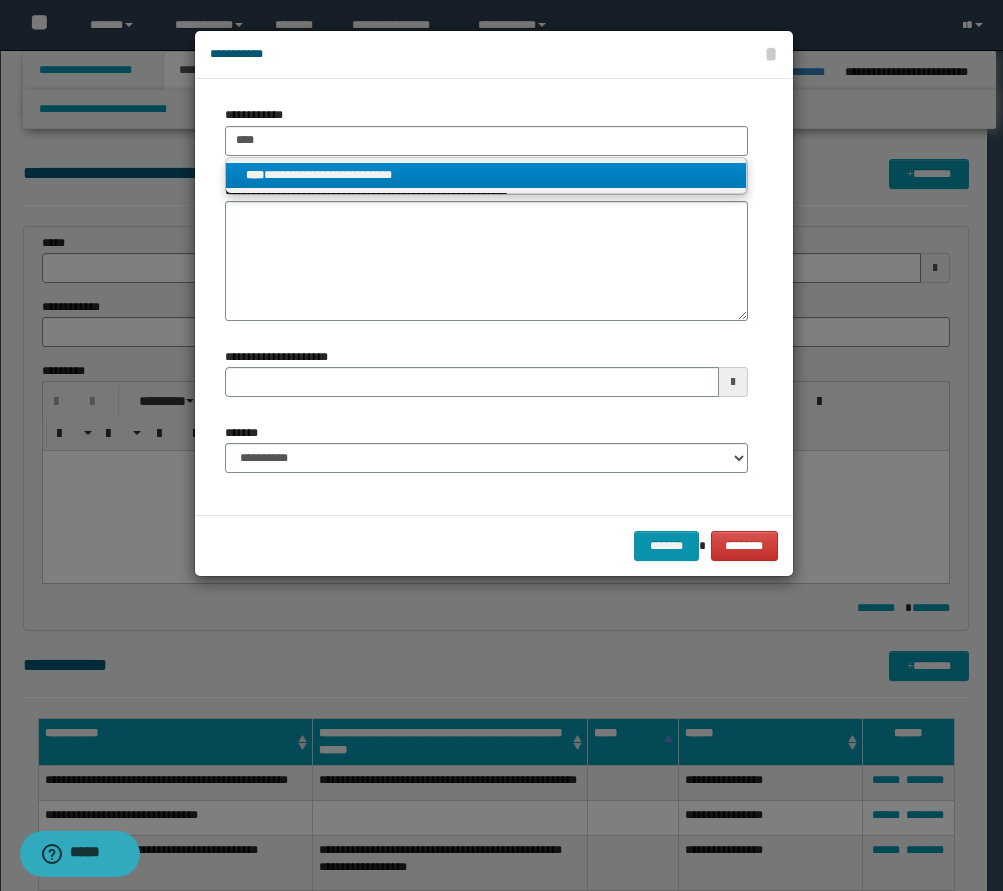 click on "**********" at bounding box center [486, 175] 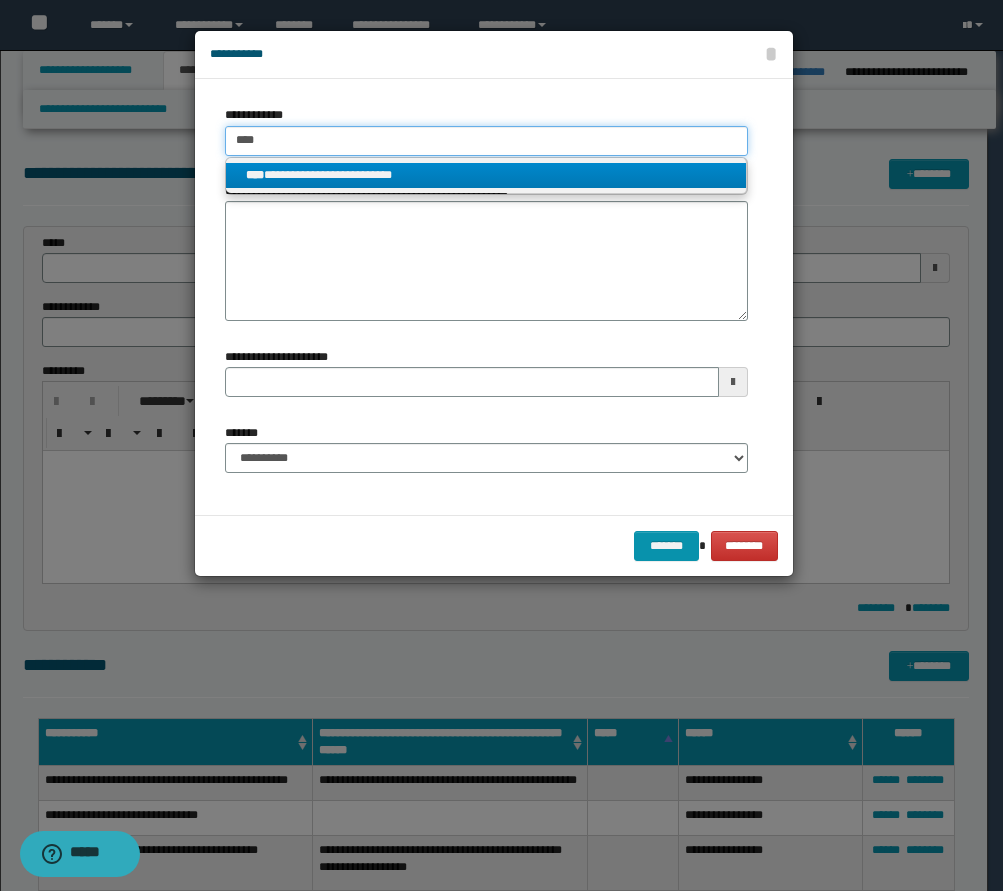 type 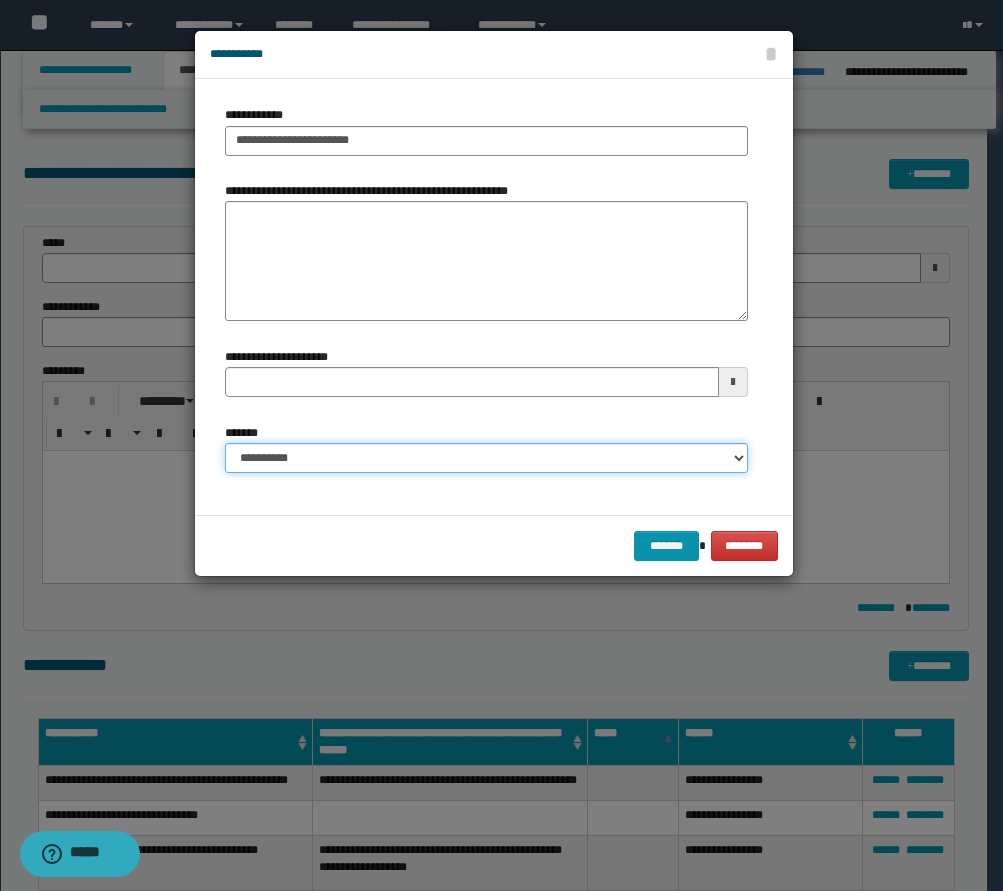 click on "**********" at bounding box center (486, 458) 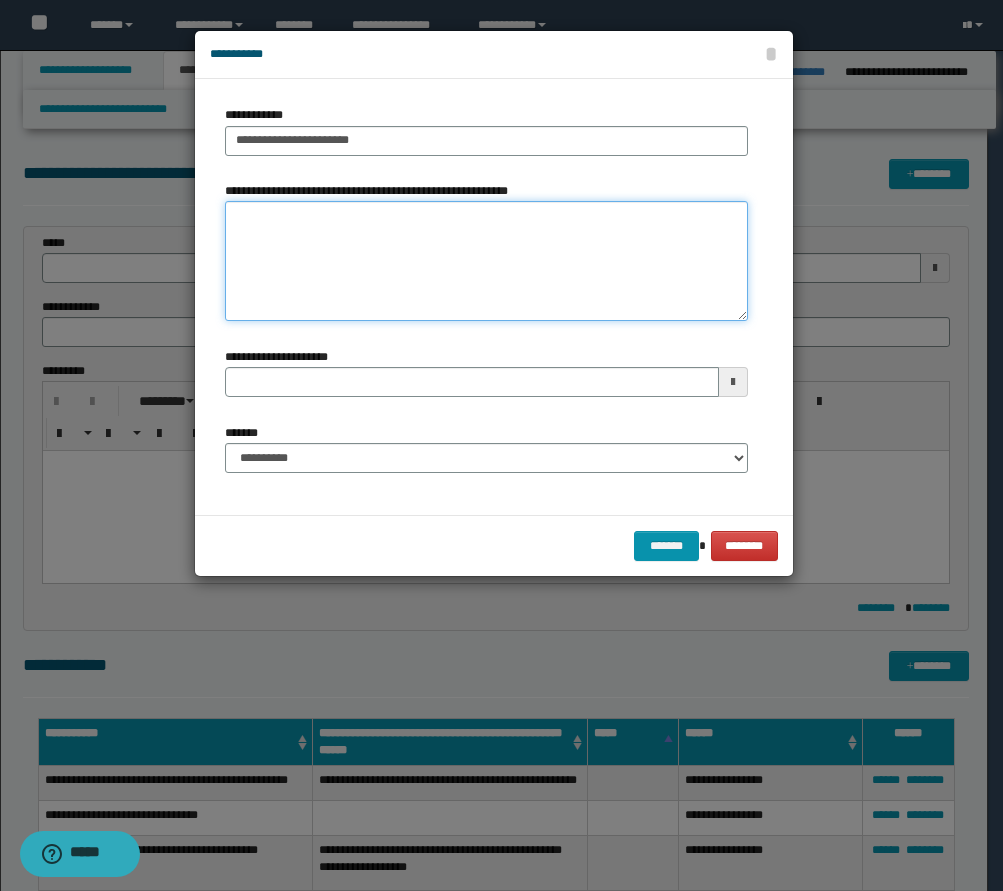 click on "**********" at bounding box center [486, 261] 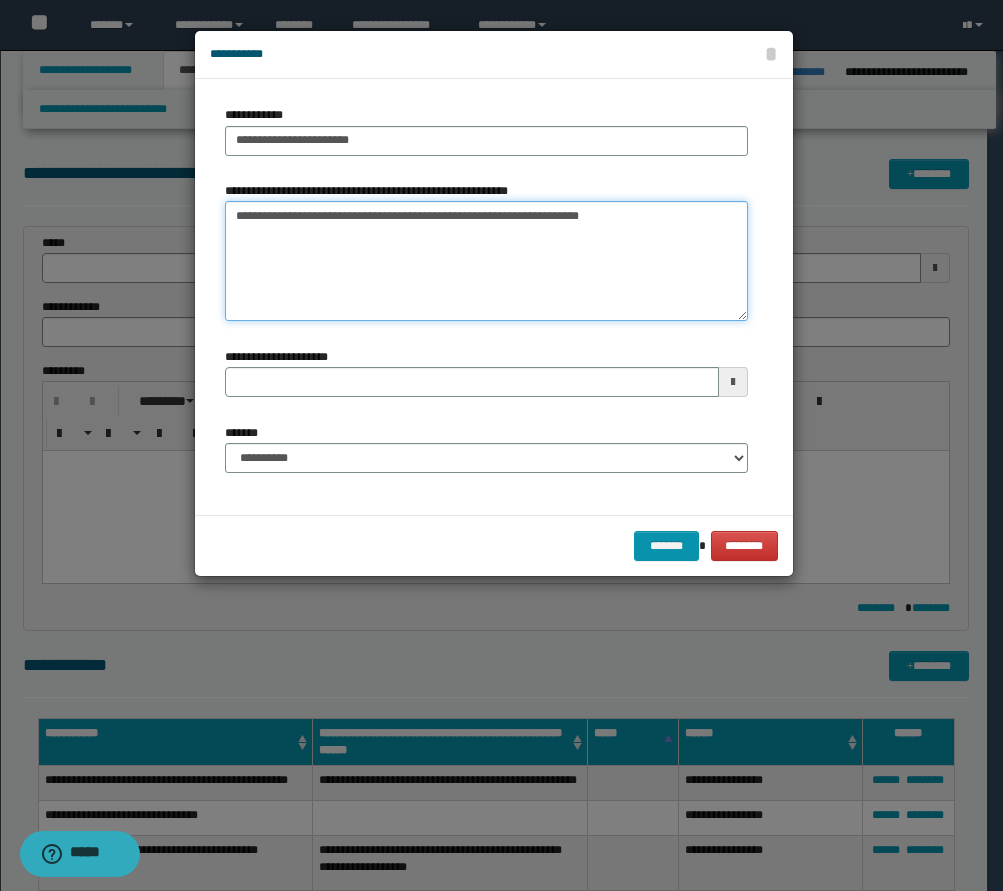 type on "**********" 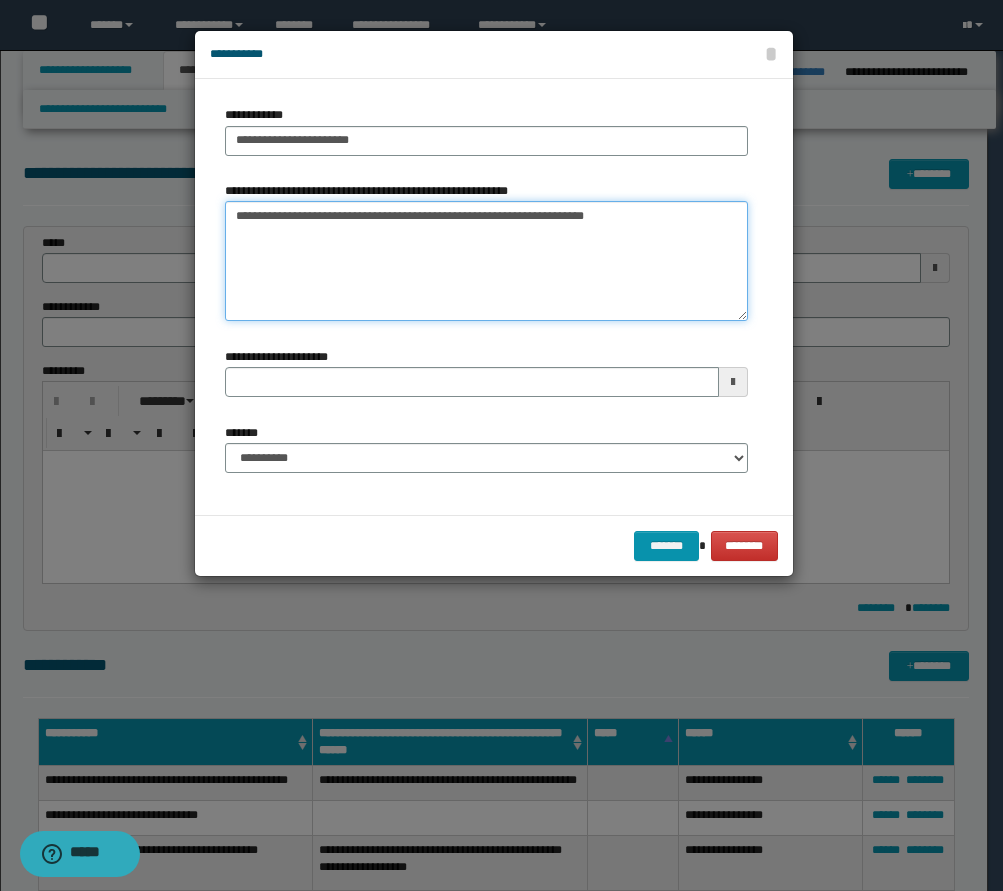 type 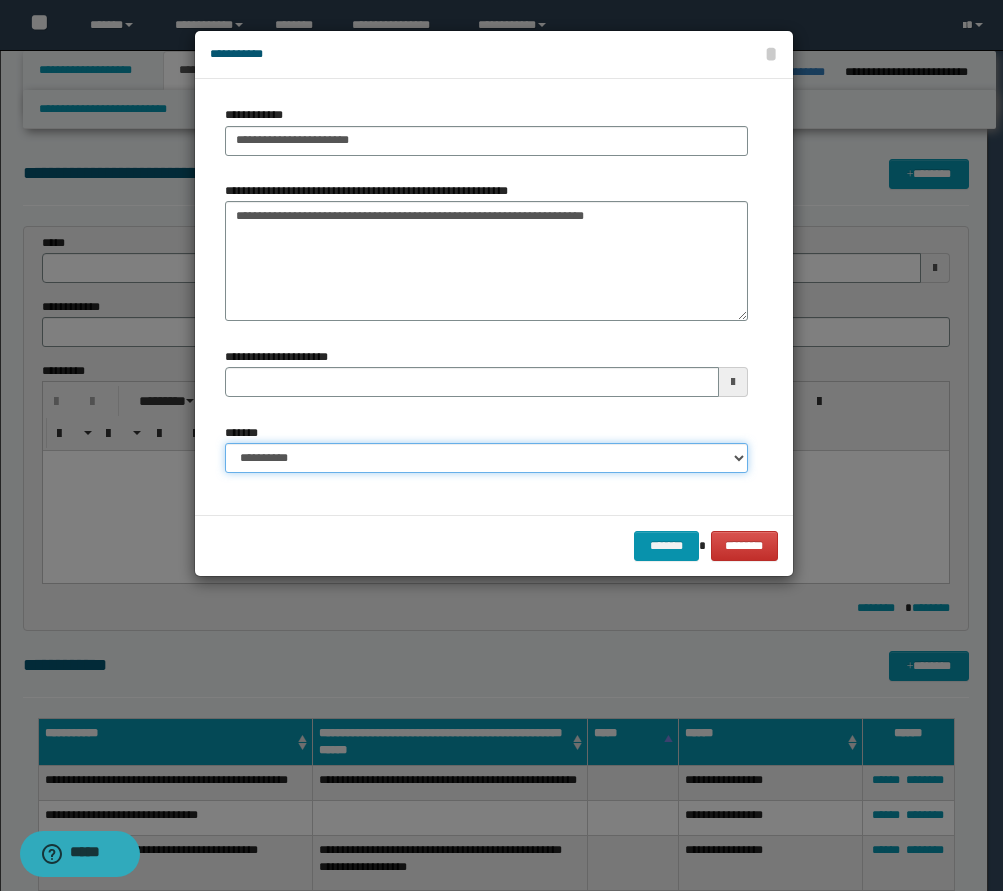 click on "**********" at bounding box center [486, 458] 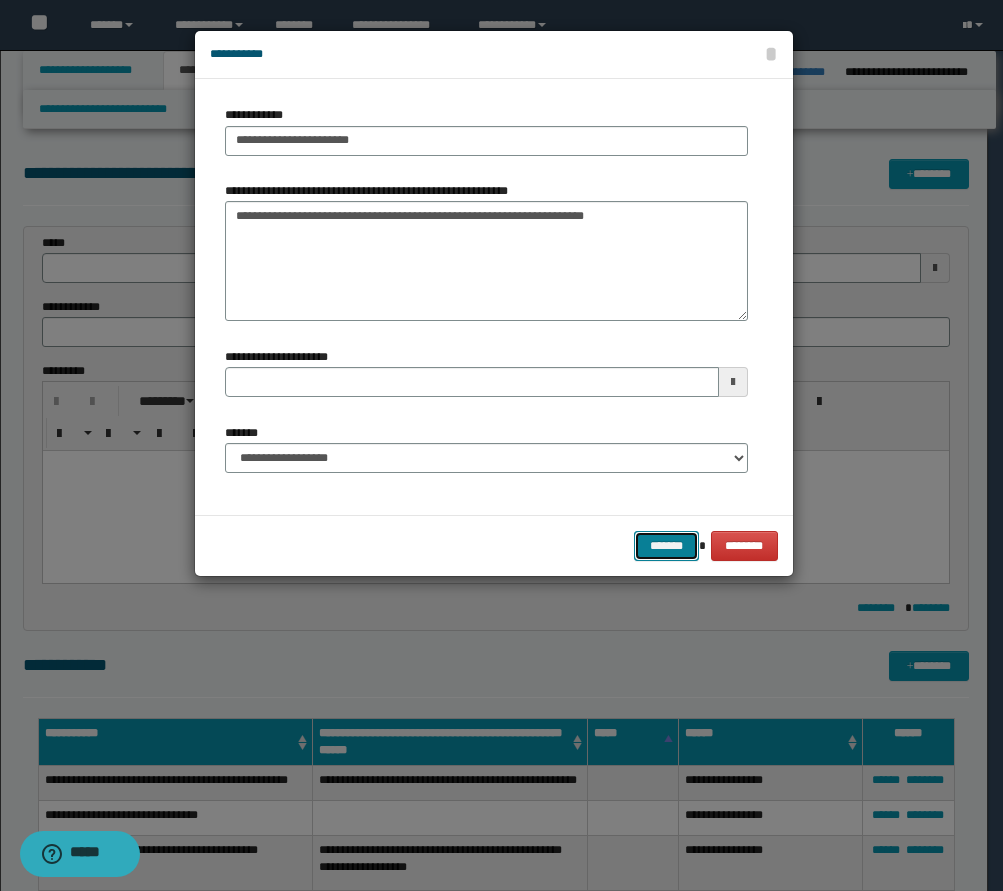 click on "*******" at bounding box center (666, 546) 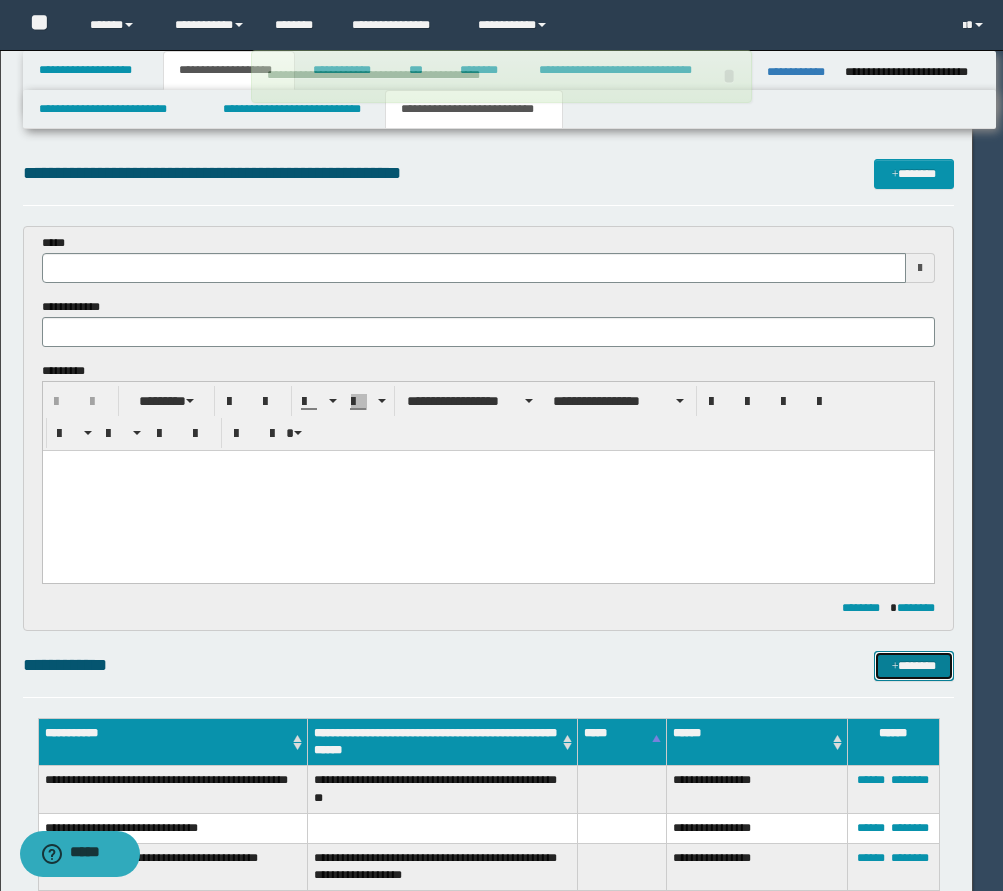 type 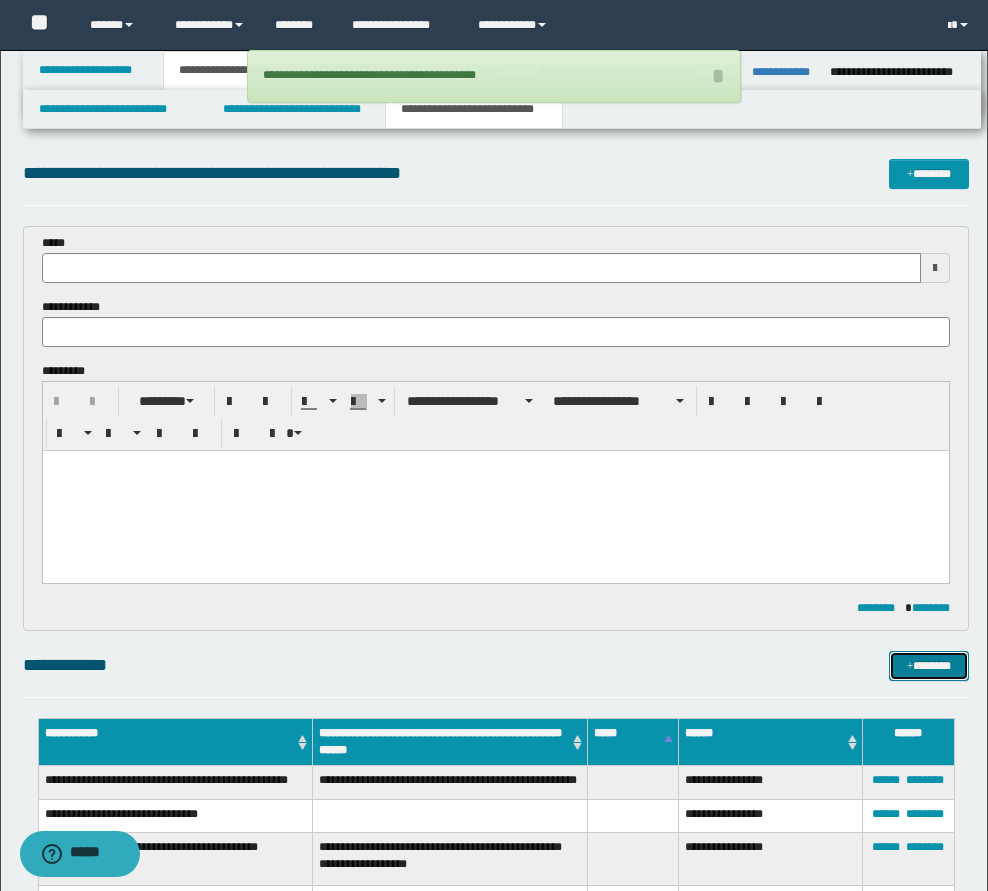 click on "*******" at bounding box center [929, 666] 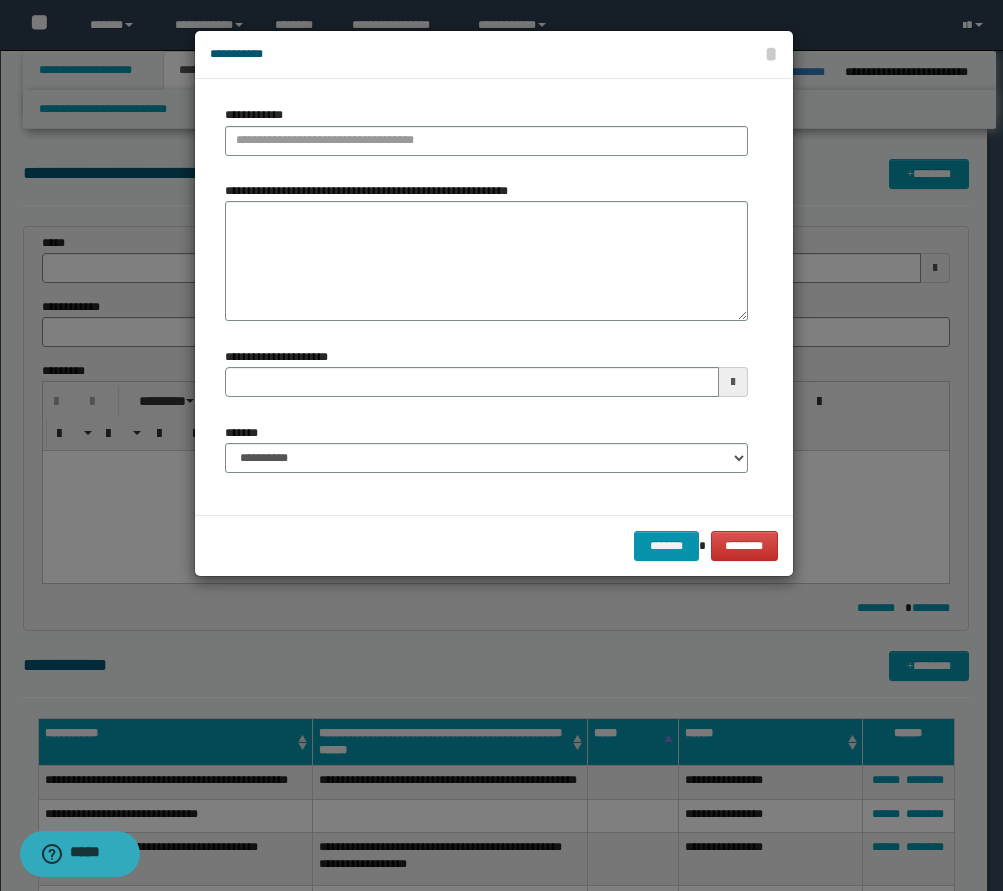 type 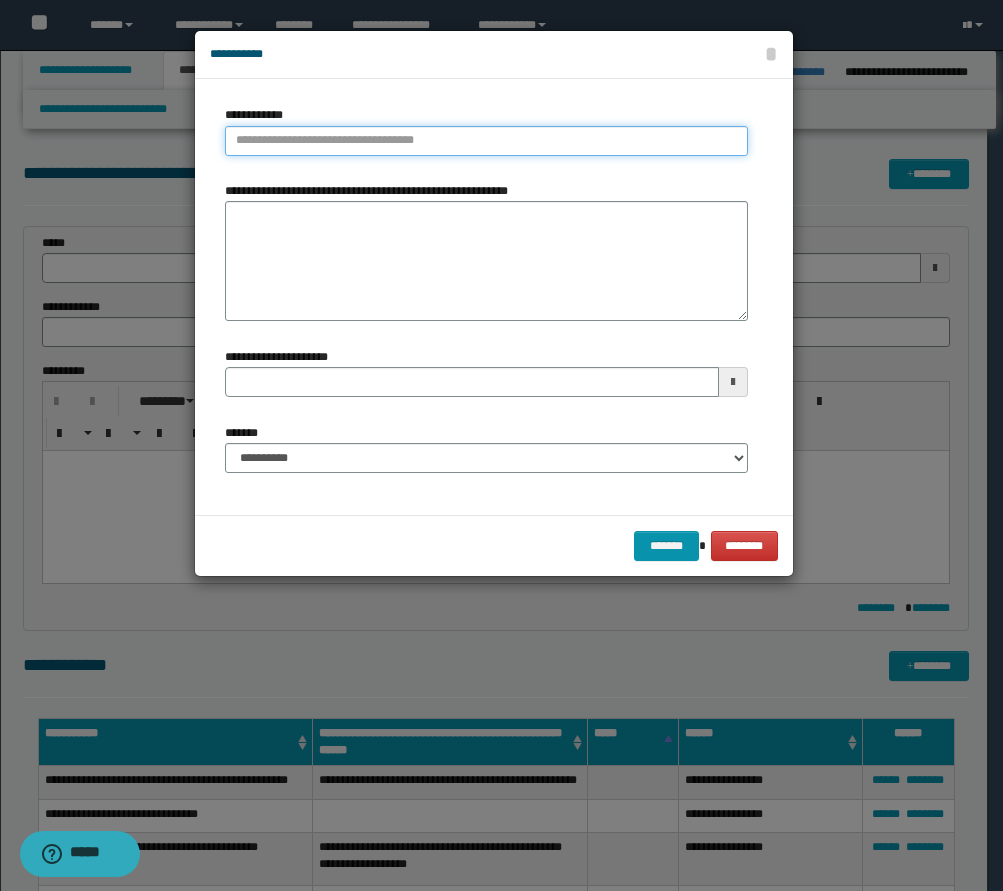 type on "**********" 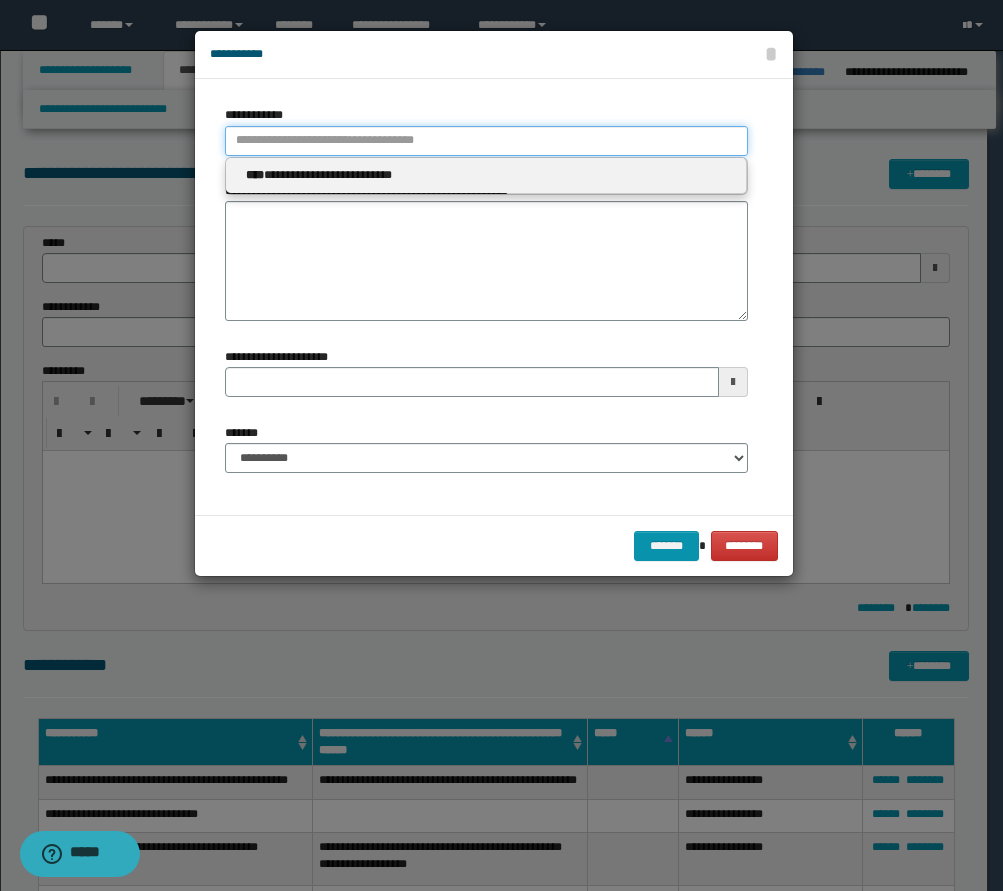 click on "**********" at bounding box center [486, 141] 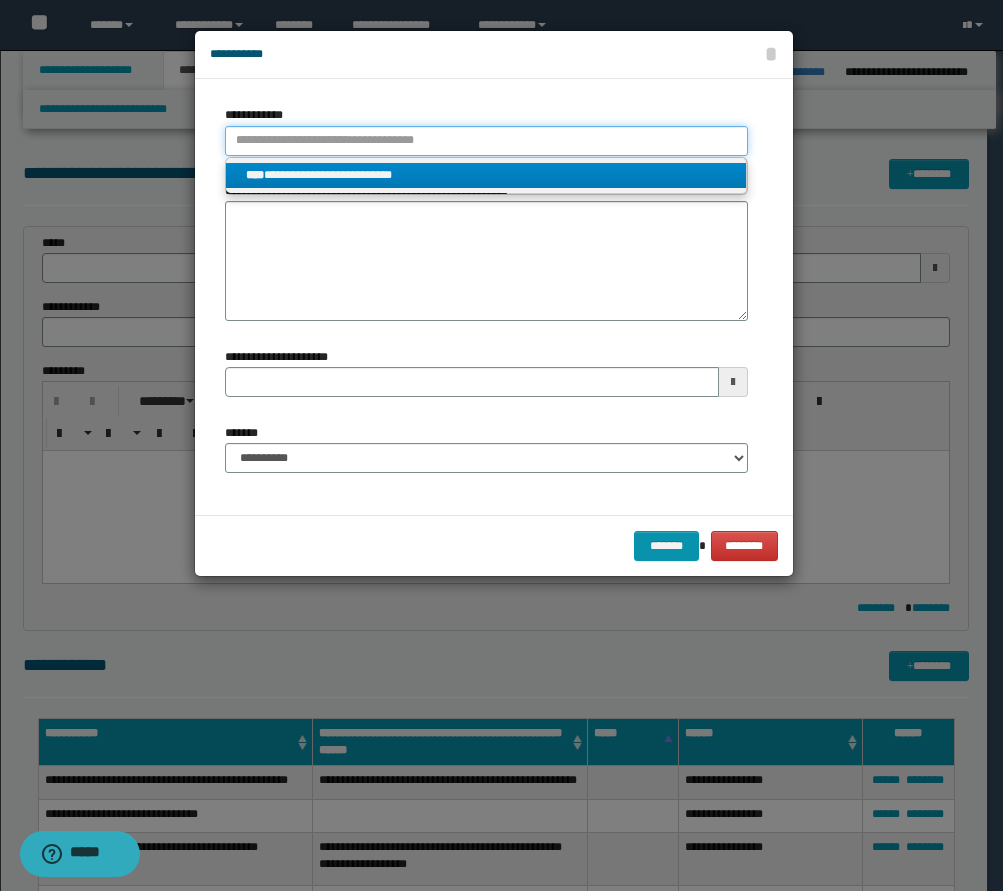 type 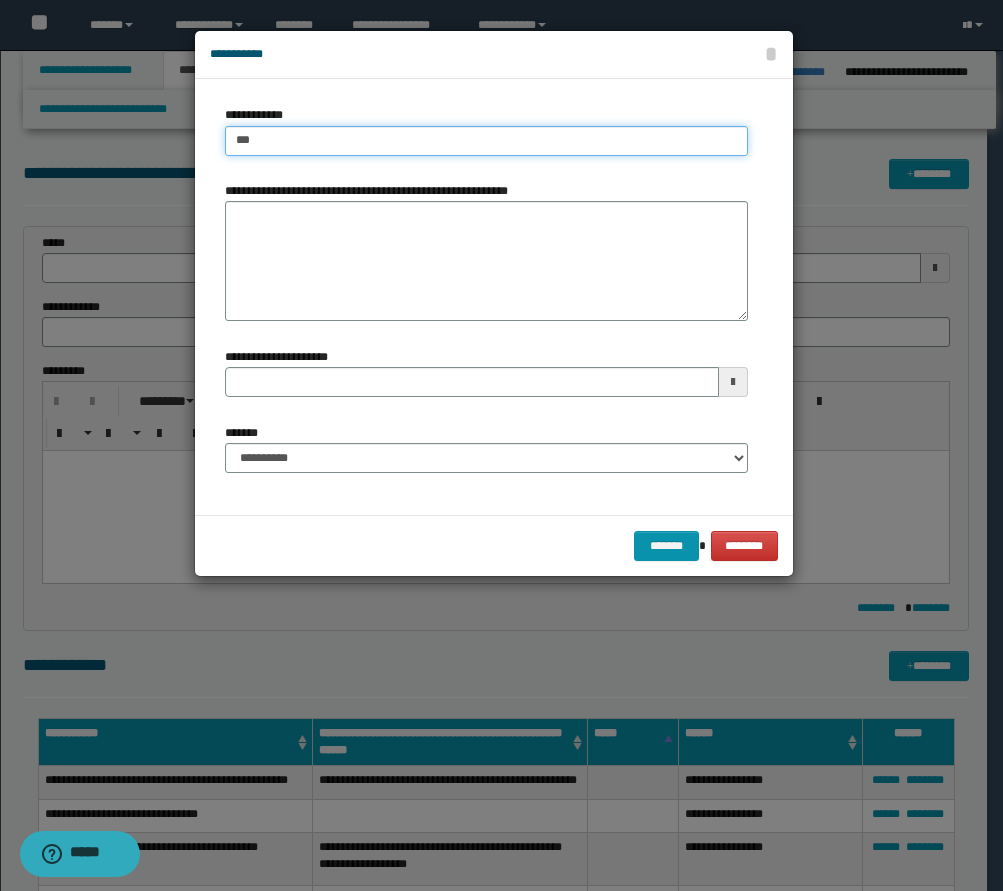 type on "****" 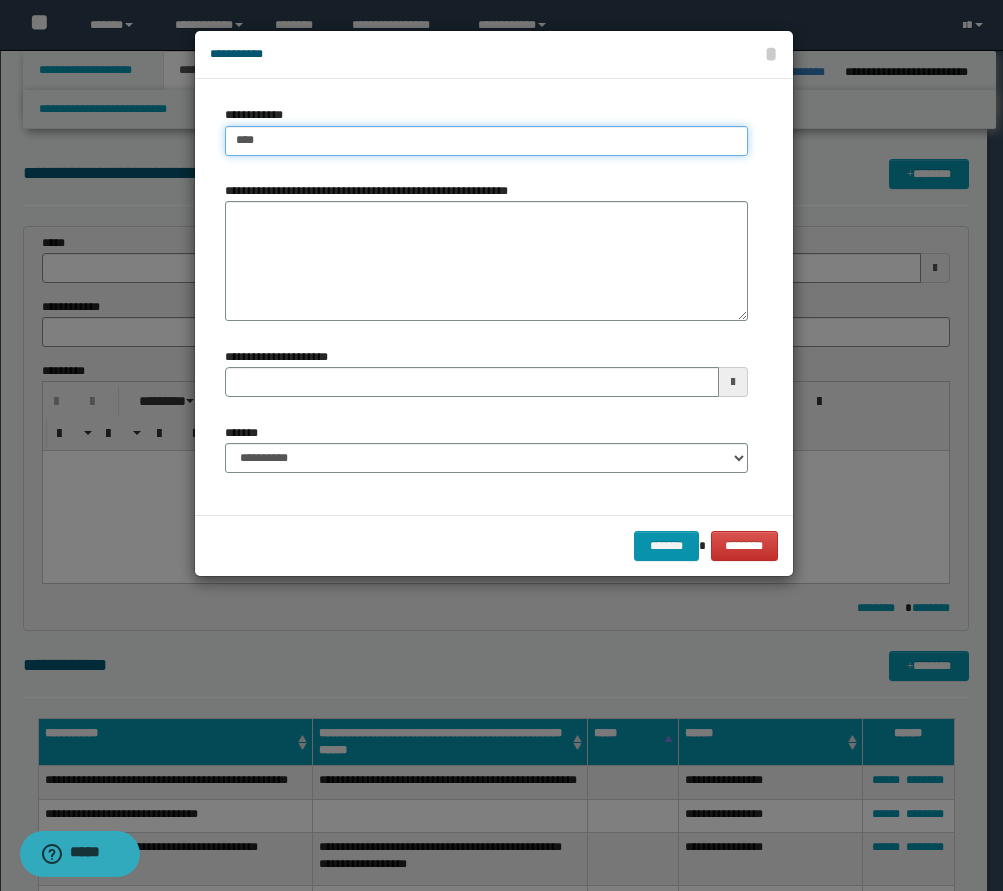 type on "****" 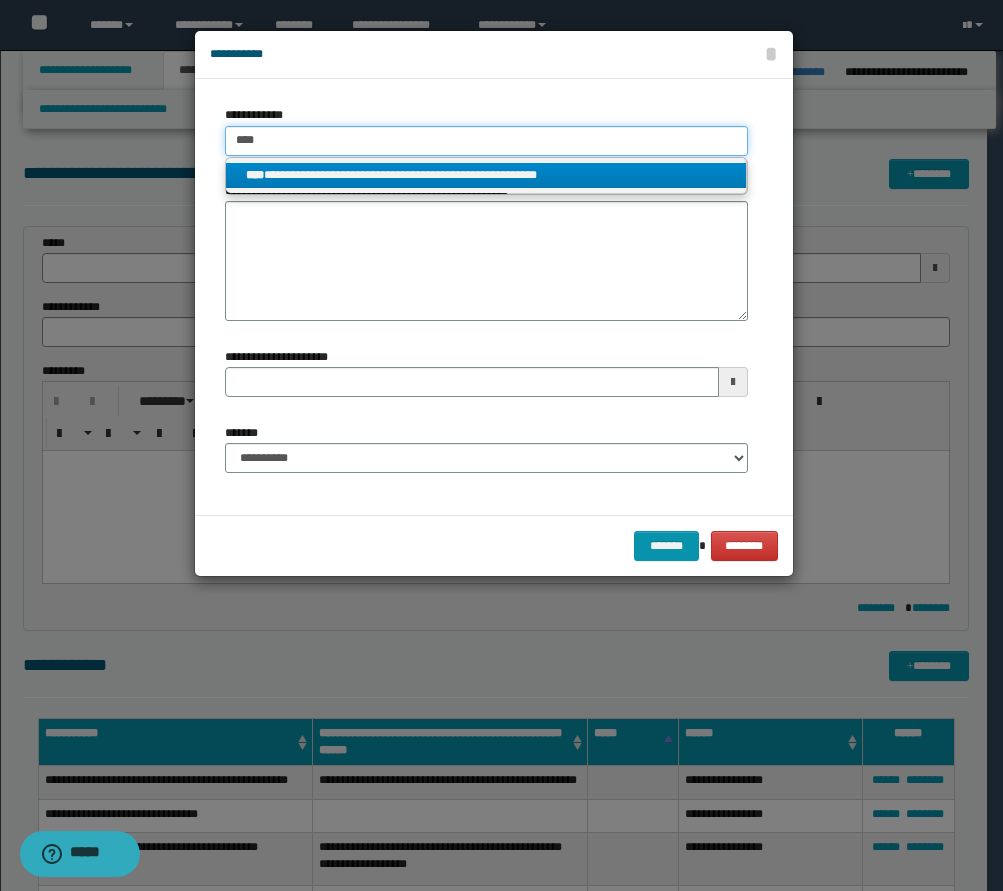 type on "****" 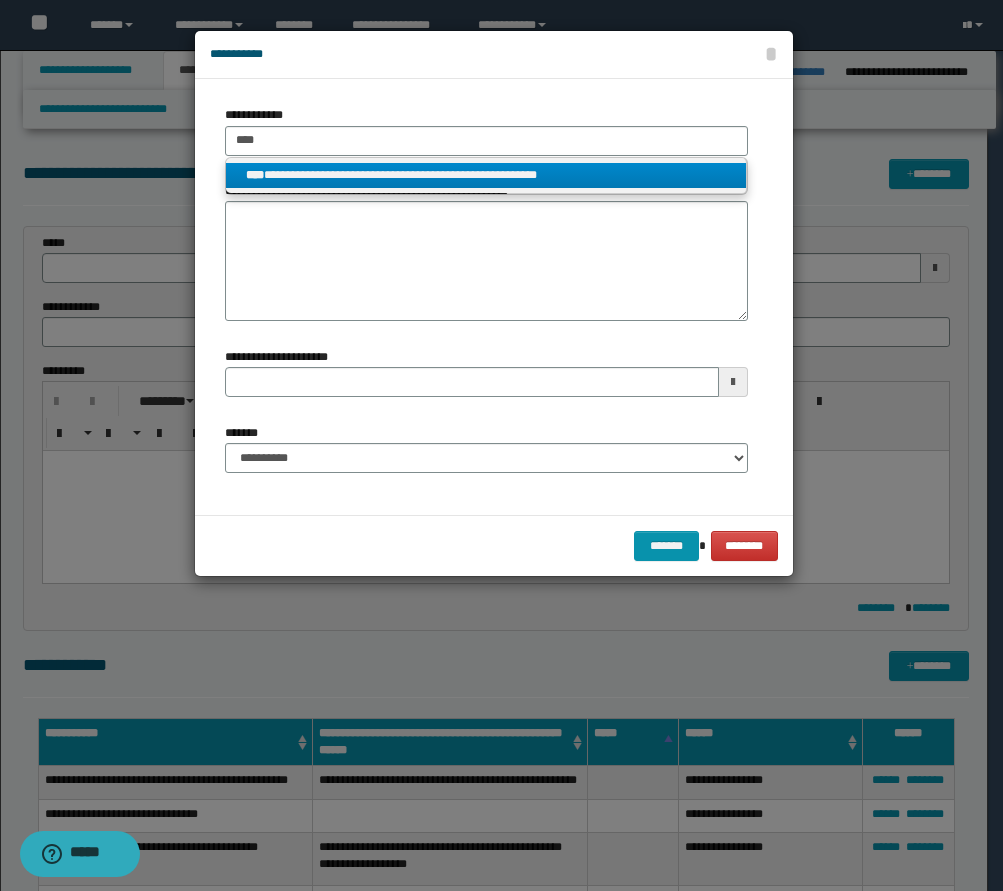 click on "**********" at bounding box center (486, 175) 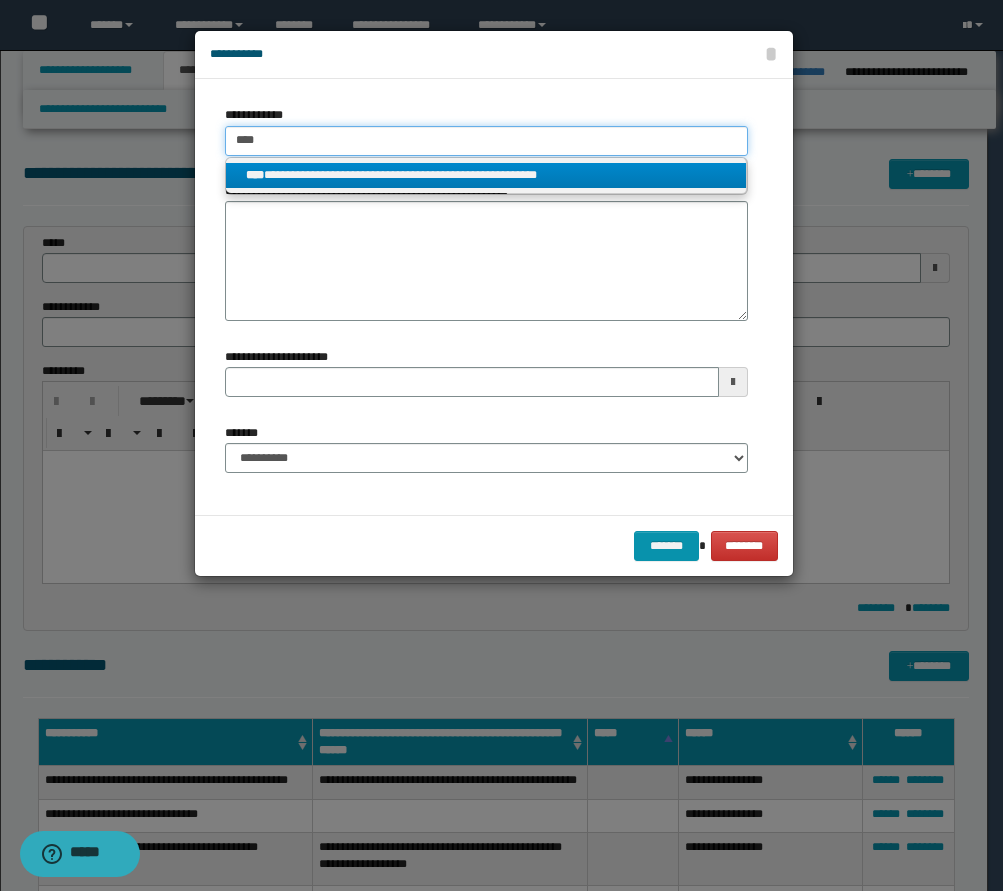 type 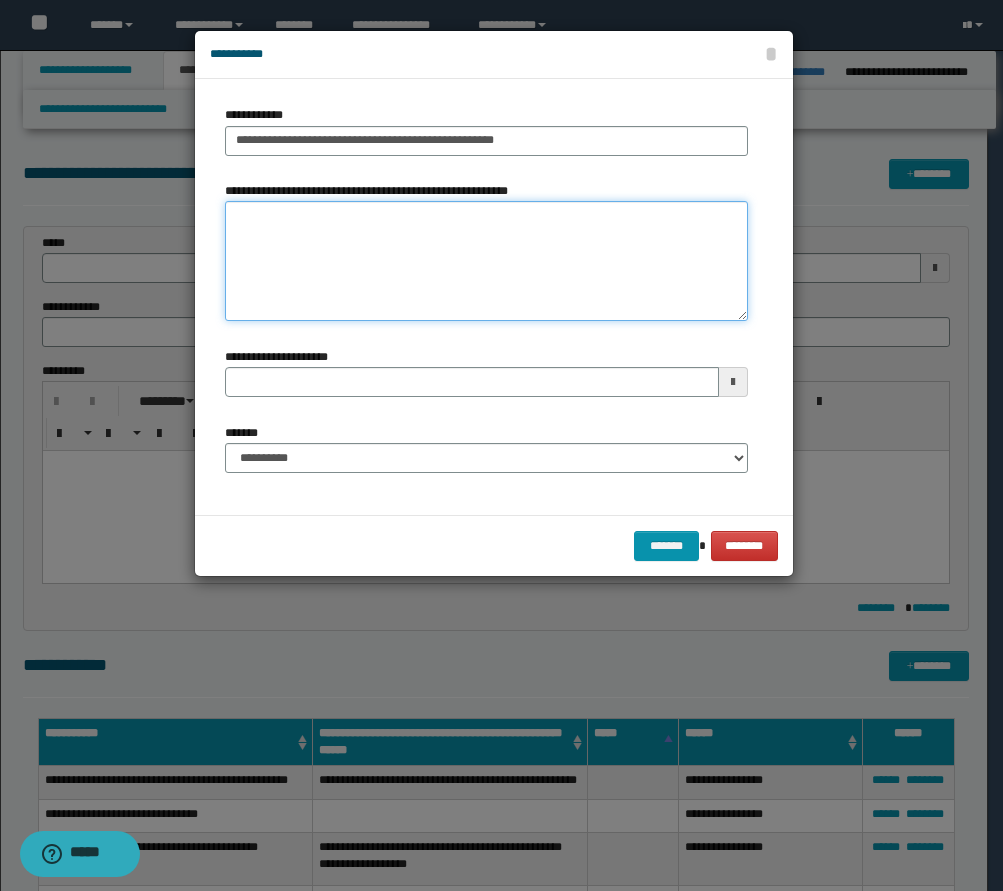 click on "**********" at bounding box center [486, 261] 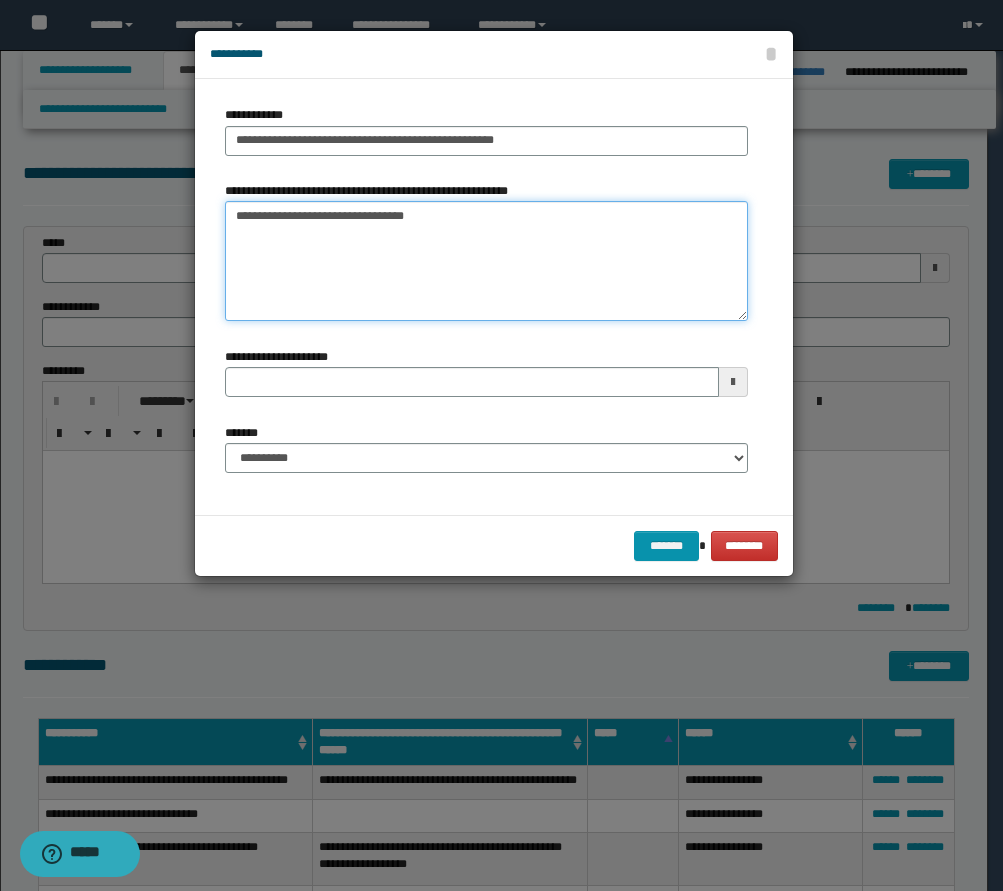 click on "**********" at bounding box center [486, 261] 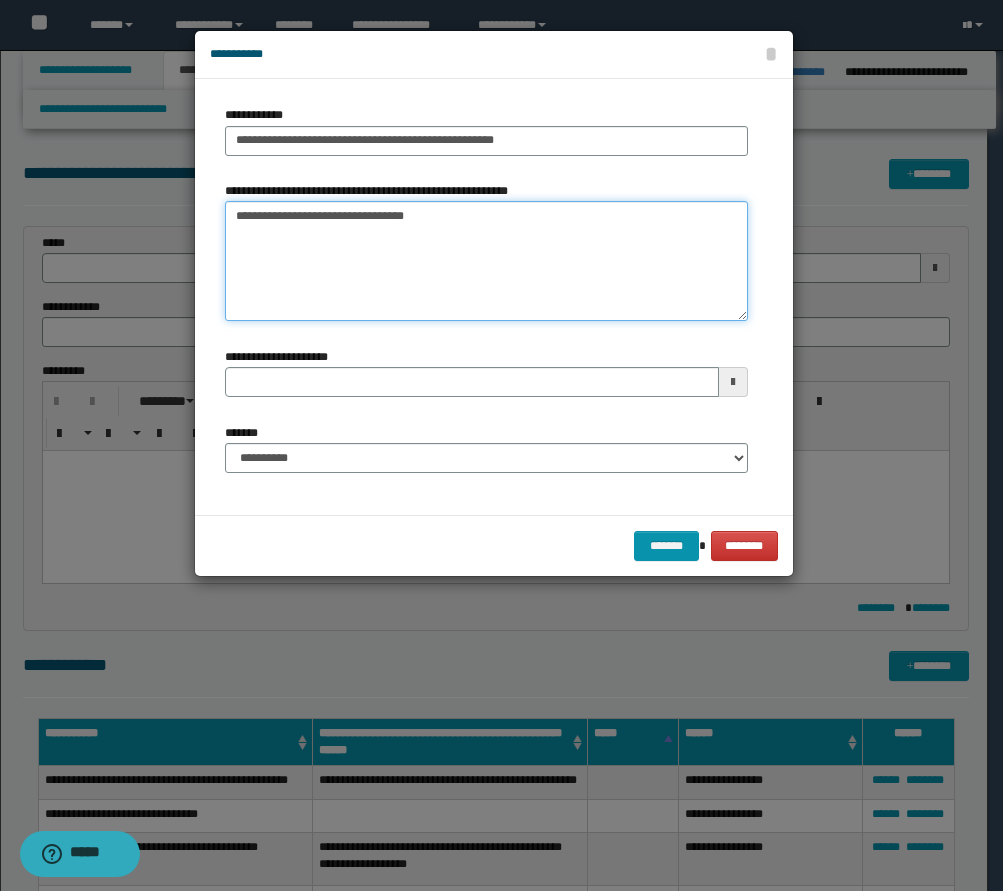 type on "**********" 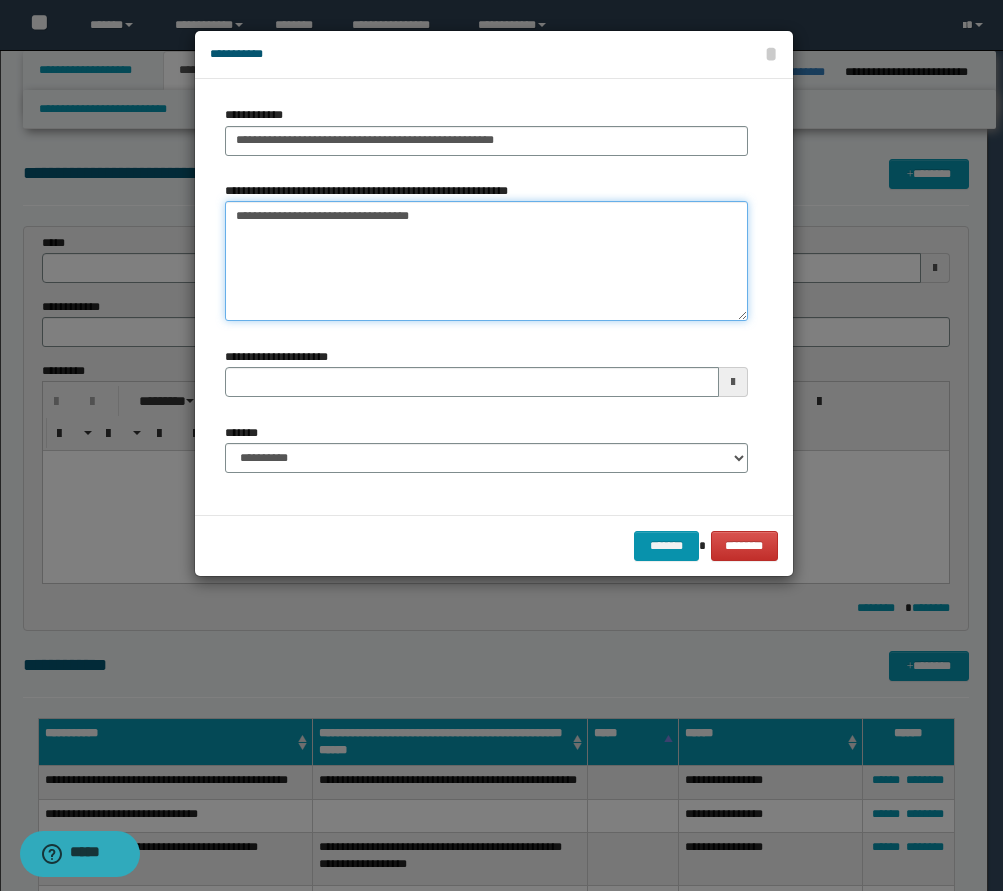 type 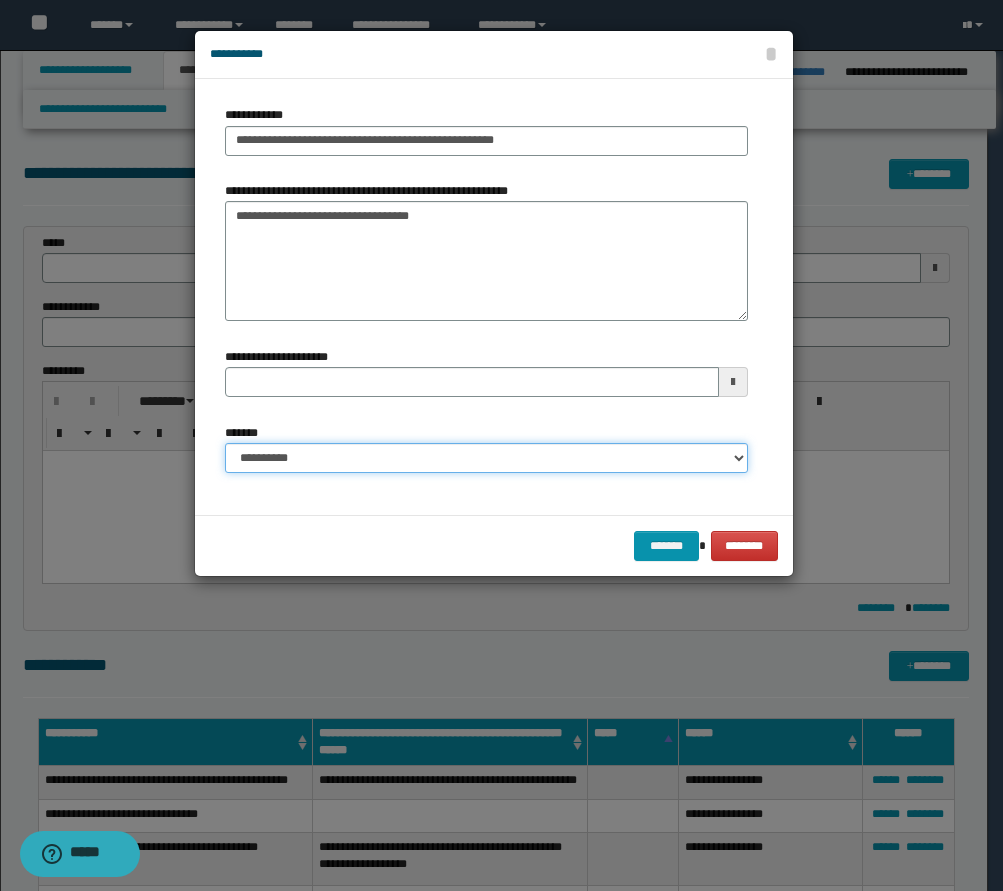 click on "**********" at bounding box center [486, 458] 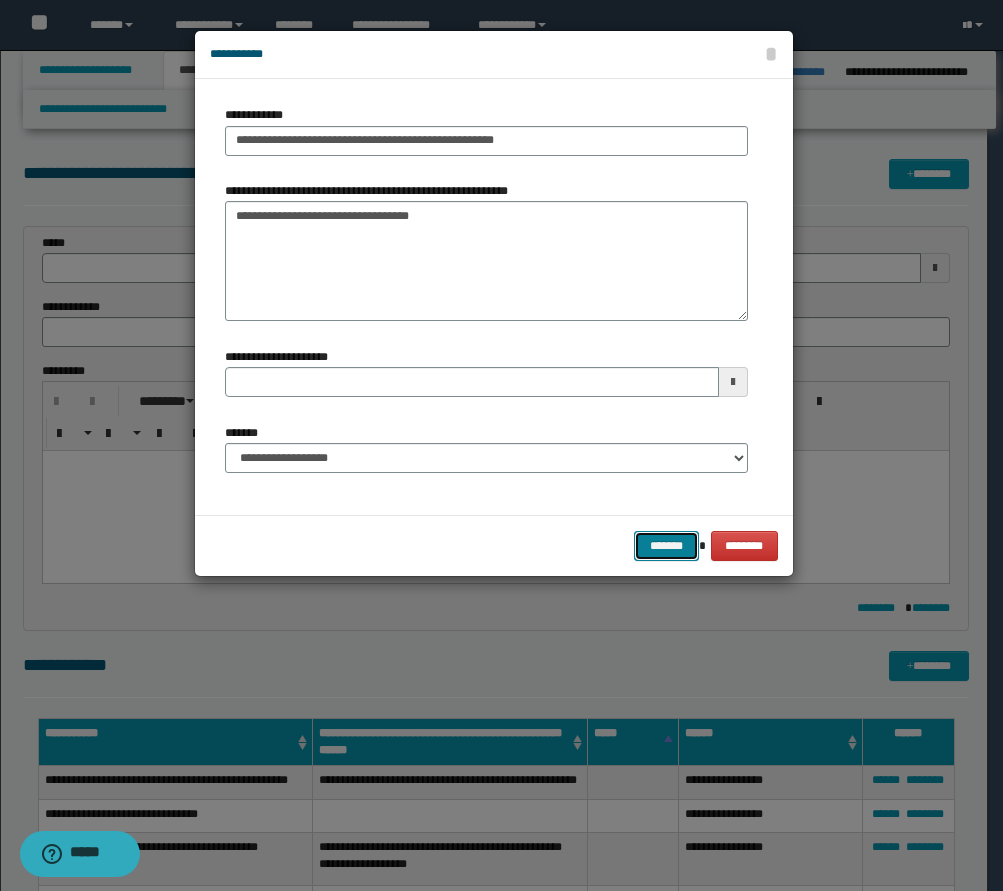 click on "*******" at bounding box center (666, 546) 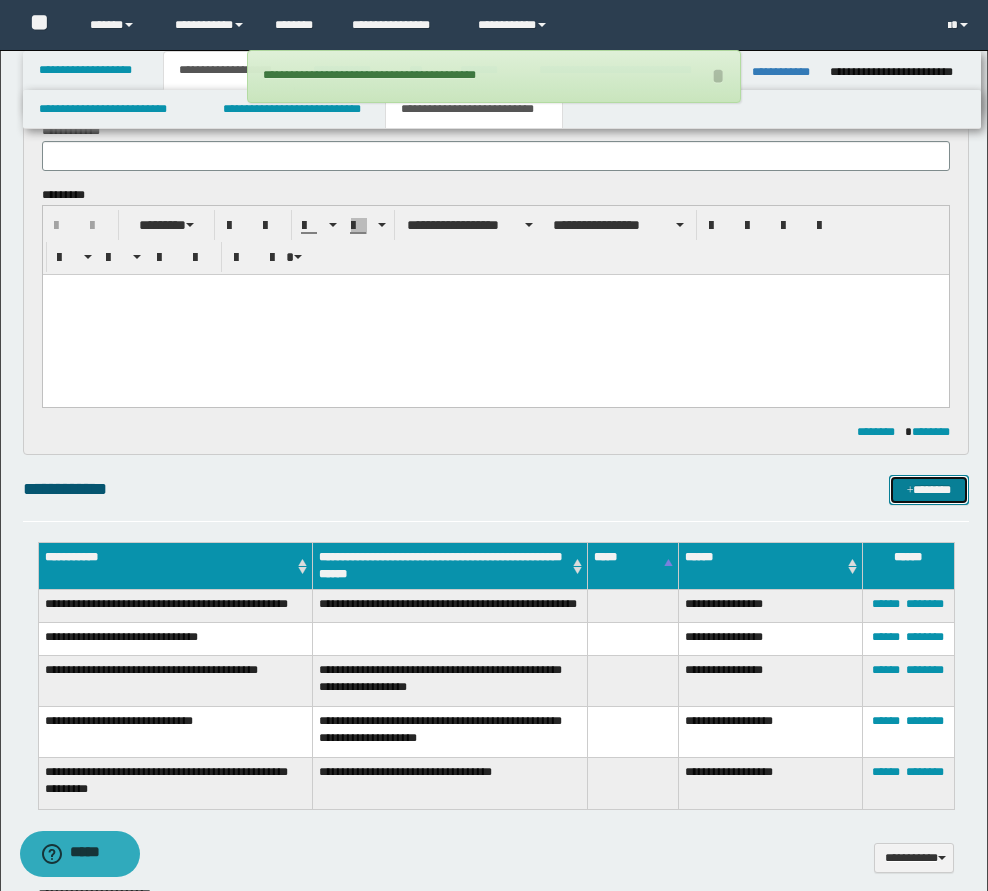 scroll, scrollTop: 200, scrollLeft: 0, axis: vertical 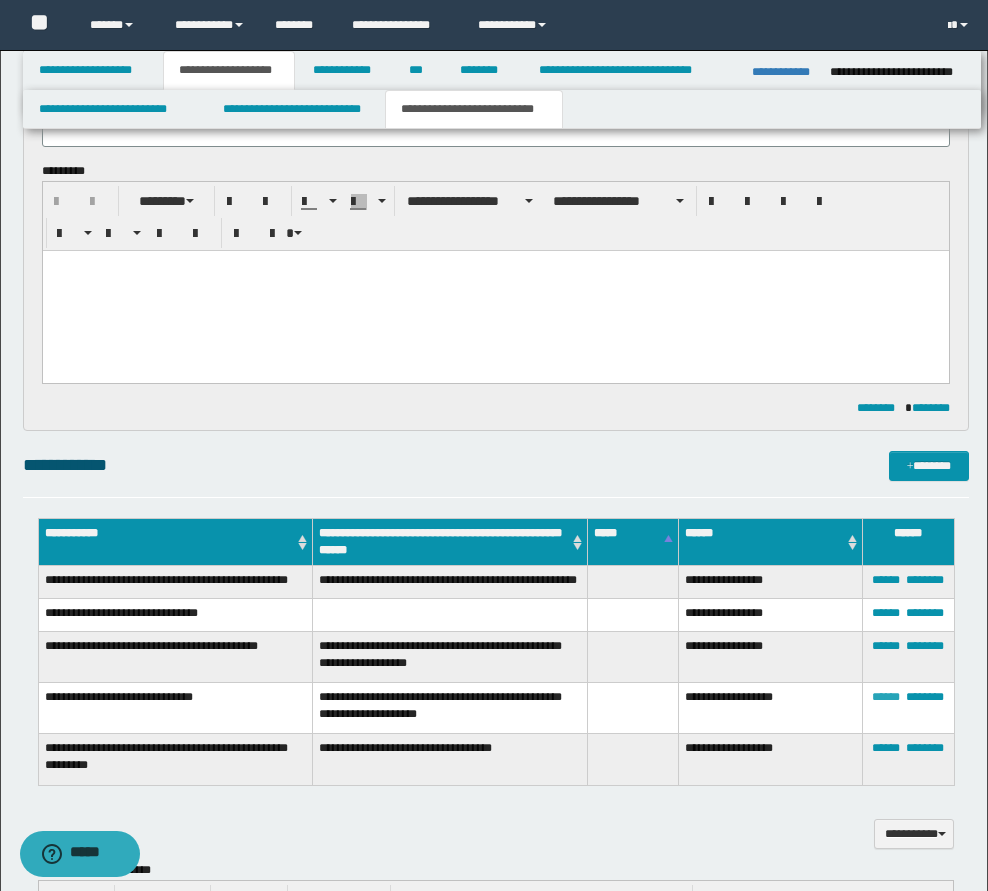 click on "******" at bounding box center (886, 697) 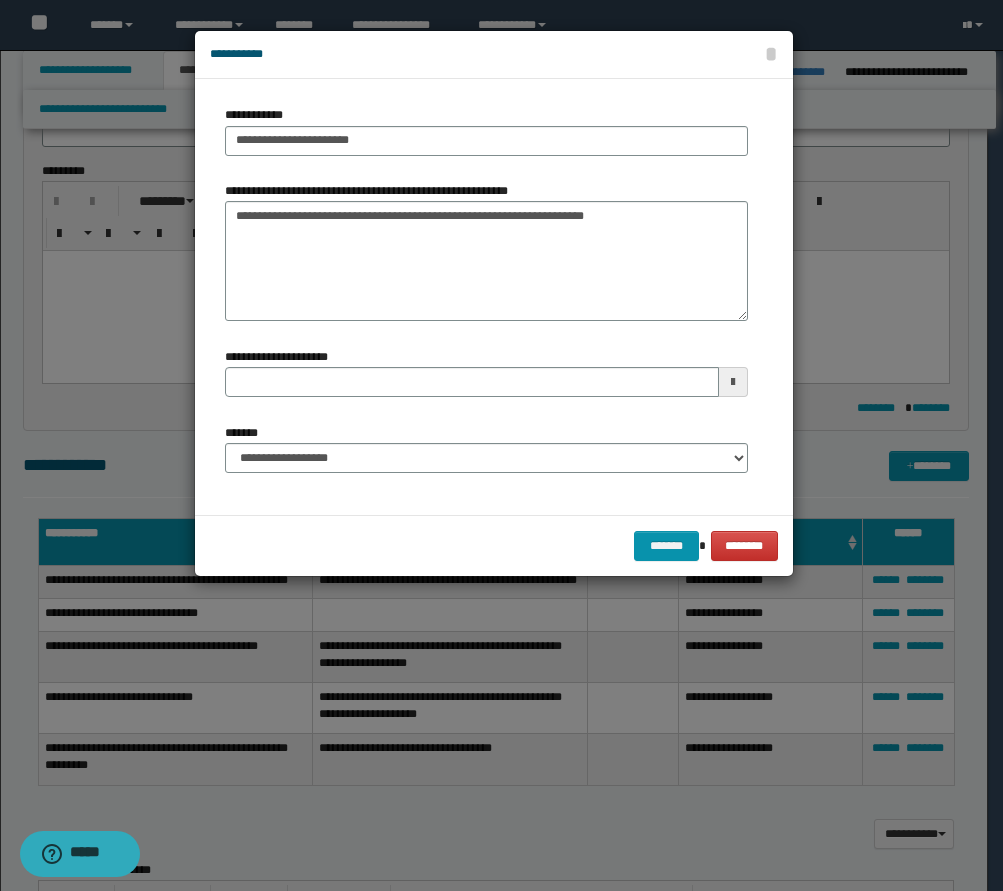 type 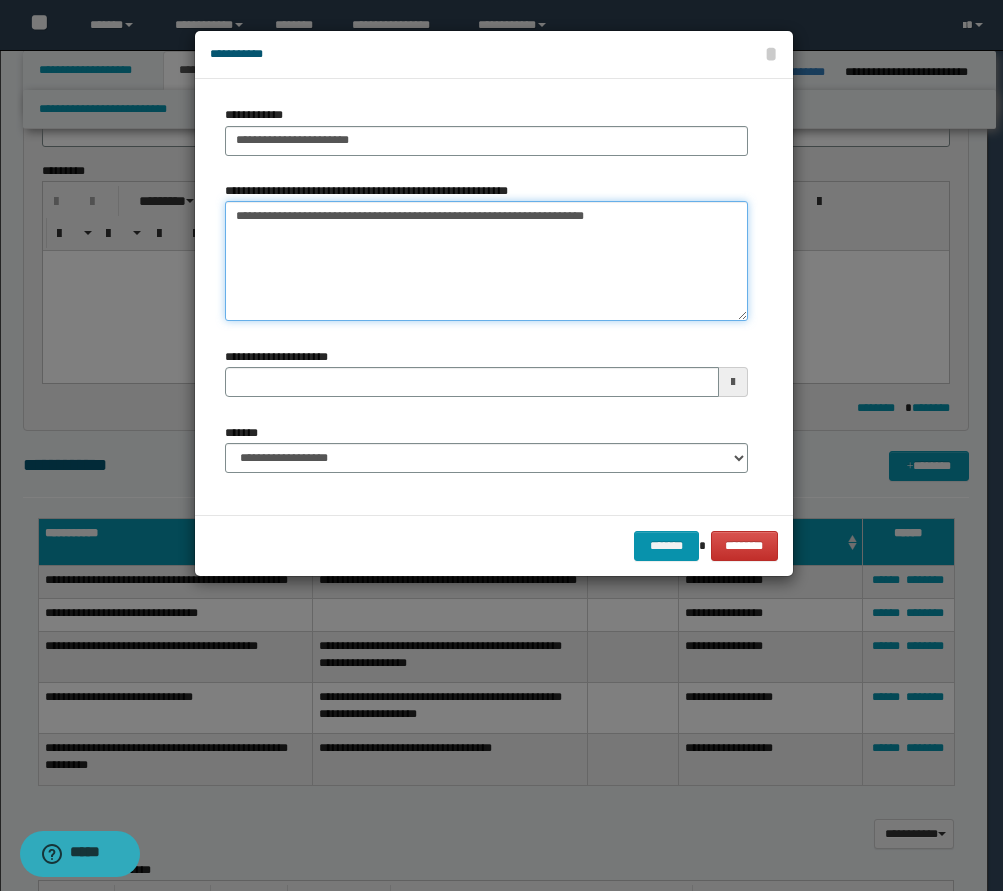 click on "**********" at bounding box center [486, 261] 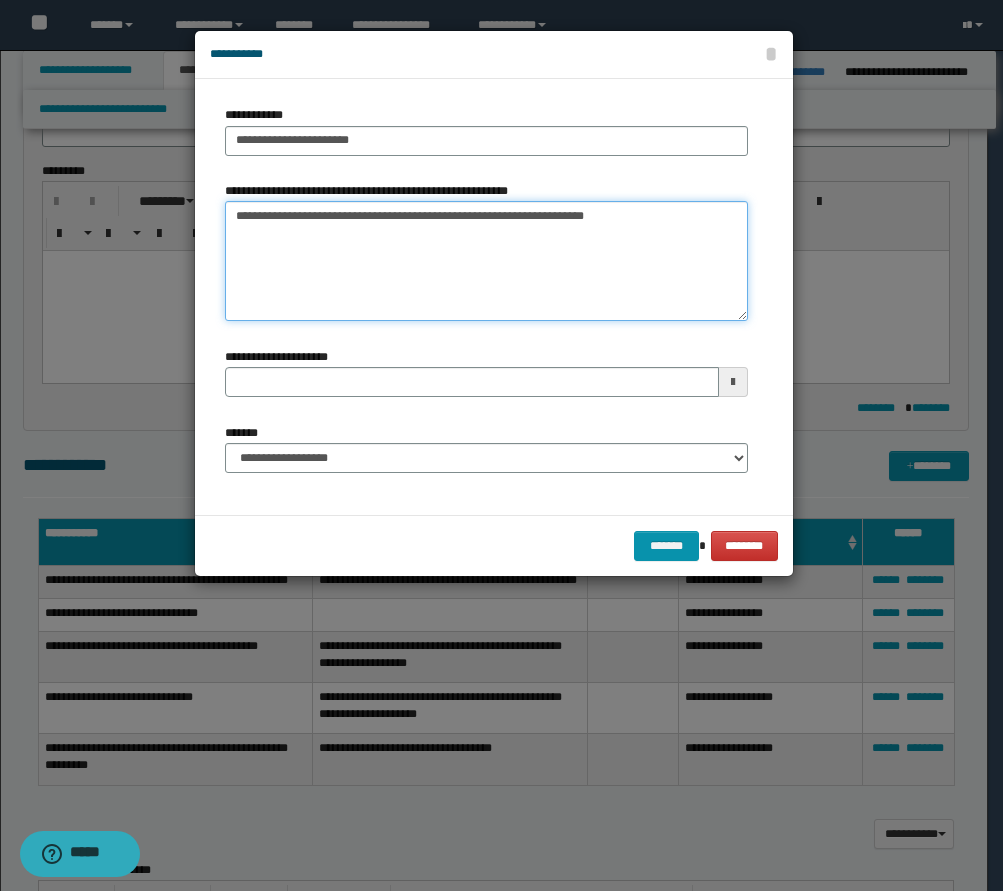 type on "**********" 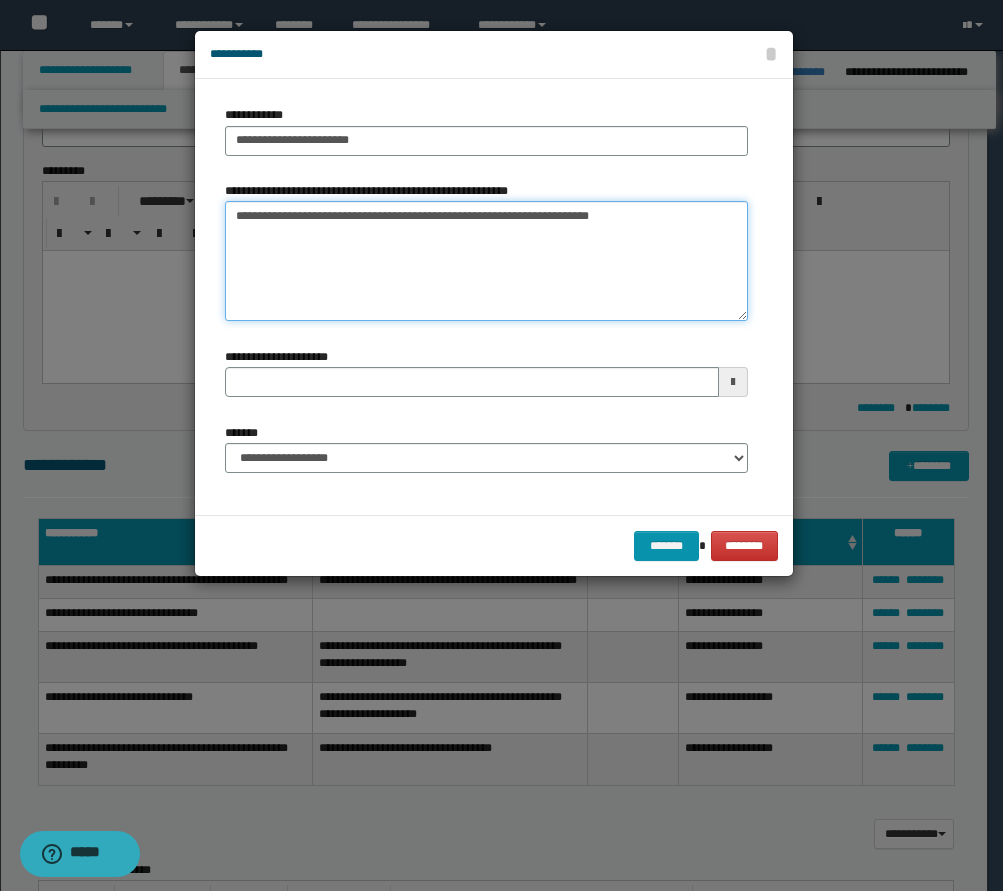 type 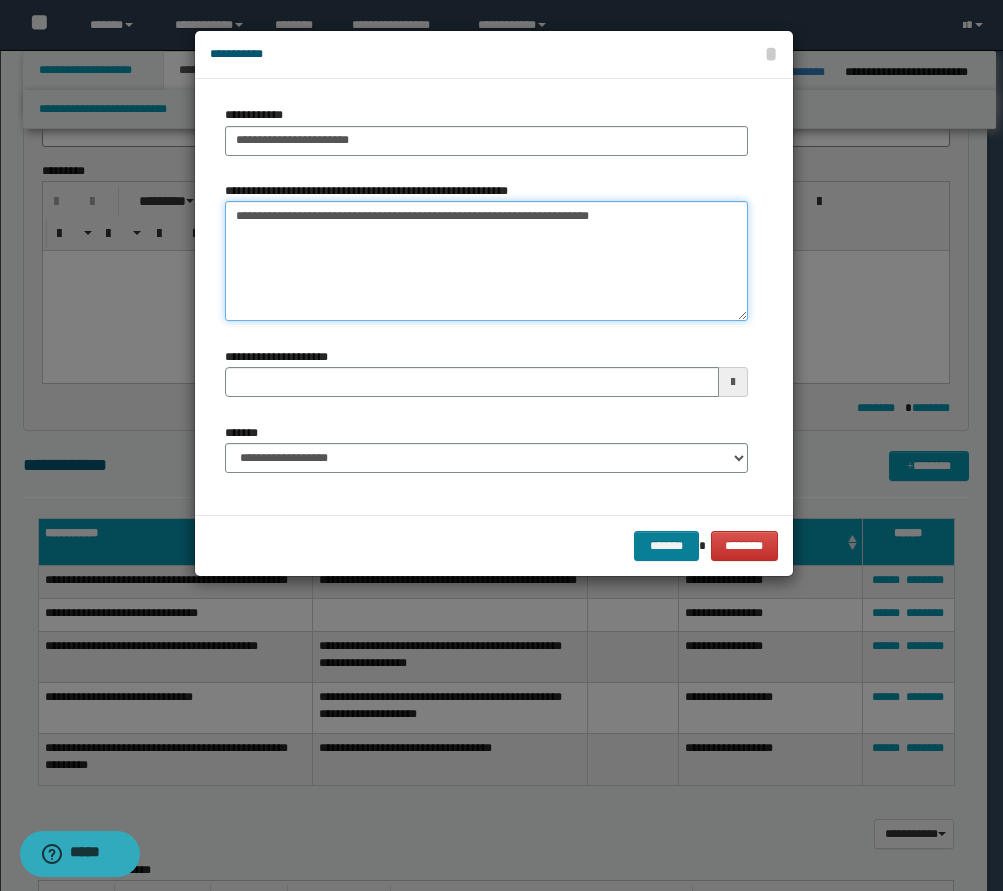 type on "**********" 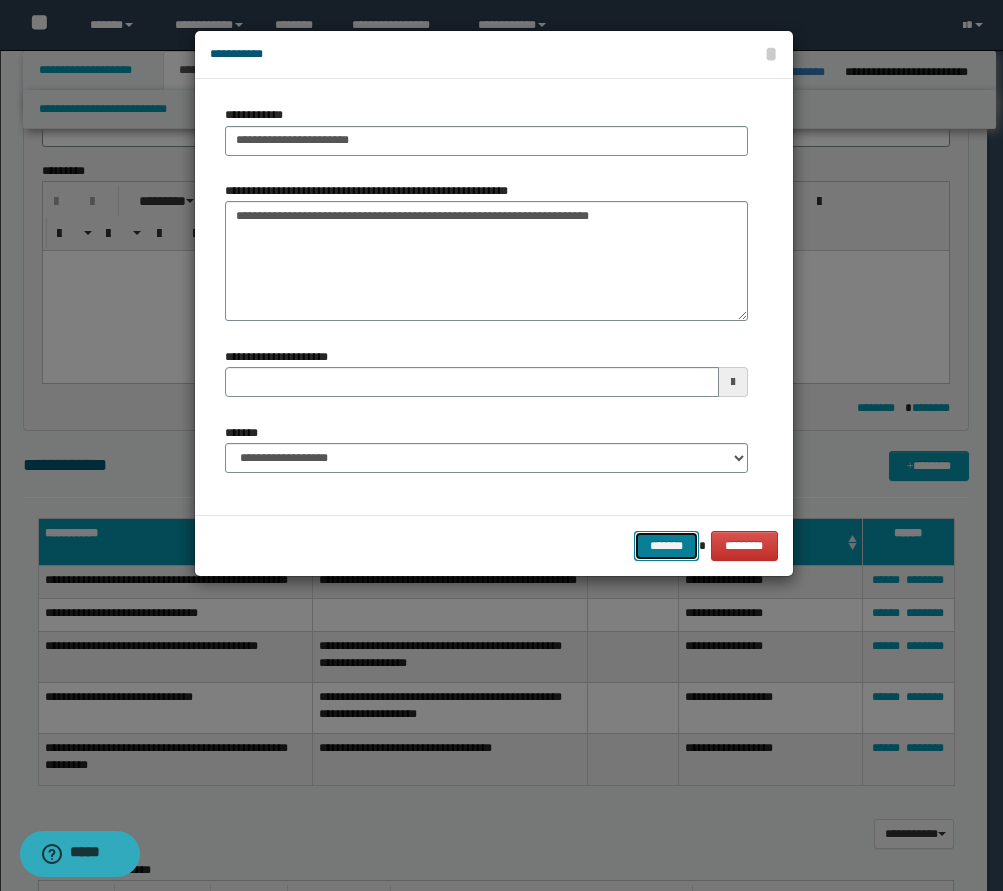 click on "*******" at bounding box center [666, 546] 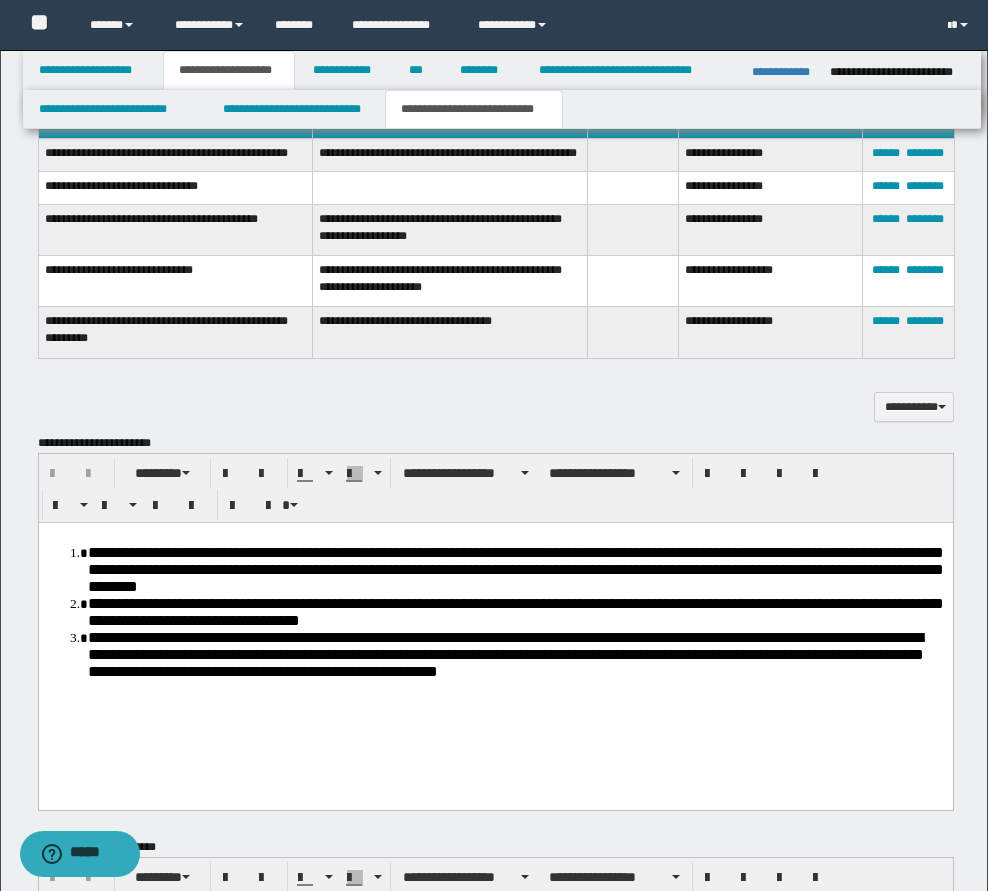 scroll, scrollTop: 400, scrollLeft: 0, axis: vertical 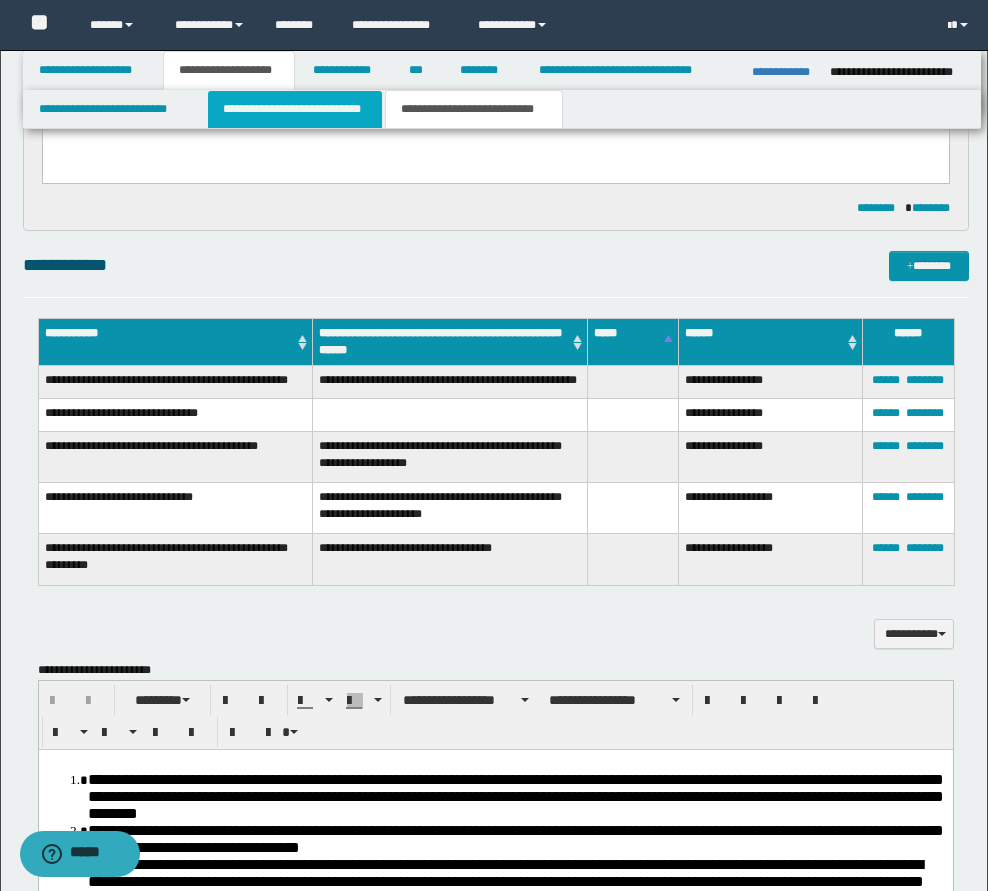 click on "**********" at bounding box center [295, 109] 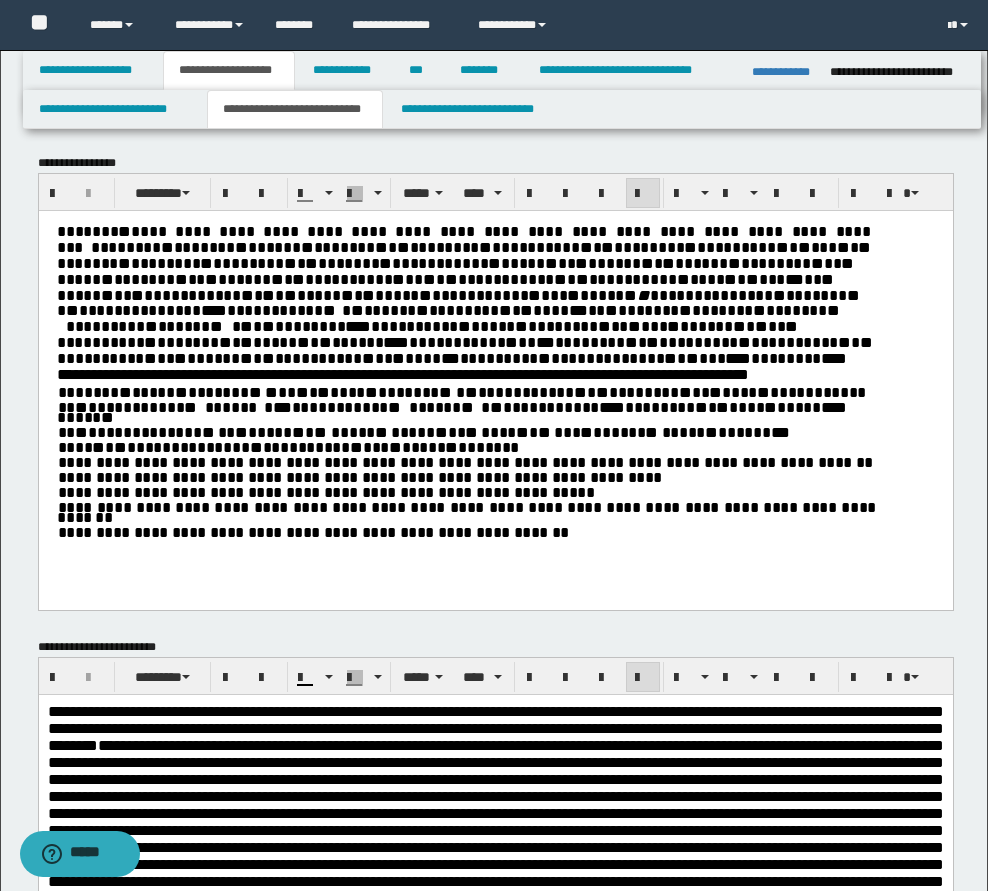 scroll, scrollTop: 0, scrollLeft: 0, axis: both 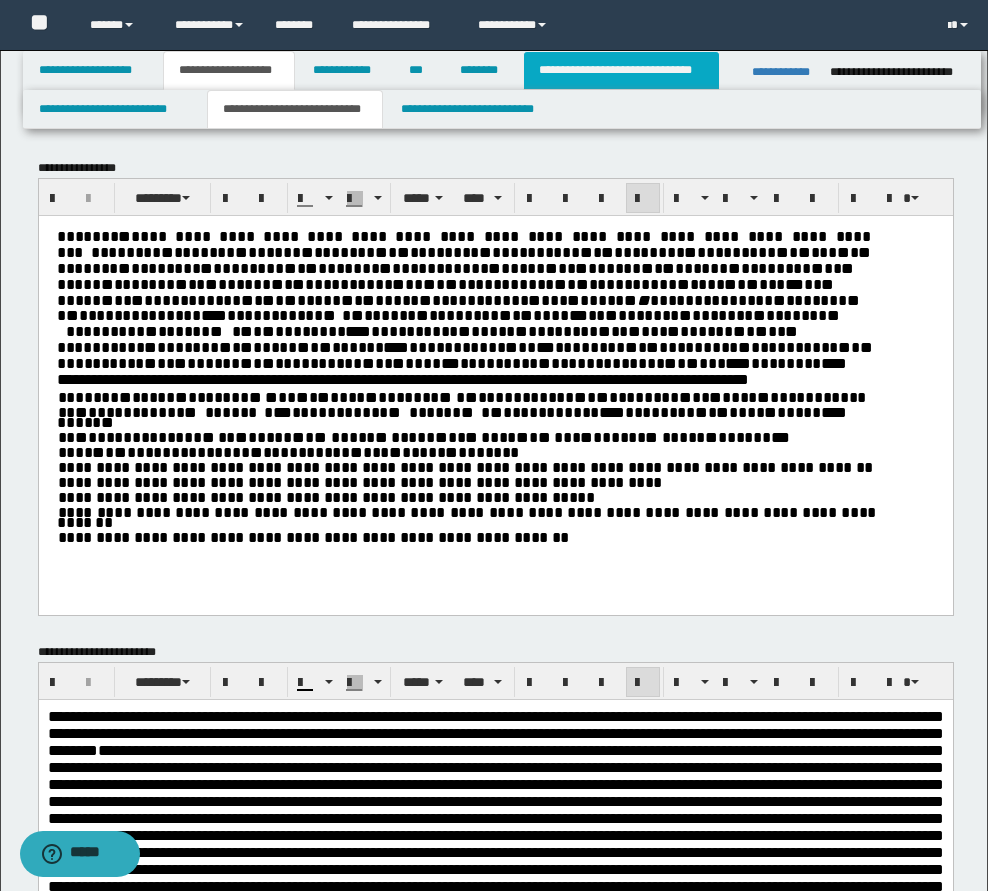 click on "**********" at bounding box center (621, 70) 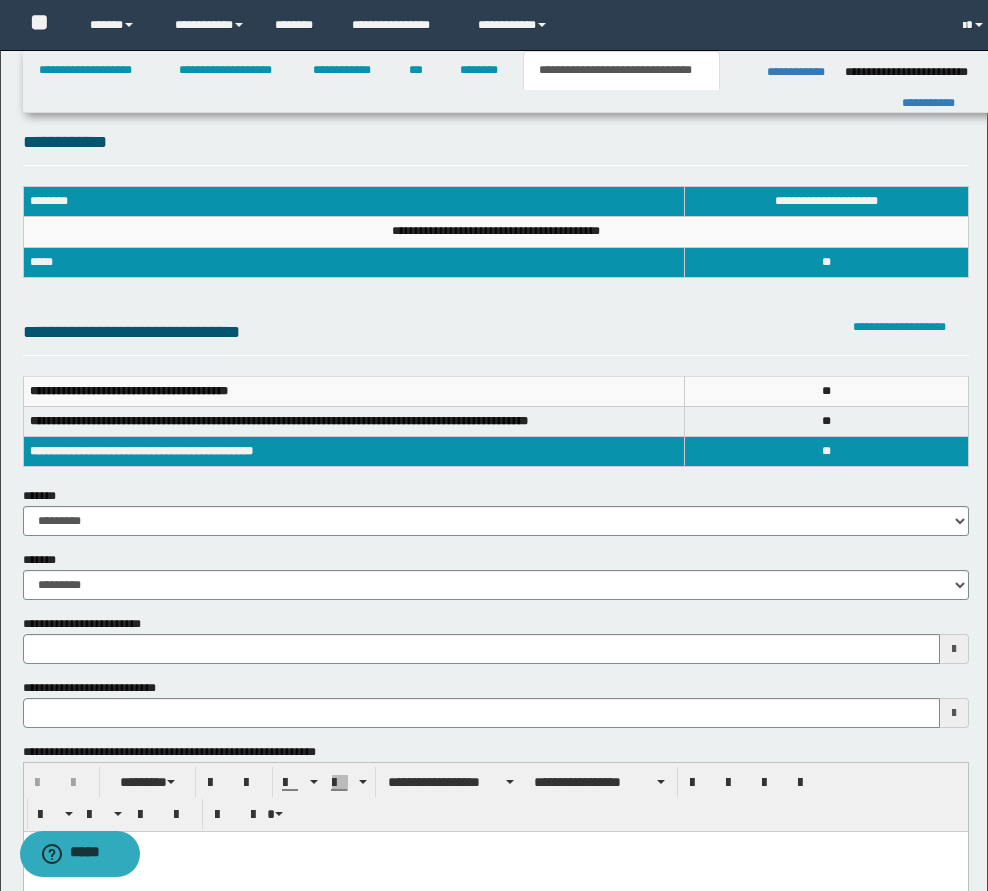 scroll, scrollTop: 0, scrollLeft: 0, axis: both 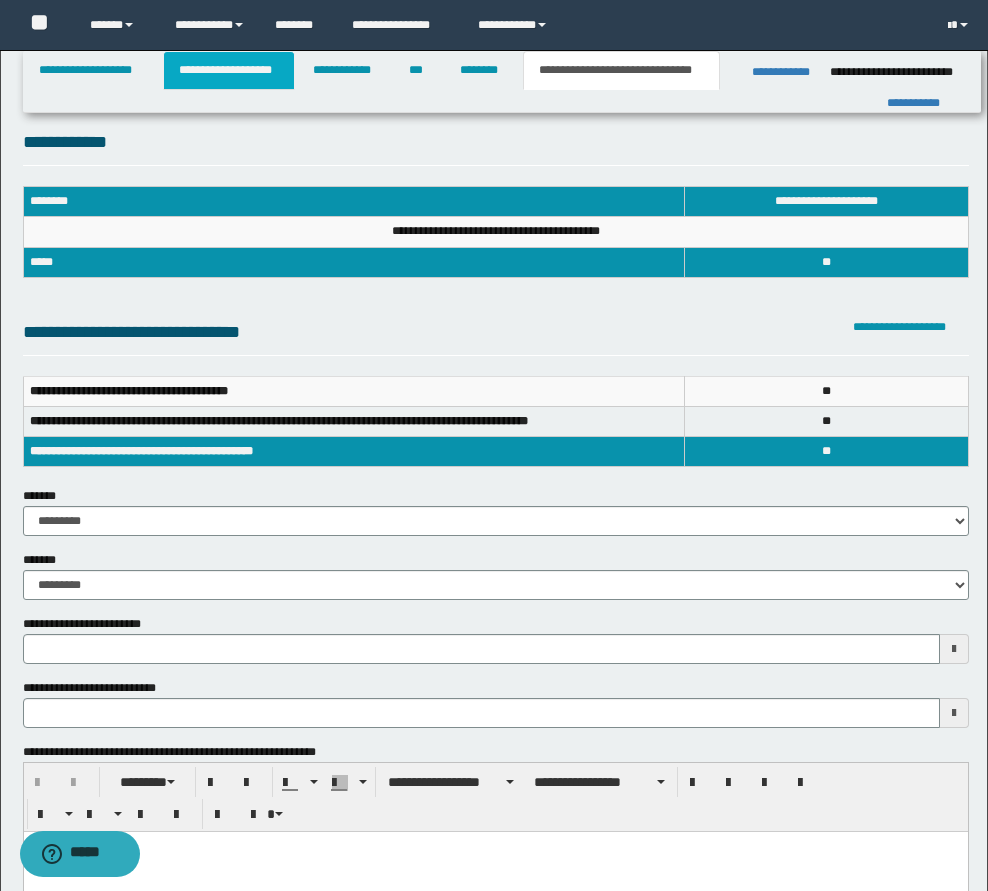 click on "**********" at bounding box center [229, 70] 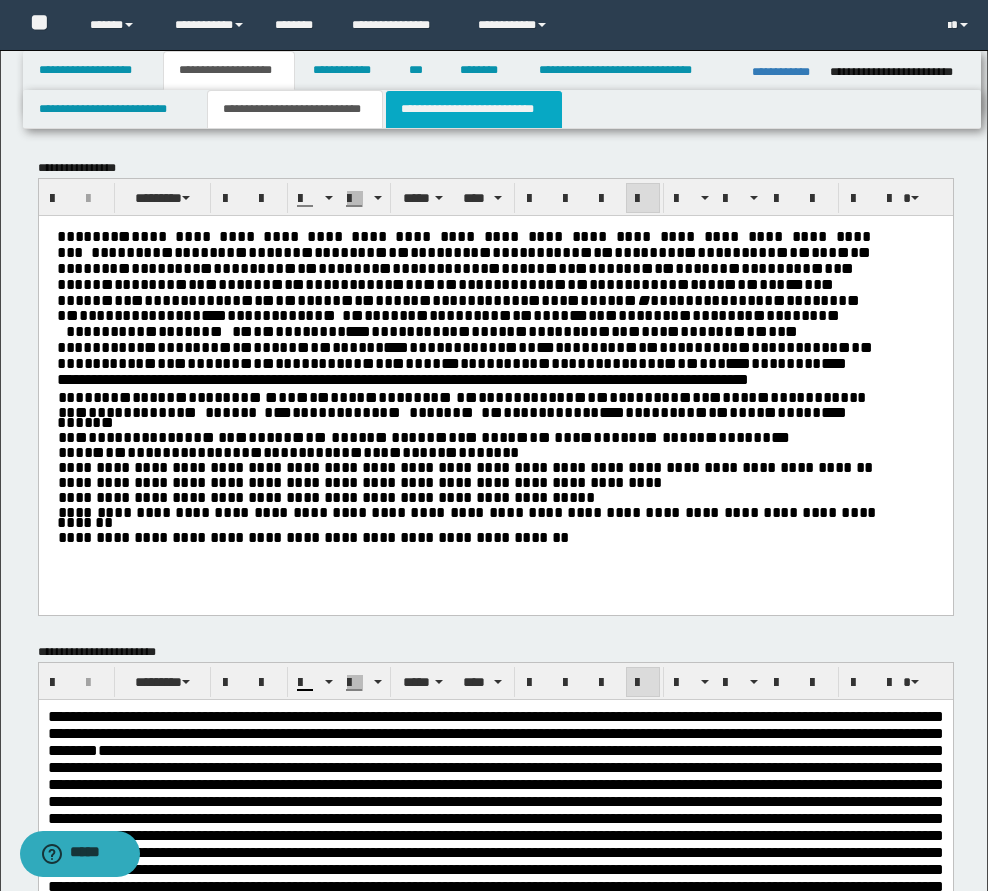 click on "**********" at bounding box center (474, 109) 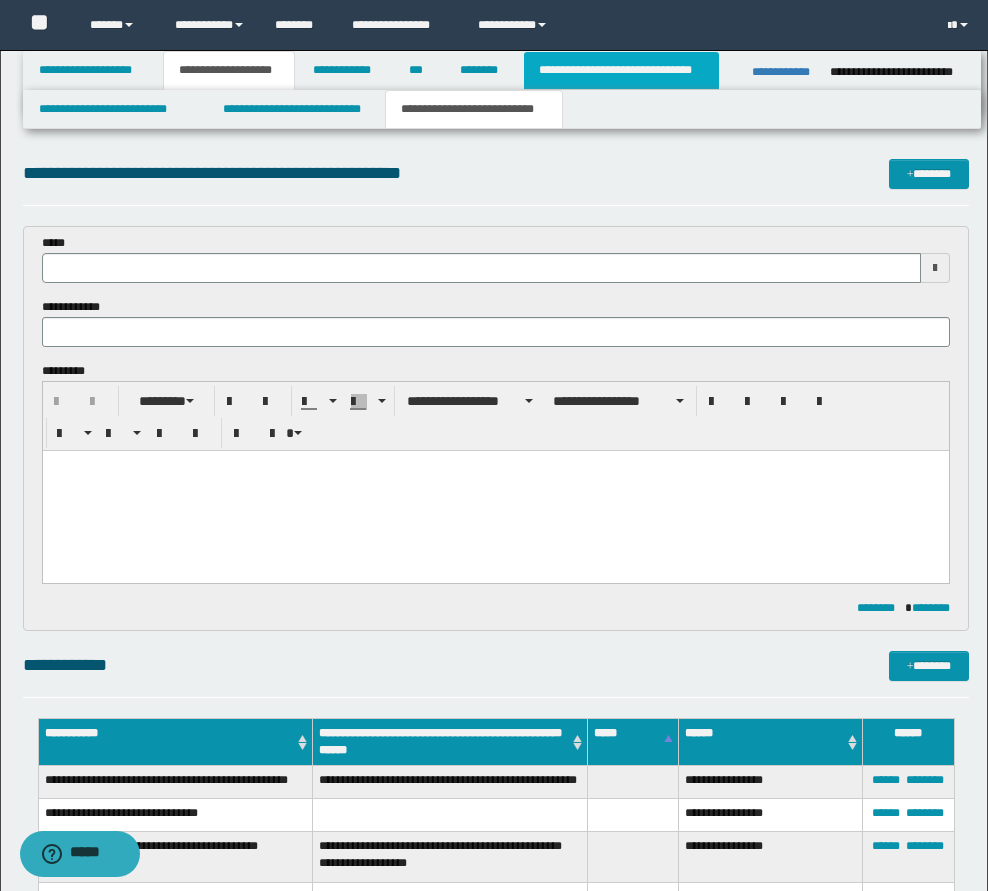 click on "**********" at bounding box center [621, 70] 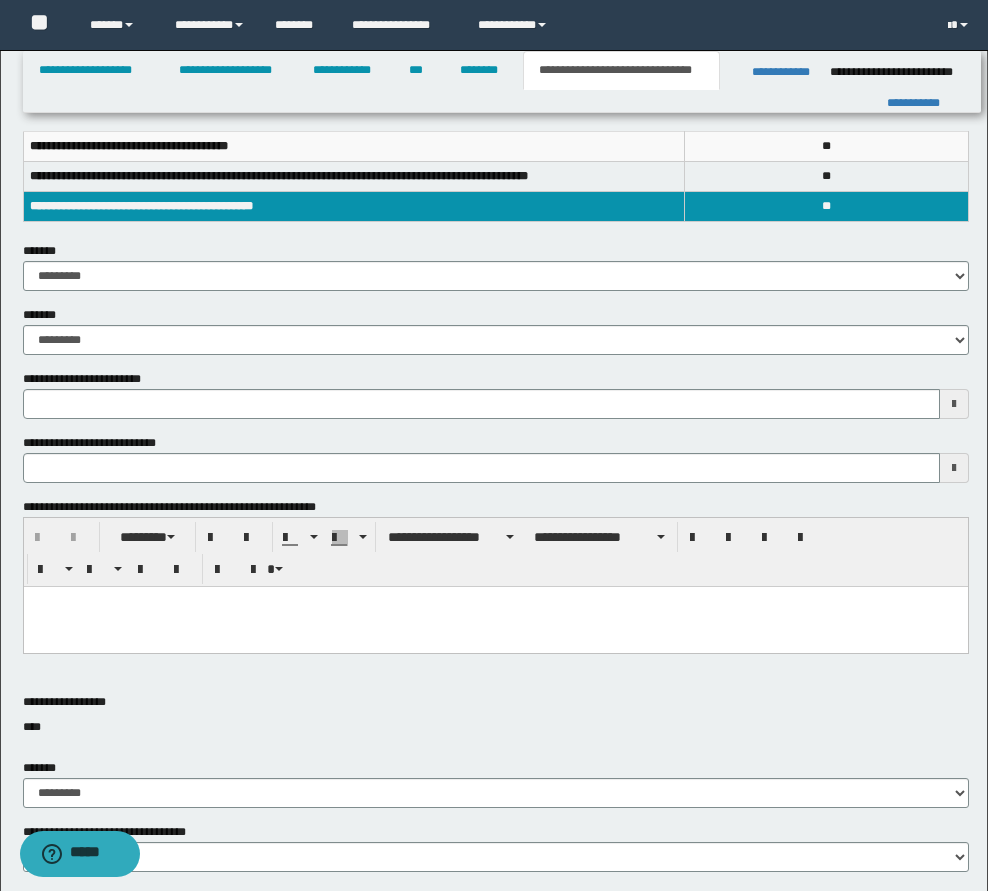 type 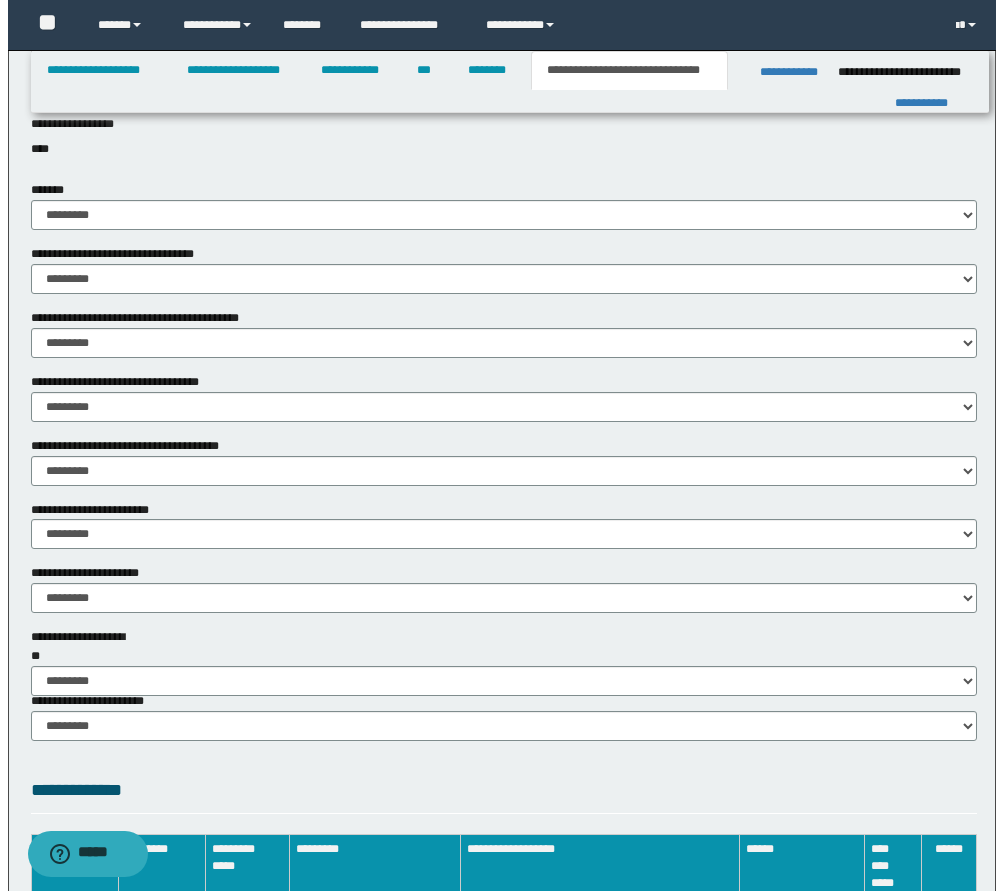 scroll, scrollTop: 1077, scrollLeft: 0, axis: vertical 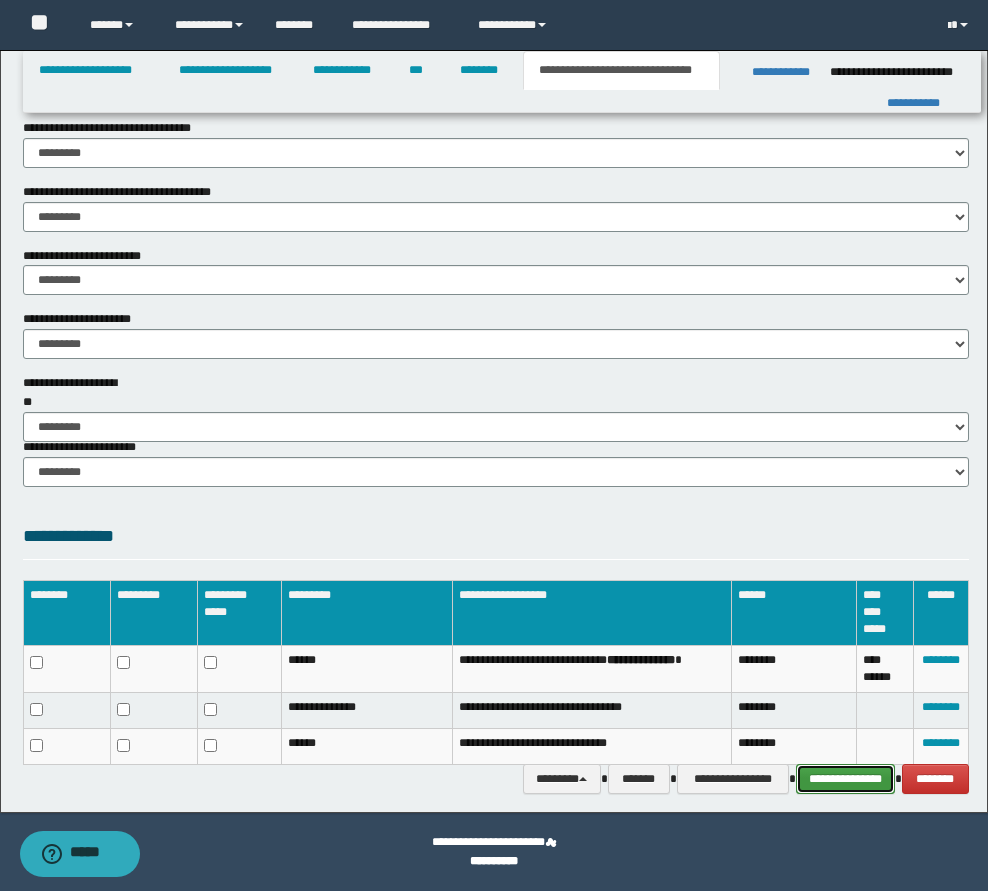 click on "**********" at bounding box center (845, 779) 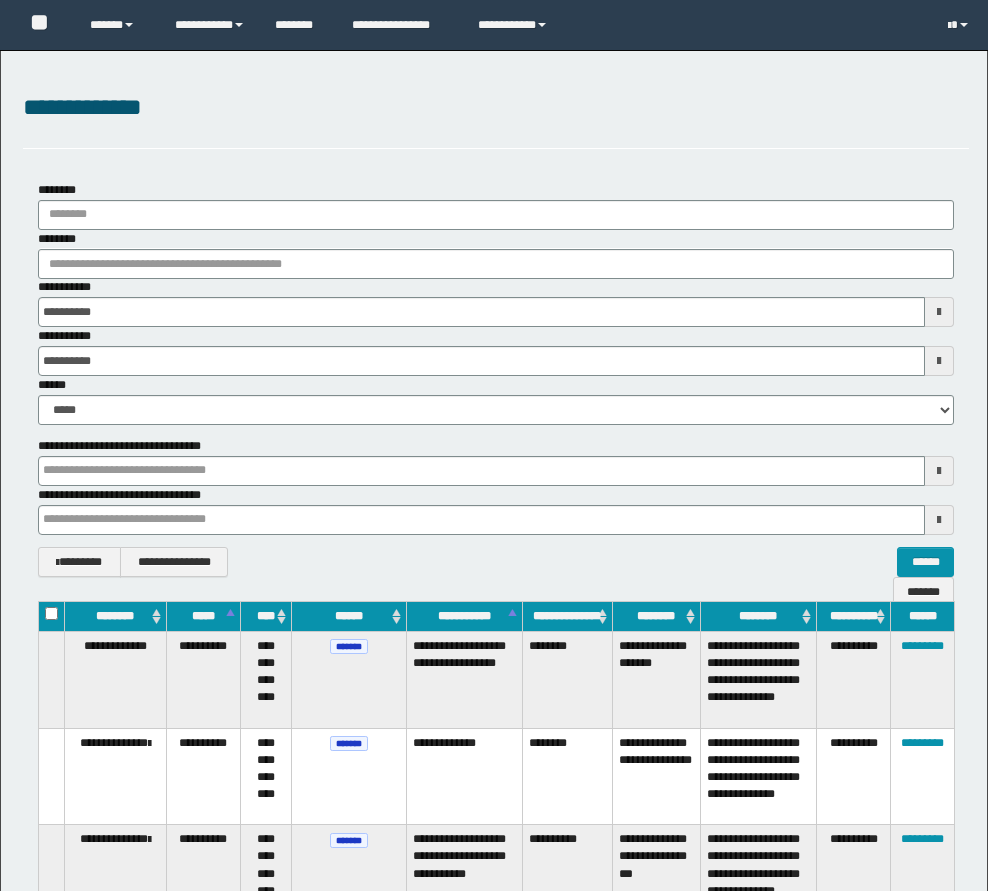 scroll, scrollTop: 1600, scrollLeft: 0, axis: vertical 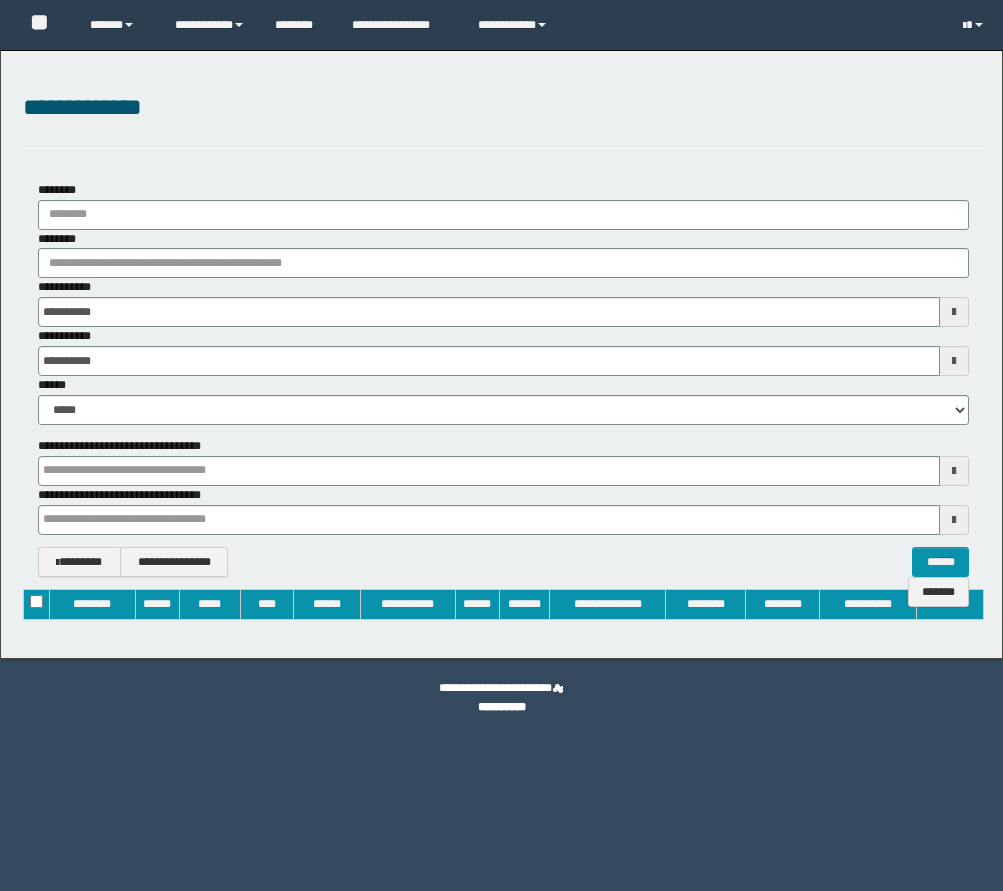 type on "**********" 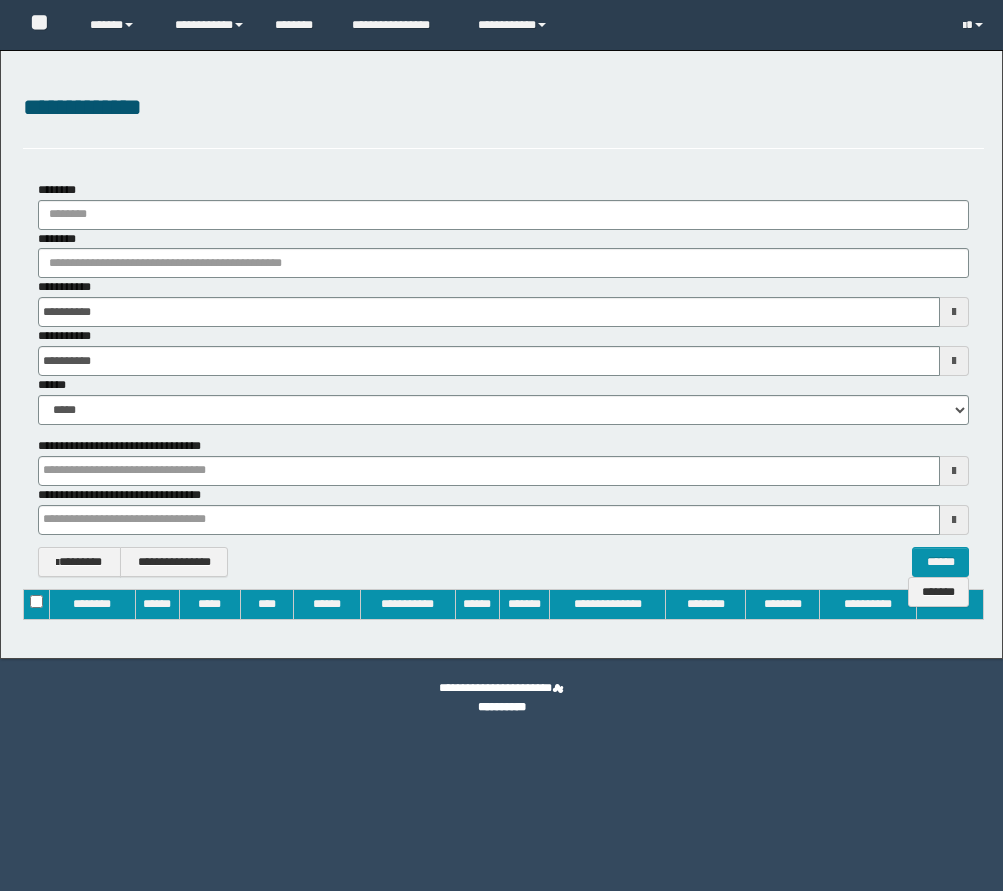 type on "**********" 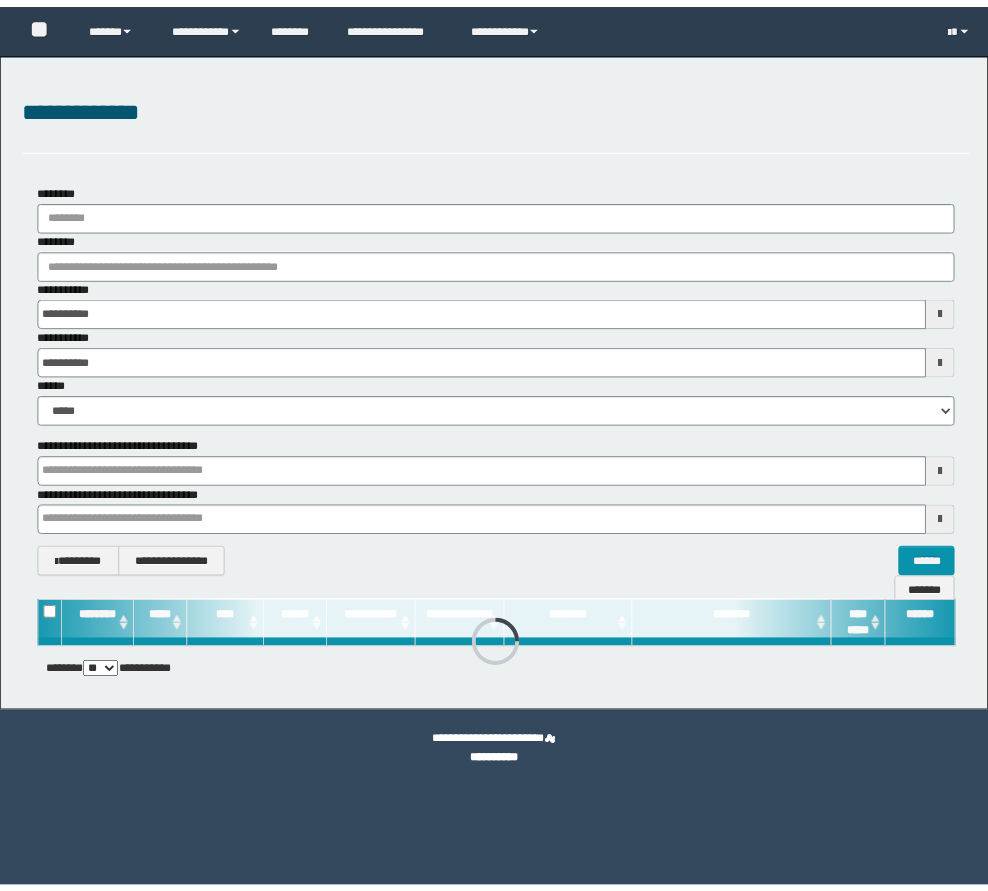 scroll, scrollTop: 0, scrollLeft: 0, axis: both 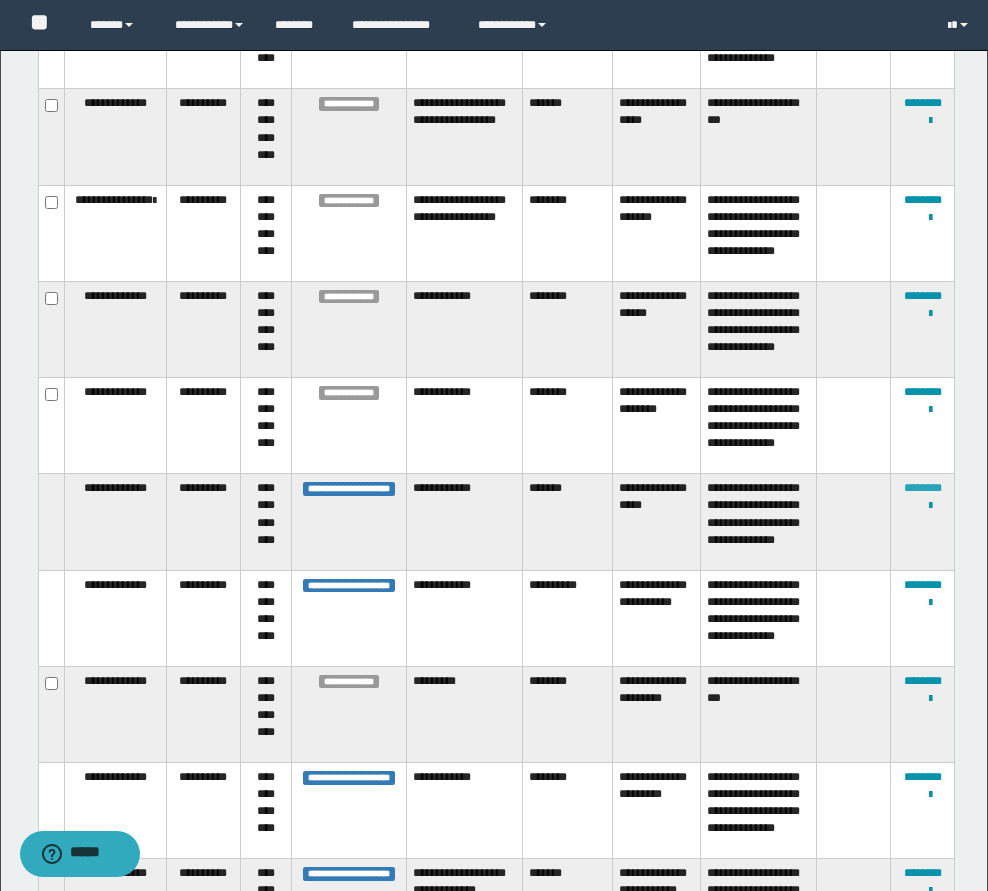 click on "********" at bounding box center (923, 488) 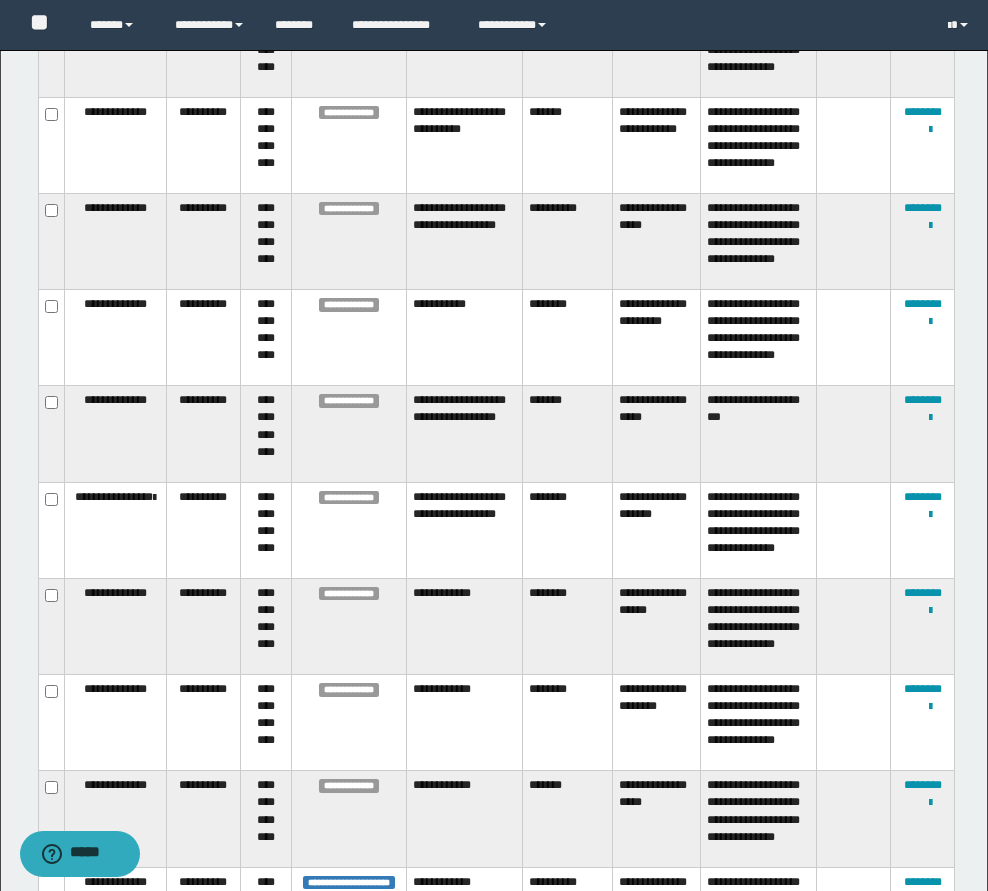 scroll, scrollTop: 1669, scrollLeft: 0, axis: vertical 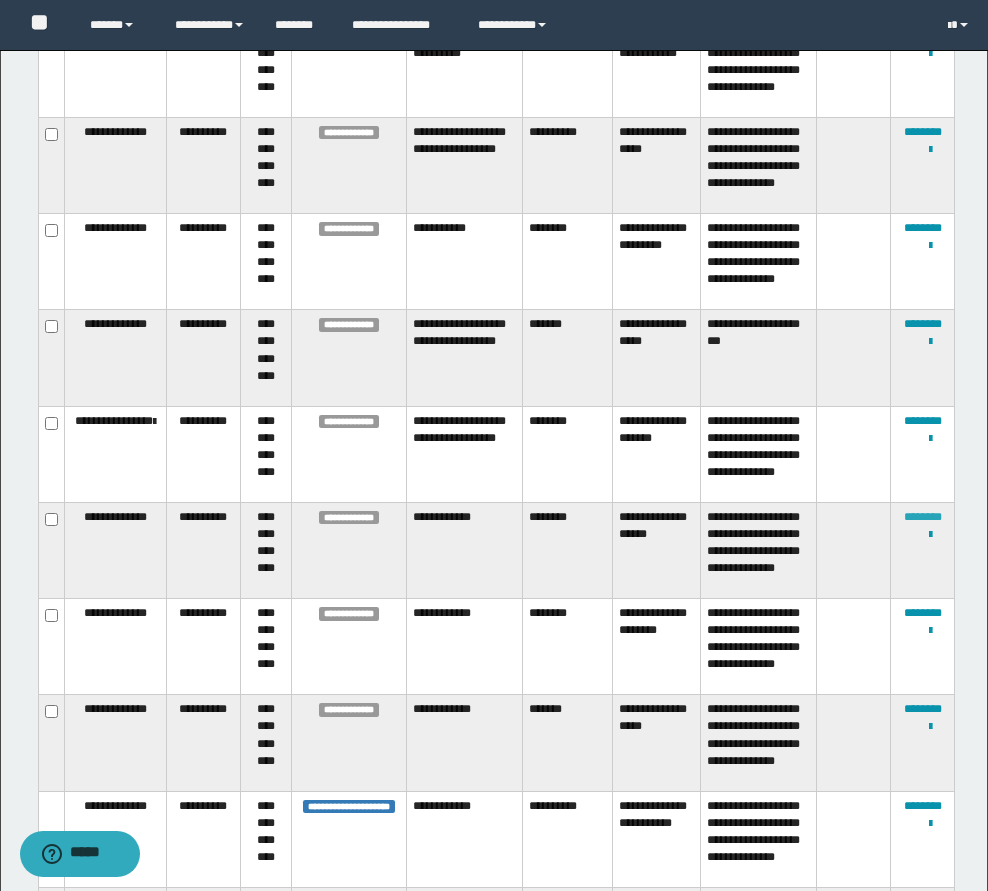 click on "********" at bounding box center [923, 517] 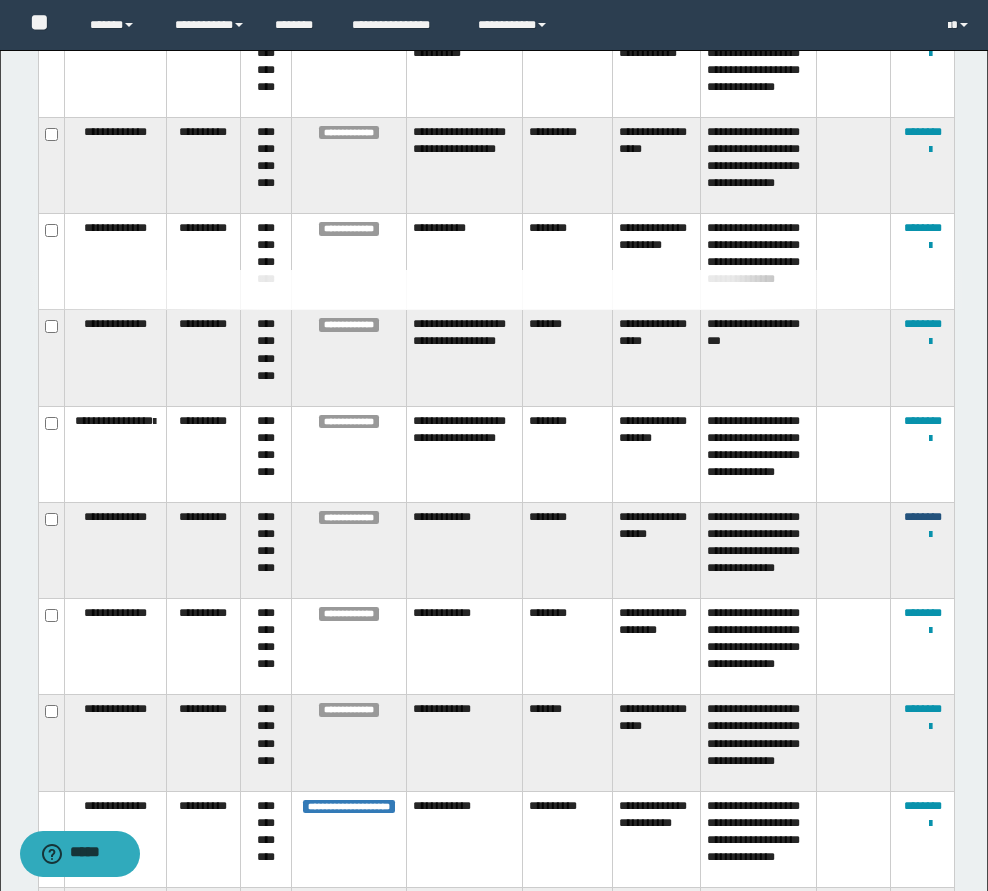 type 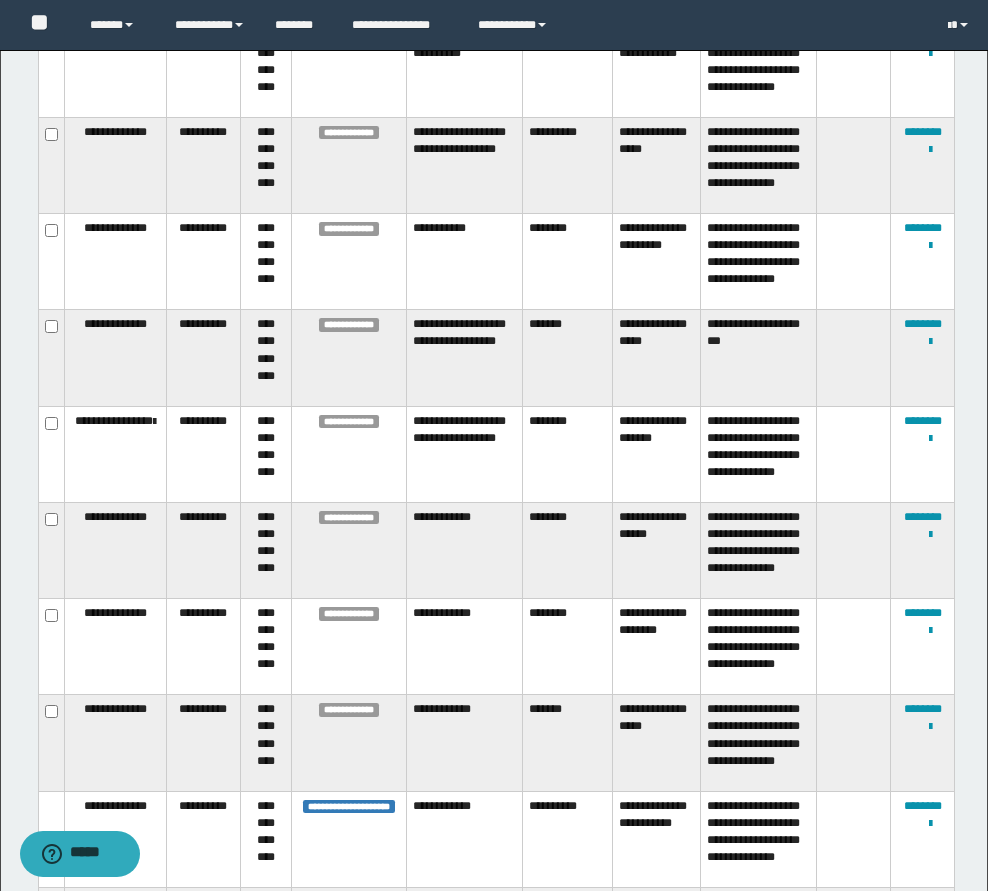 scroll, scrollTop: 896, scrollLeft: 0, axis: vertical 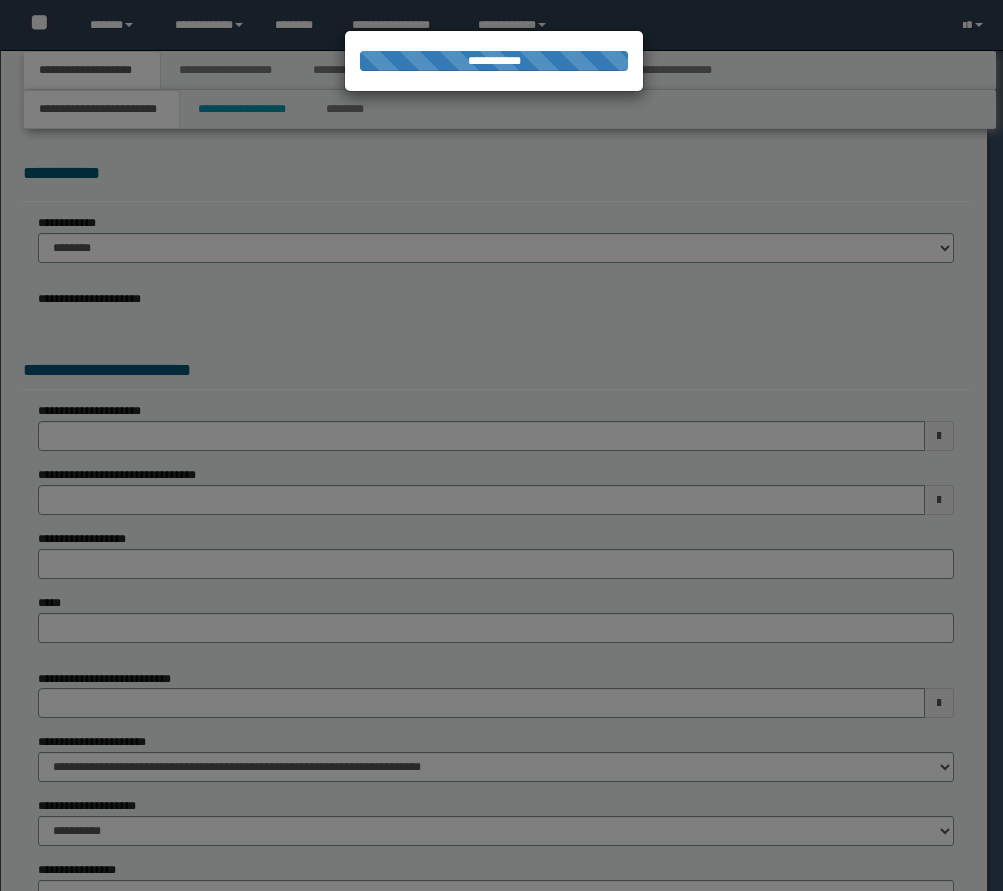 select on "*" 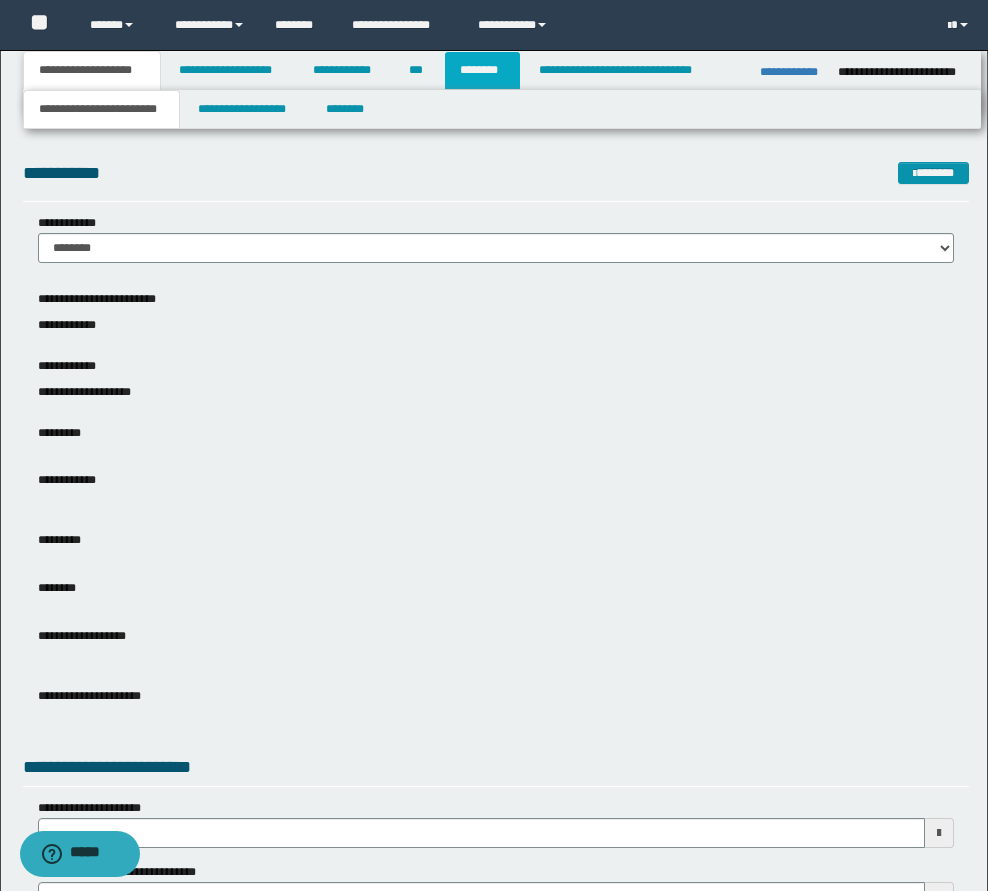 click on "********" at bounding box center (482, 70) 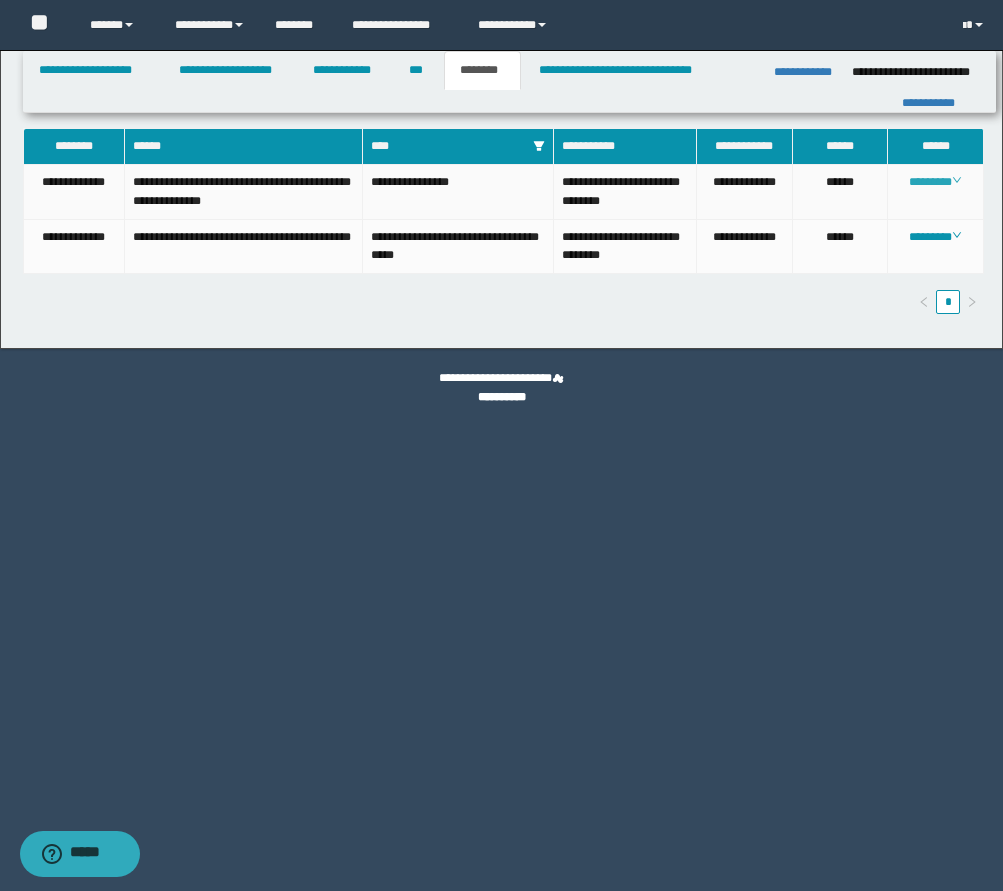 click on "********" at bounding box center (935, 182) 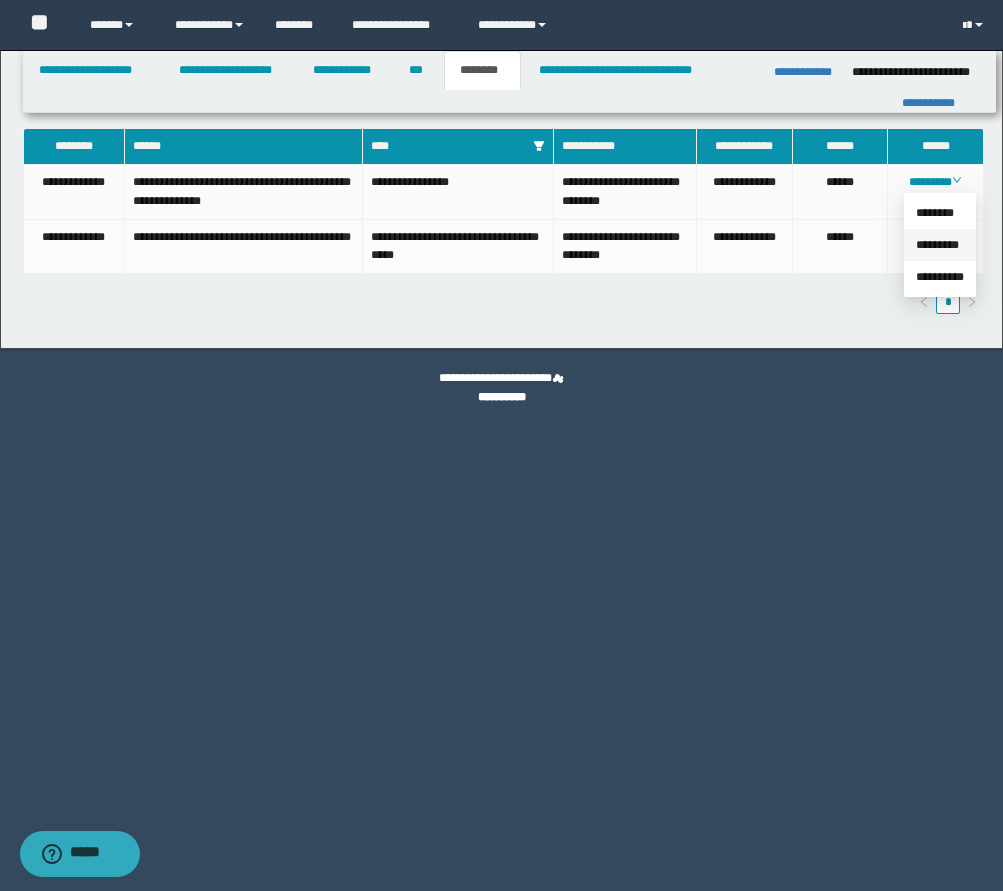 click on "*********" at bounding box center [937, 245] 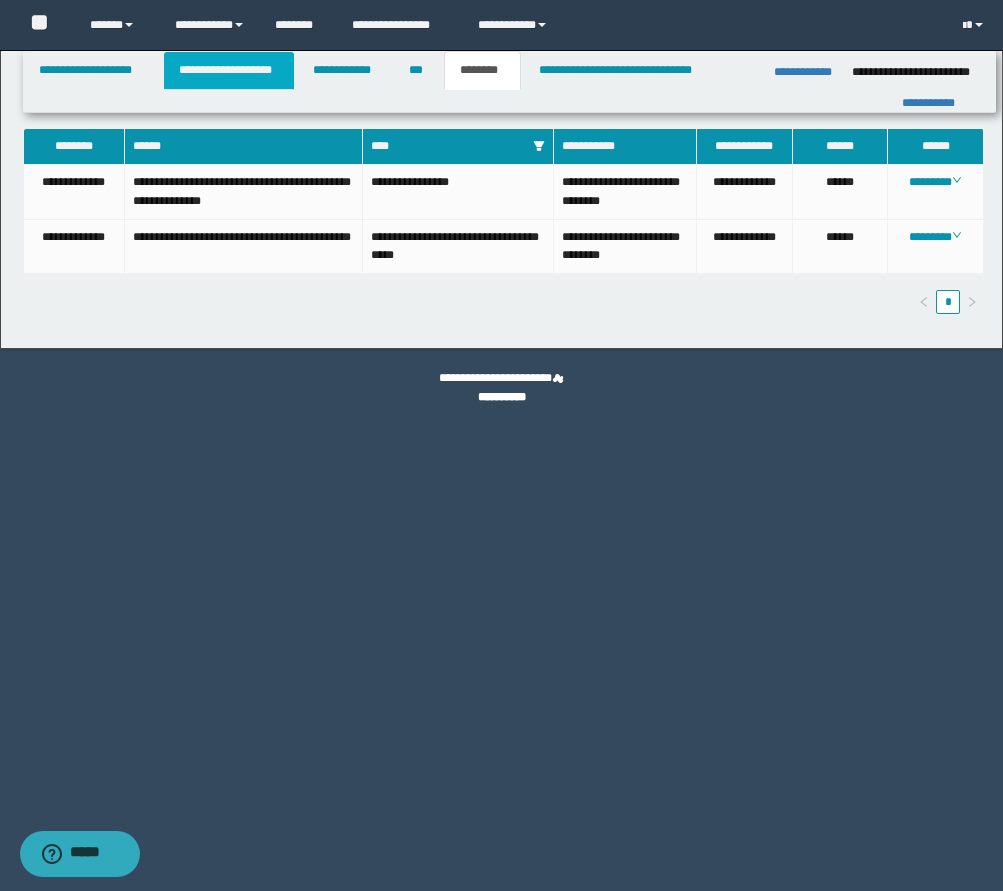 click on "**********" at bounding box center (229, 70) 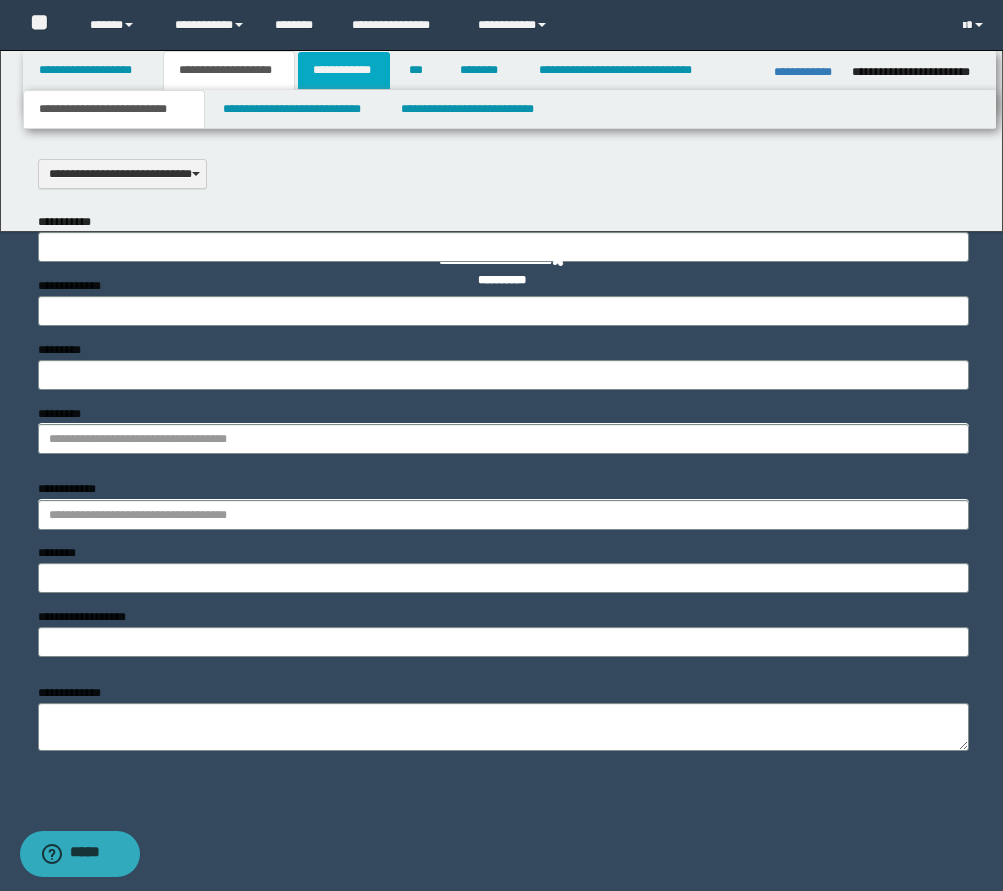 scroll, scrollTop: 0, scrollLeft: 0, axis: both 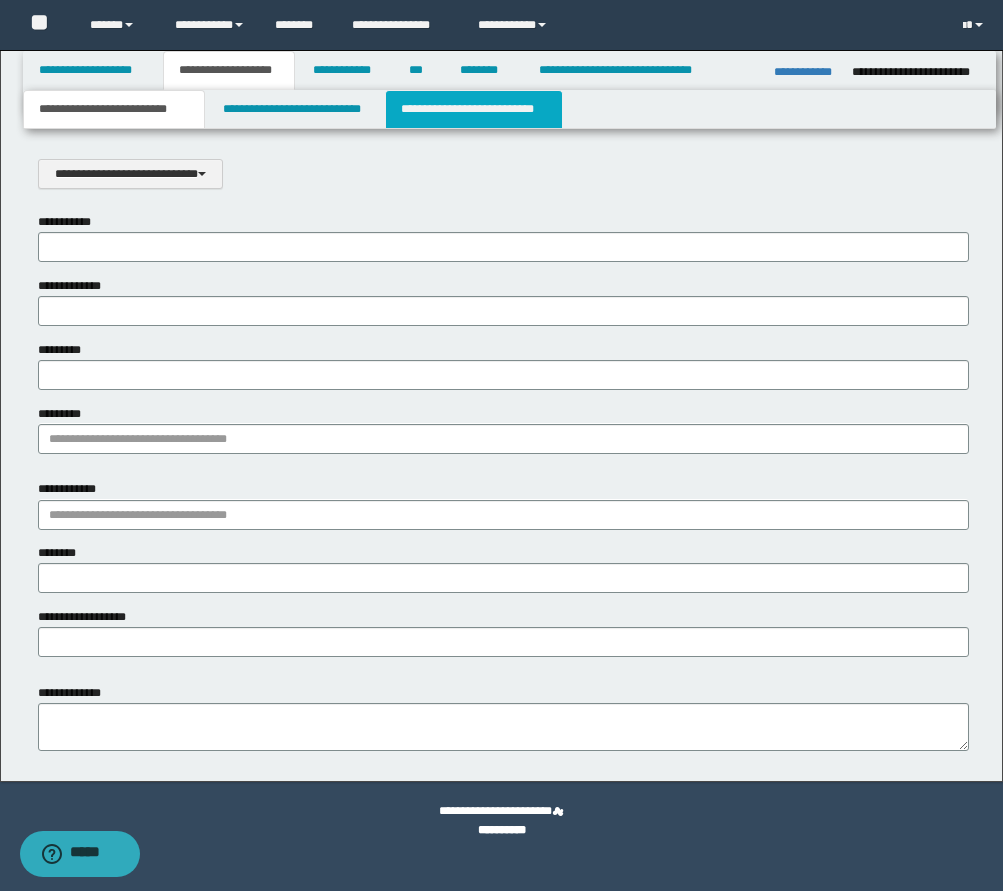 click on "**********" at bounding box center [474, 109] 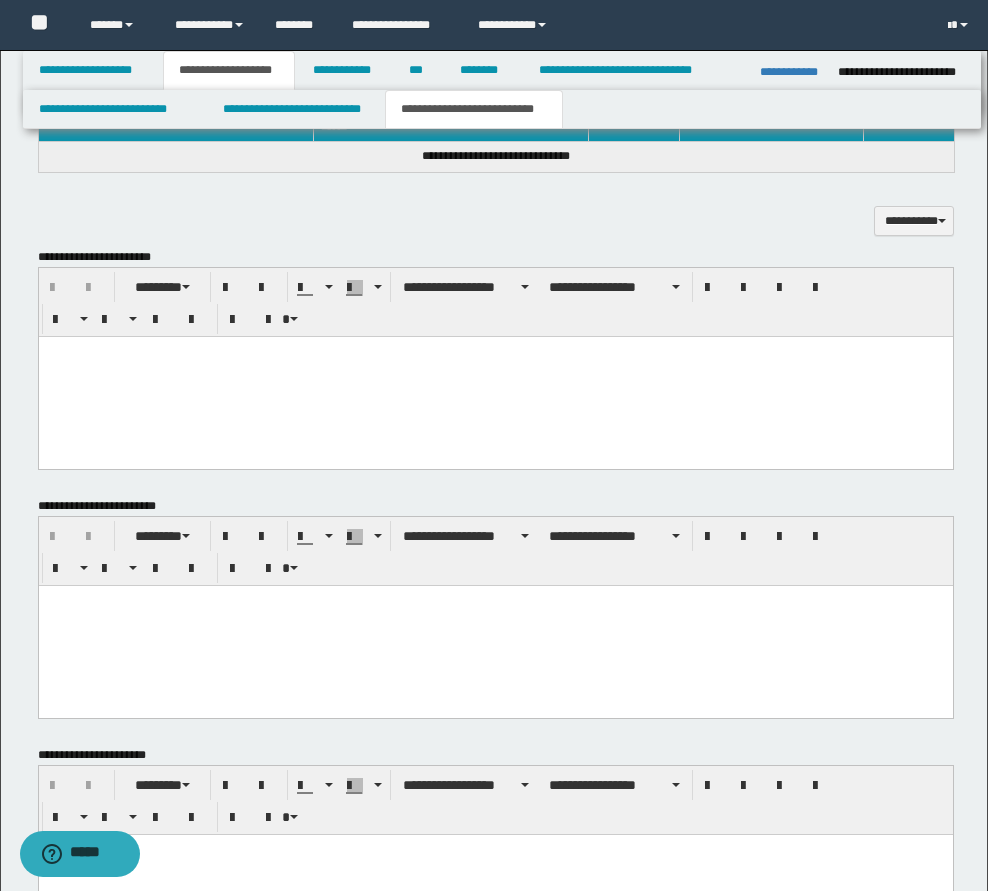 scroll, scrollTop: 824, scrollLeft: 0, axis: vertical 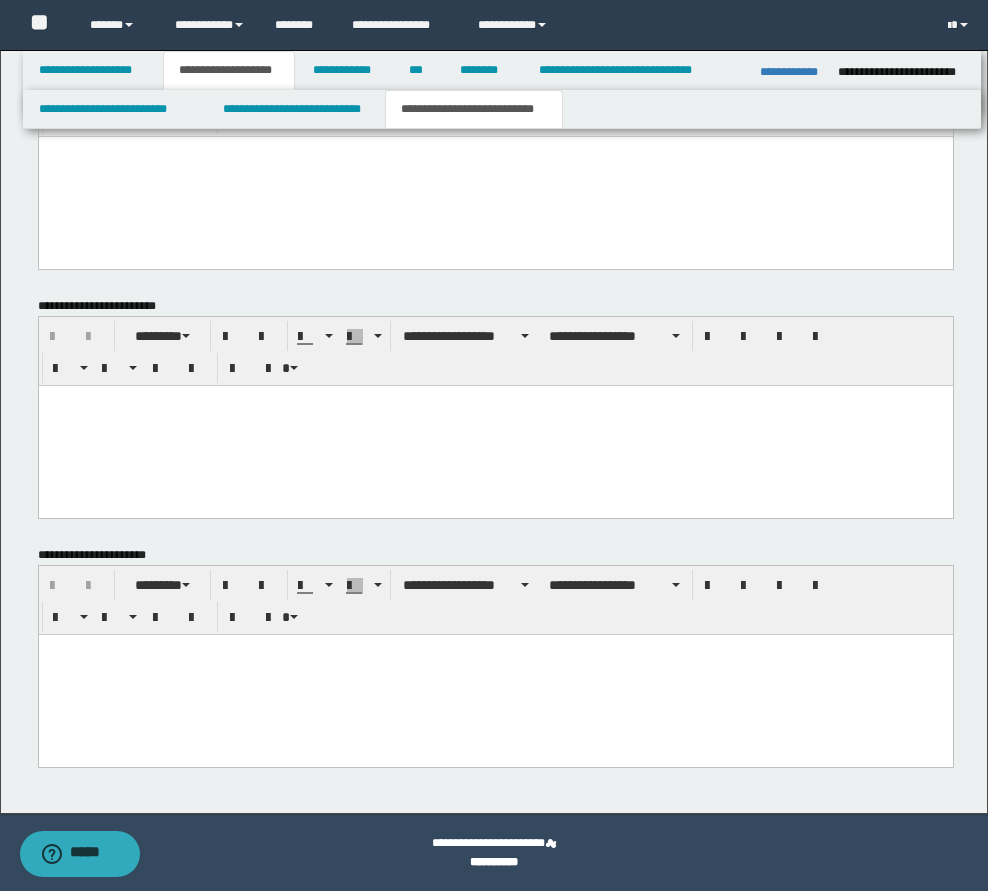 click at bounding box center [495, 674] 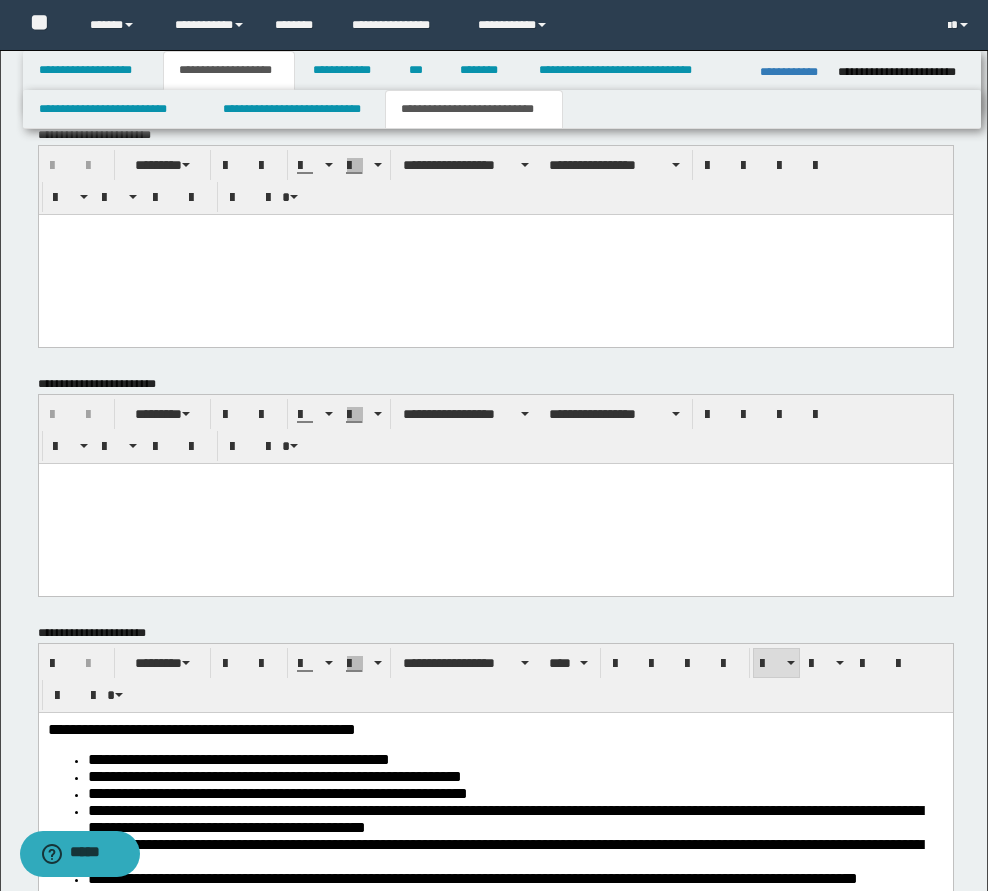scroll, scrollTop: 624, scrollLeft: 0, axis: vertical 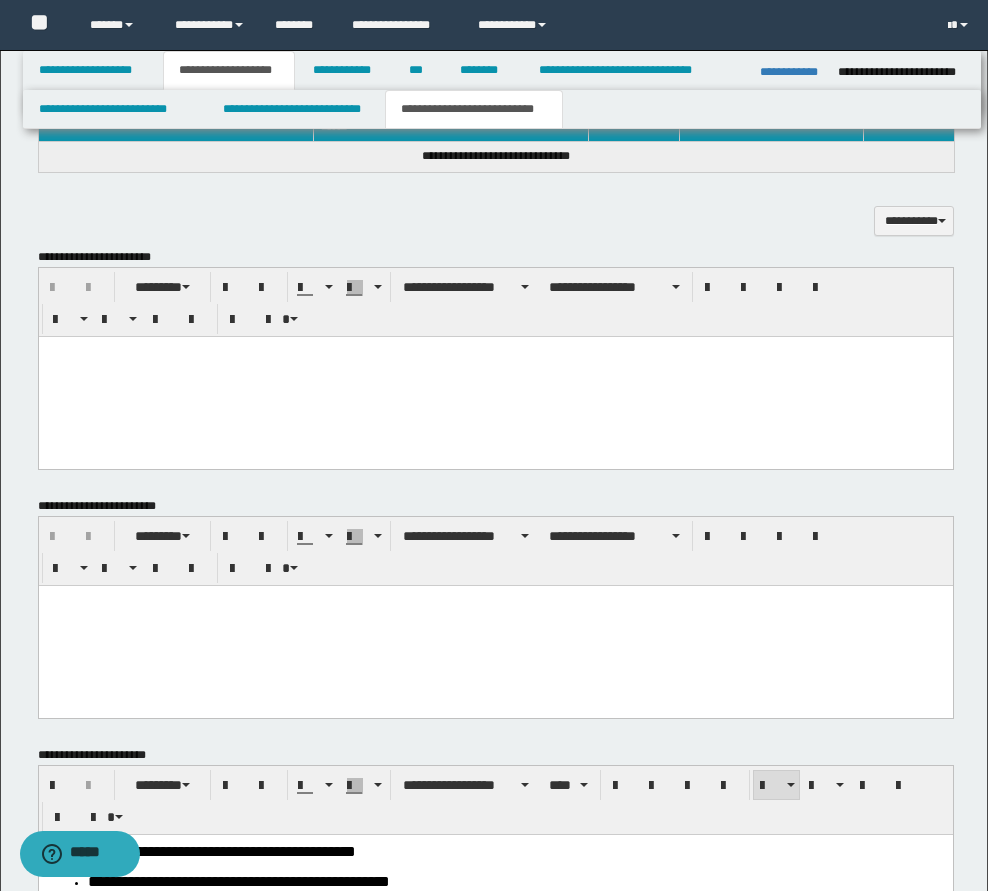 click at bounding box center [495, 376] 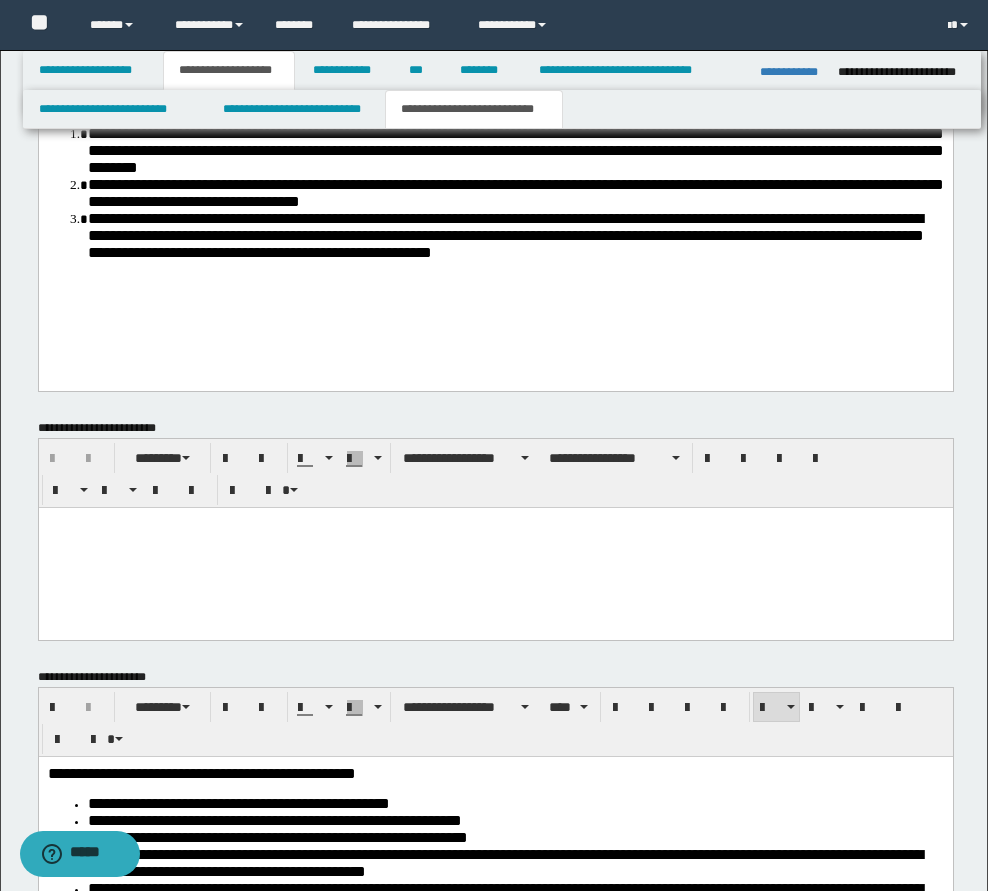 scroll, scrollTop: 1124, scrollLeft: 0, axis: vertical 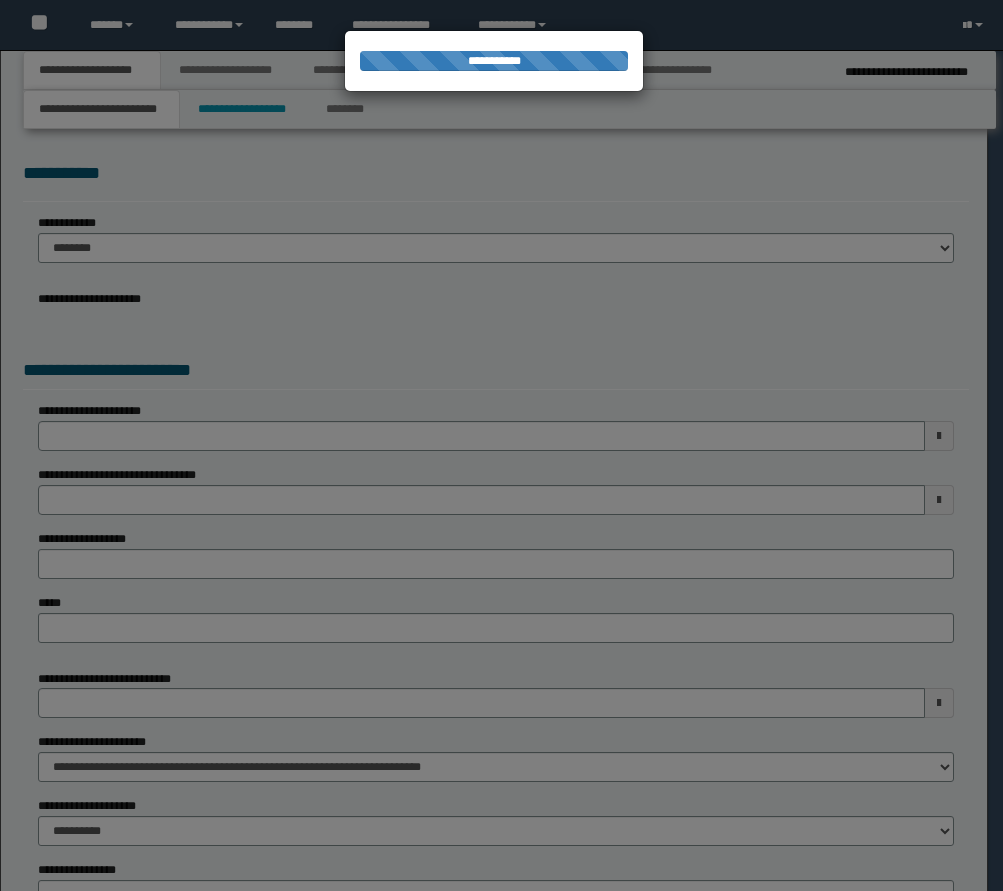select on "*" 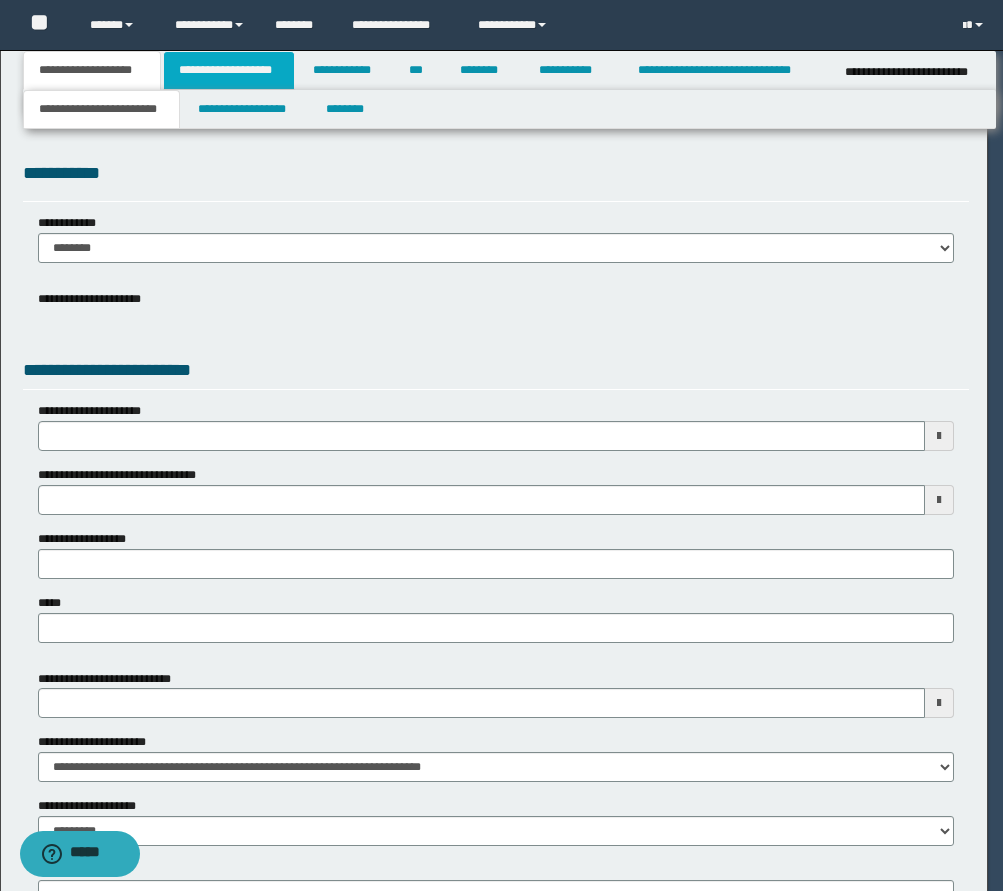 scroll, scrollTop: 0, scrollLeft: 0, axis: both 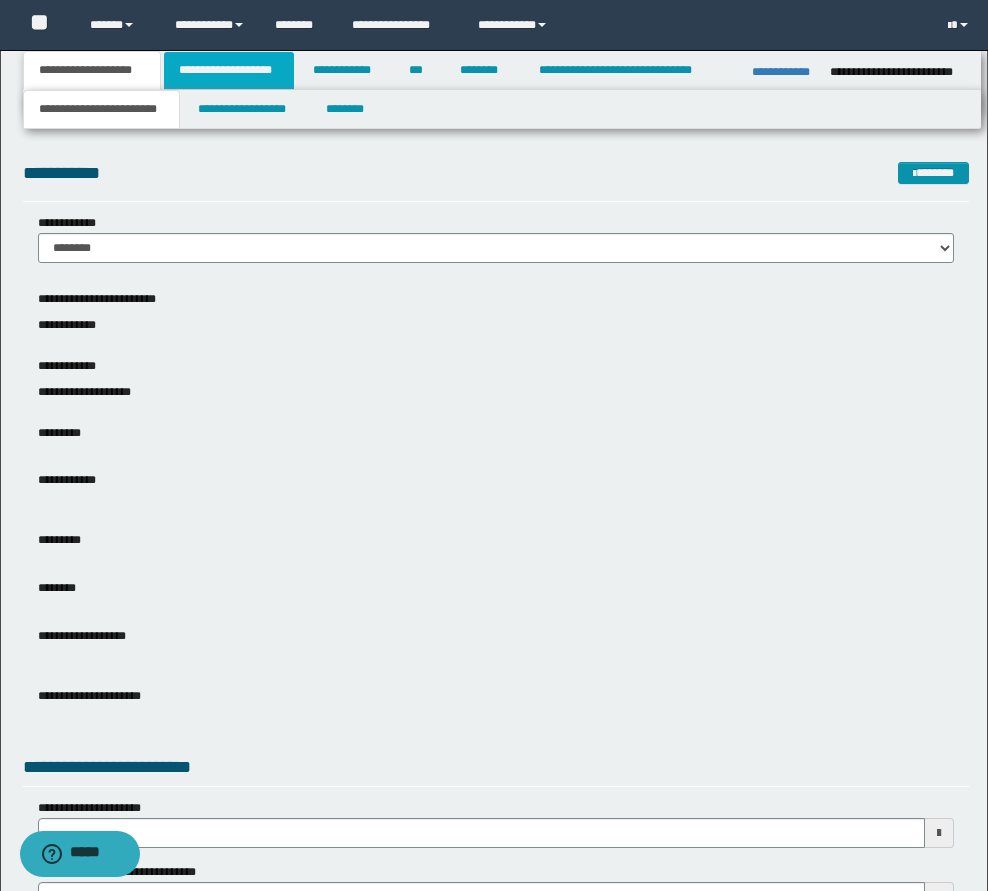 click on "**********" at bounding box center [229, 70] 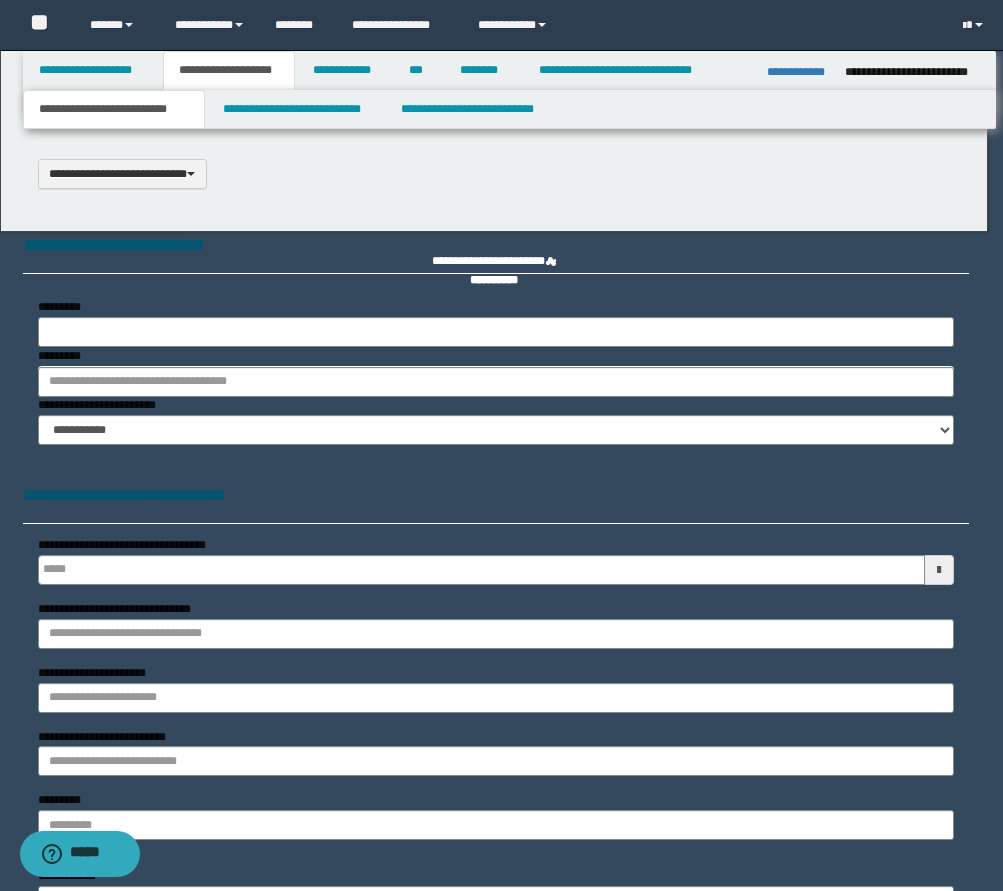 type 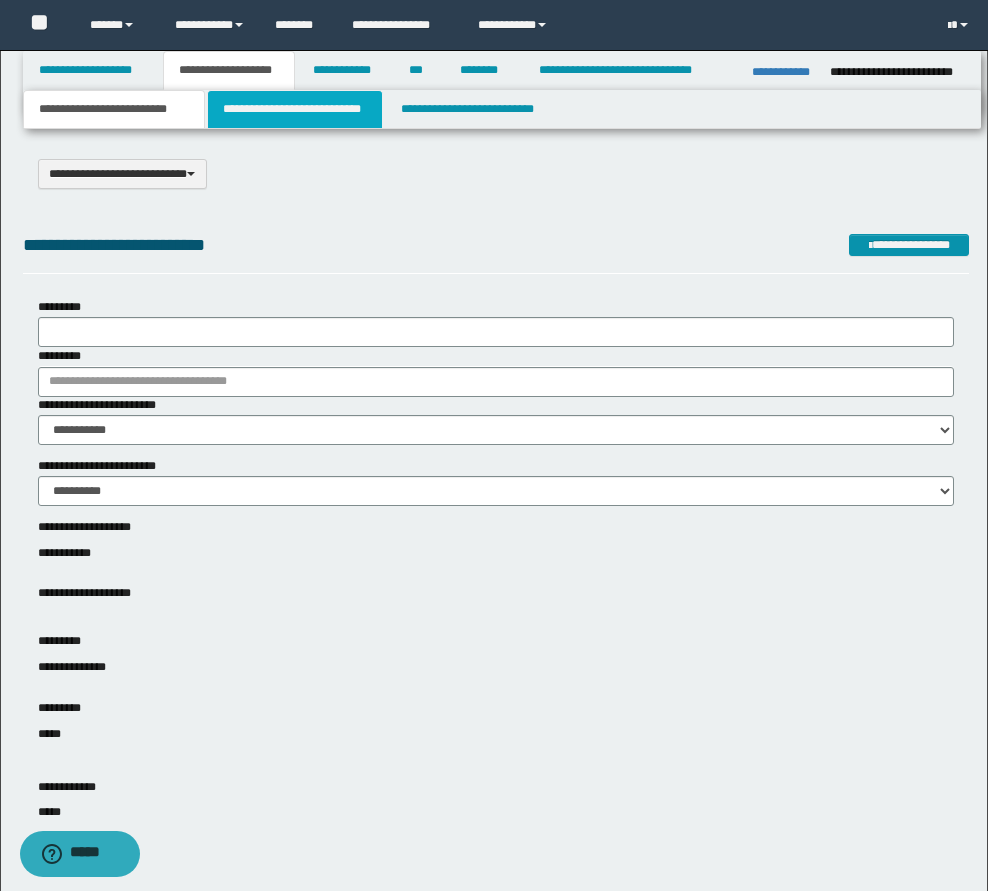 click on "**********" at bounding box center (295, 109) 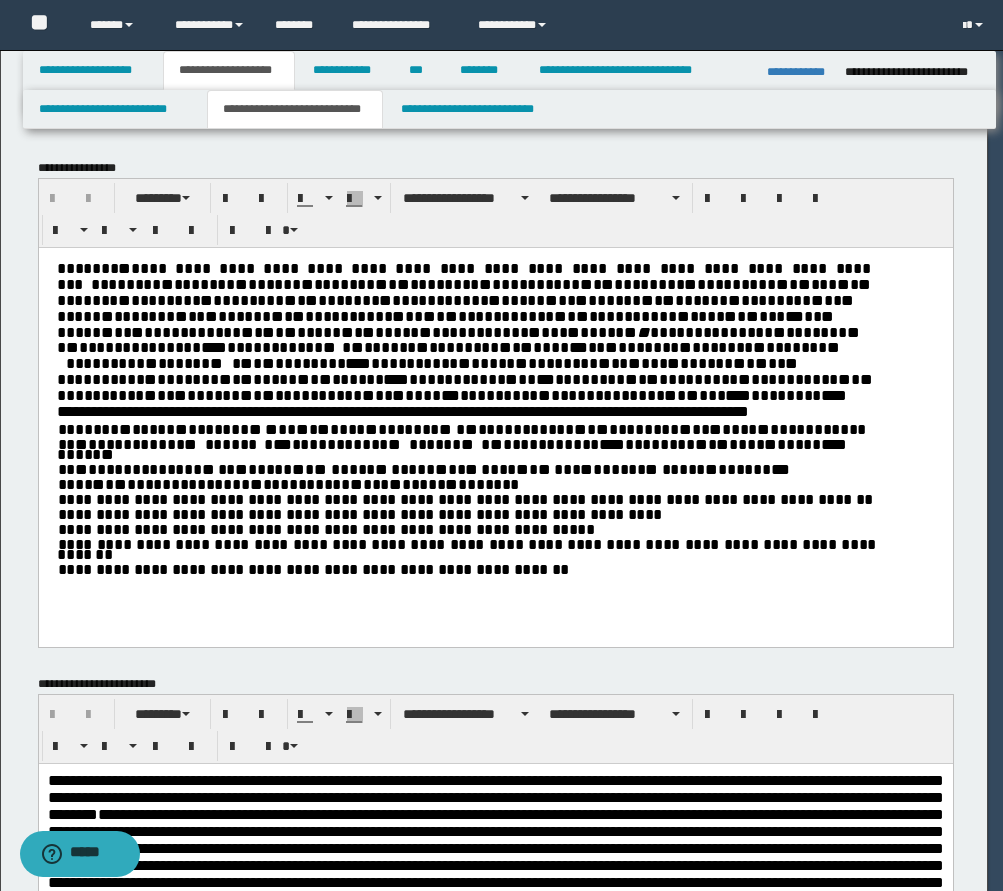 scroll, scrollTop: 0, scrollLeft: 0, axis: both 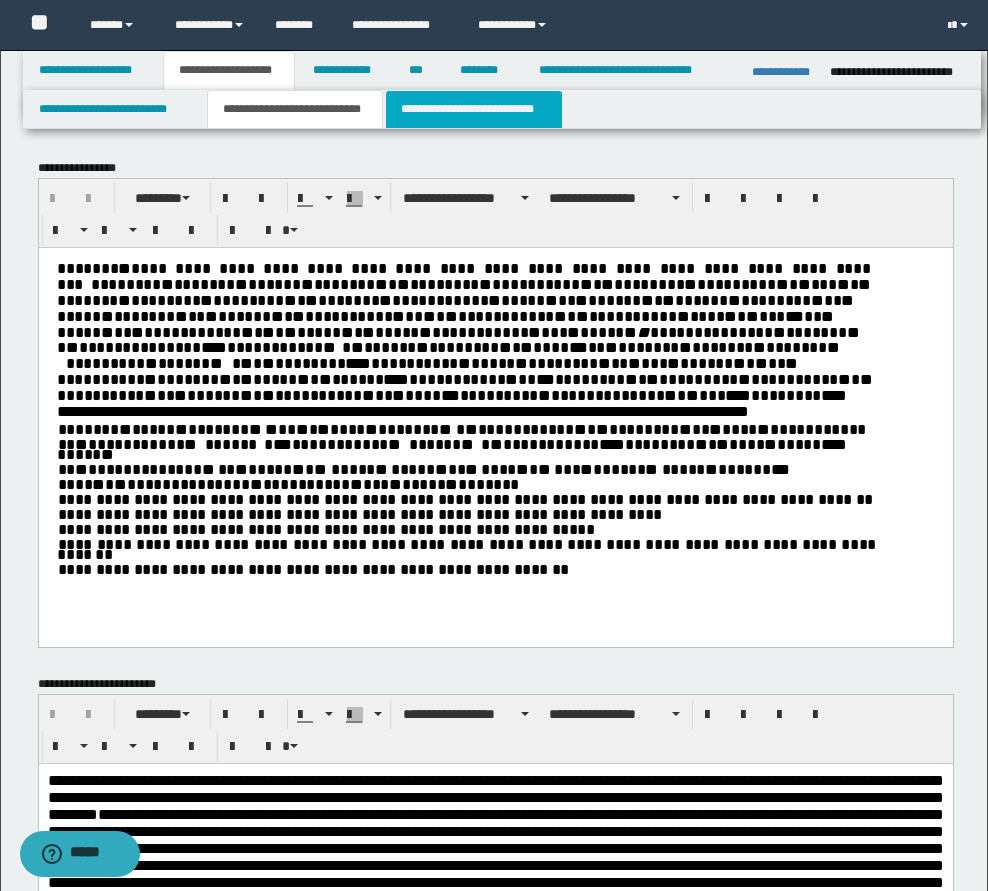 click on "**********" at bounding box center (474, 109) 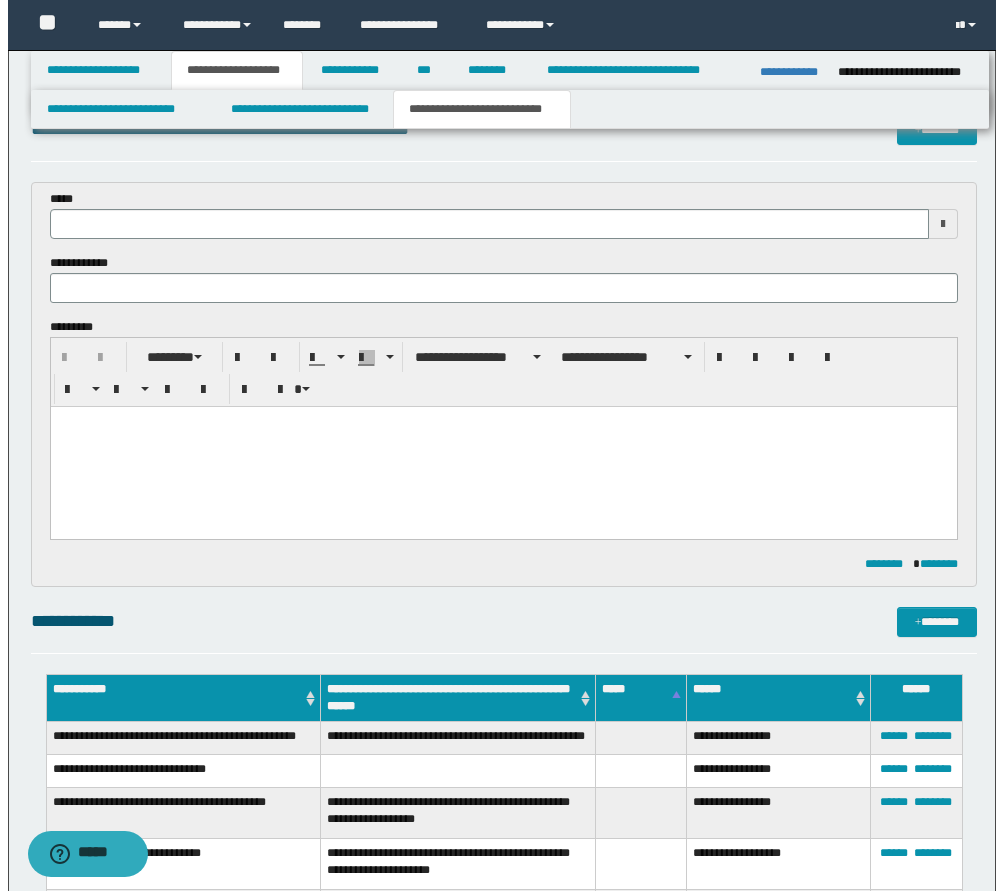 scroll, scrollTop: 0, scrollLeft: 0, axis: both 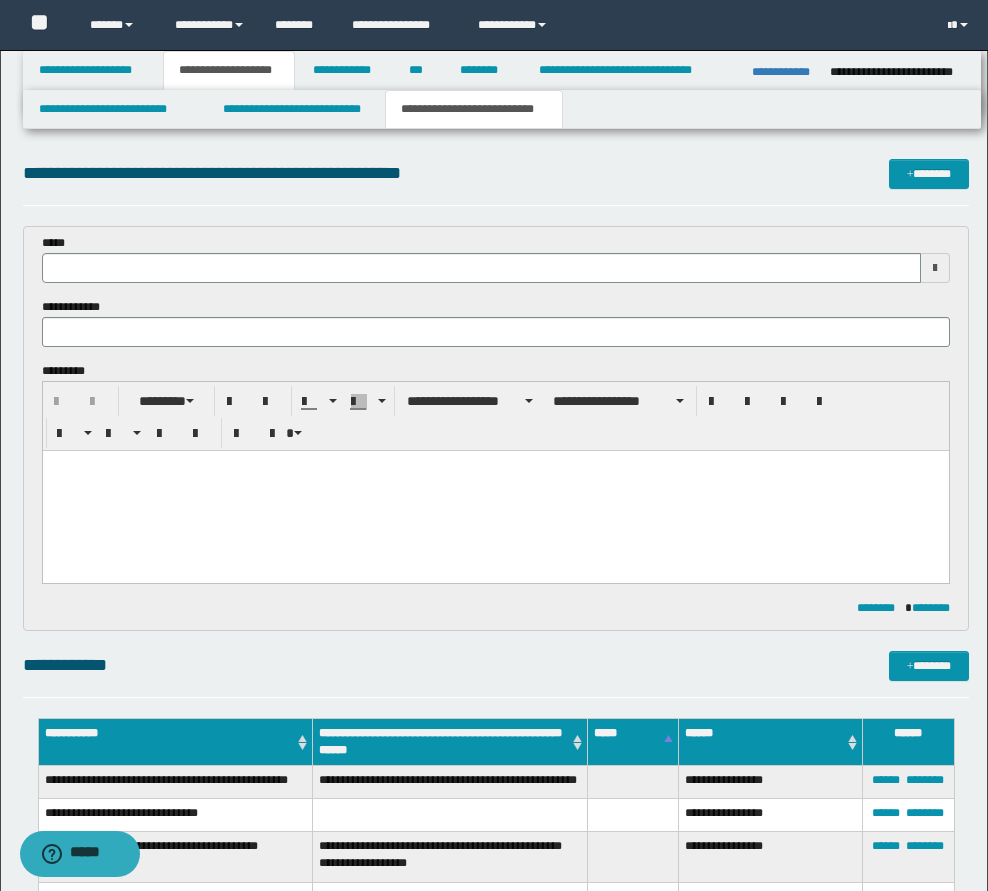 type 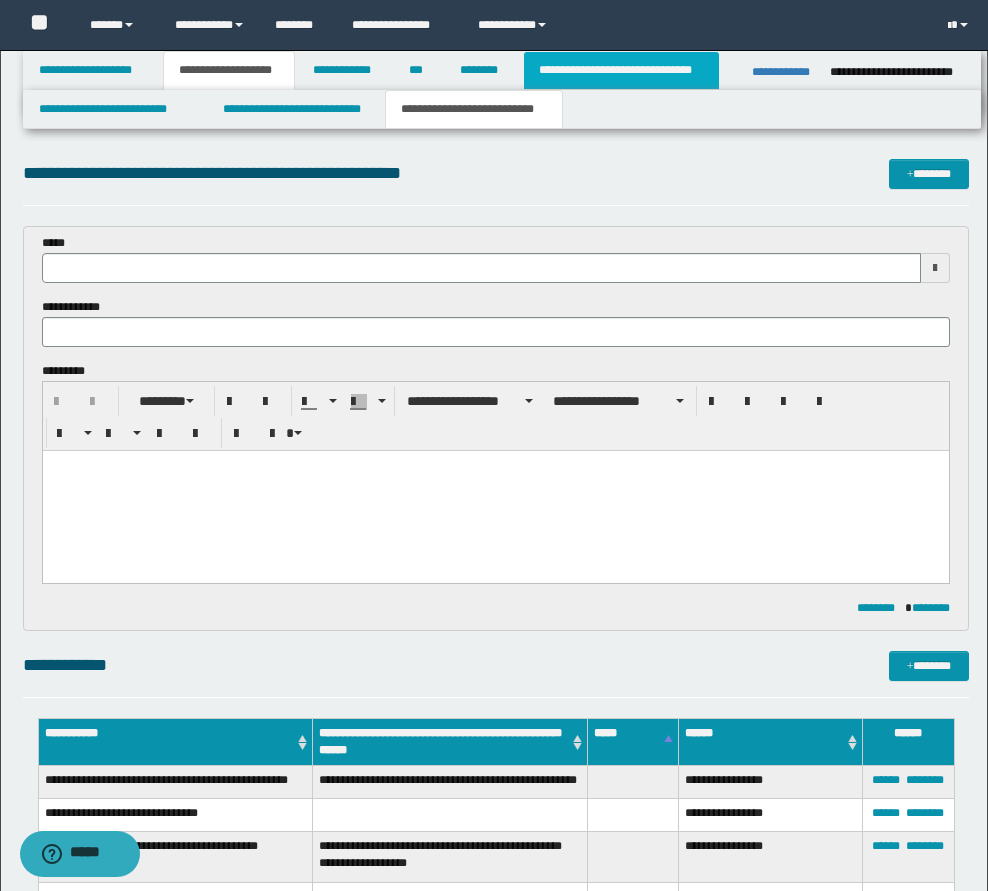 click on "**********" at bounding box center (621, 70) 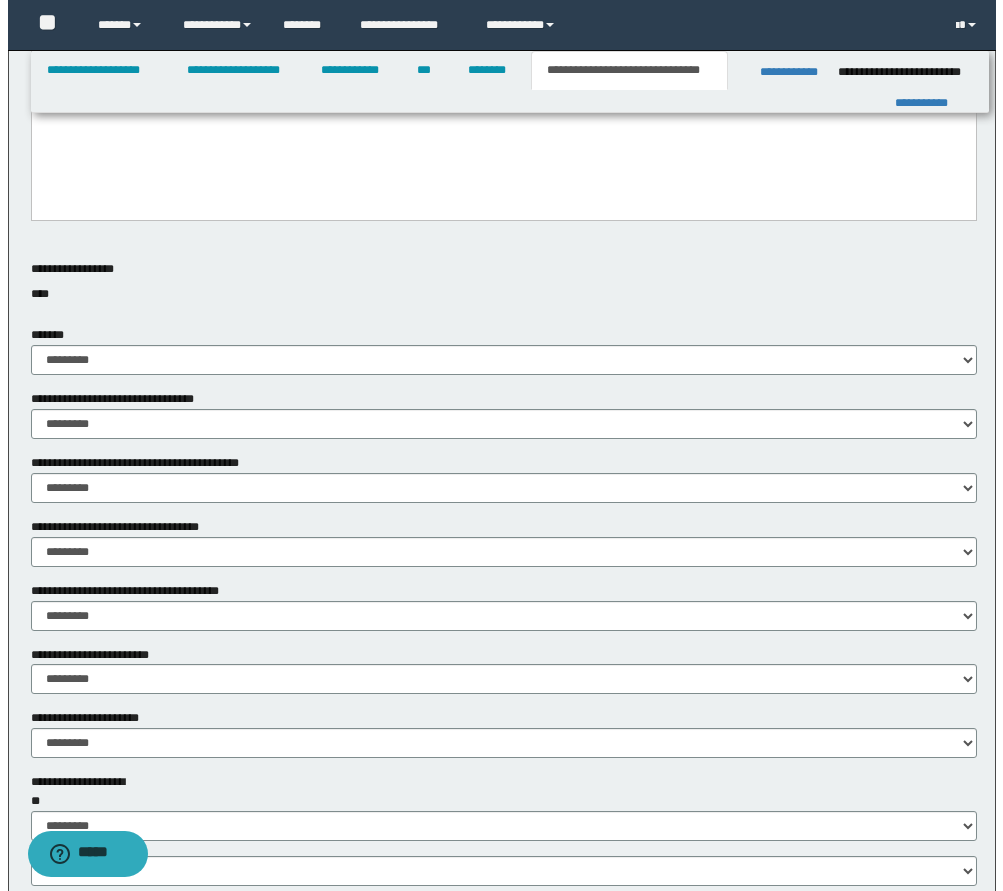 scroll, scrollTop: 1100, scrollLeft: 0, axis: vertical 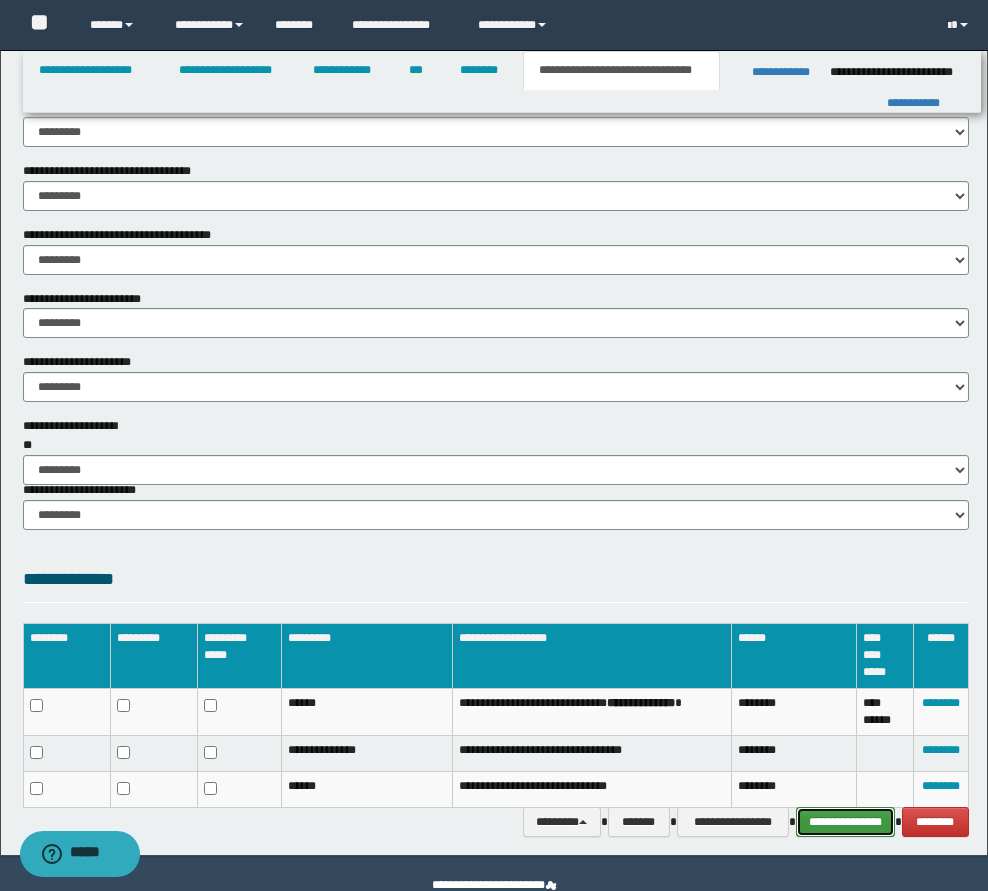 click on "**********" at bounding box center (845, 822) 